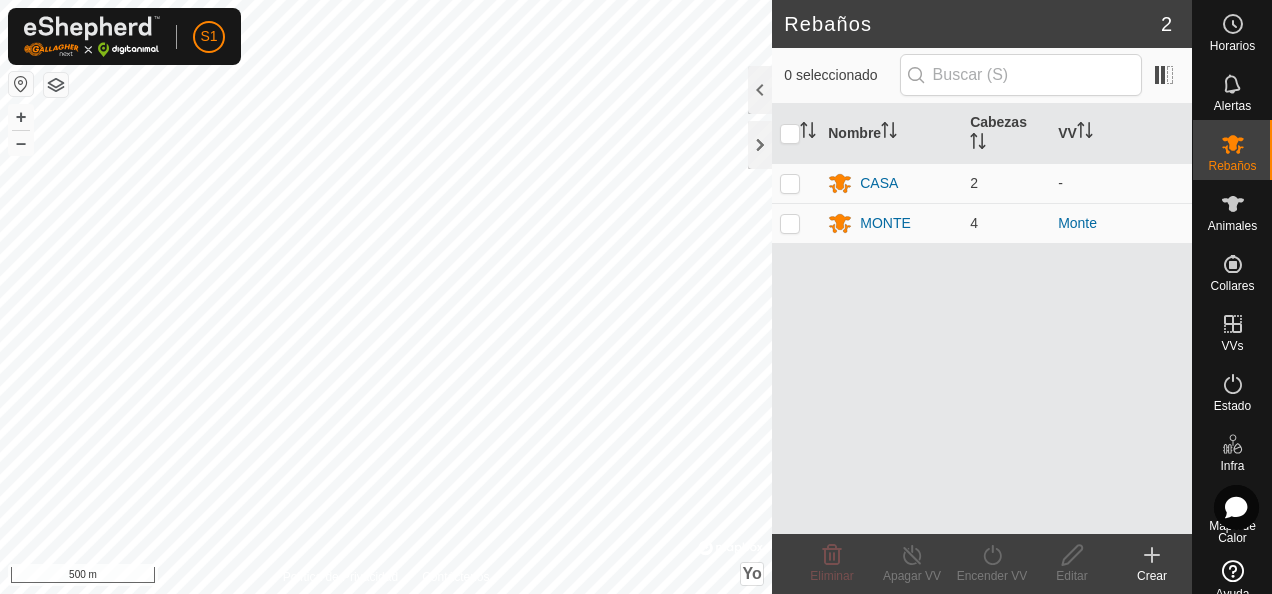 scroll, scrollTop: 0, scrollLeft: 0, axis: both 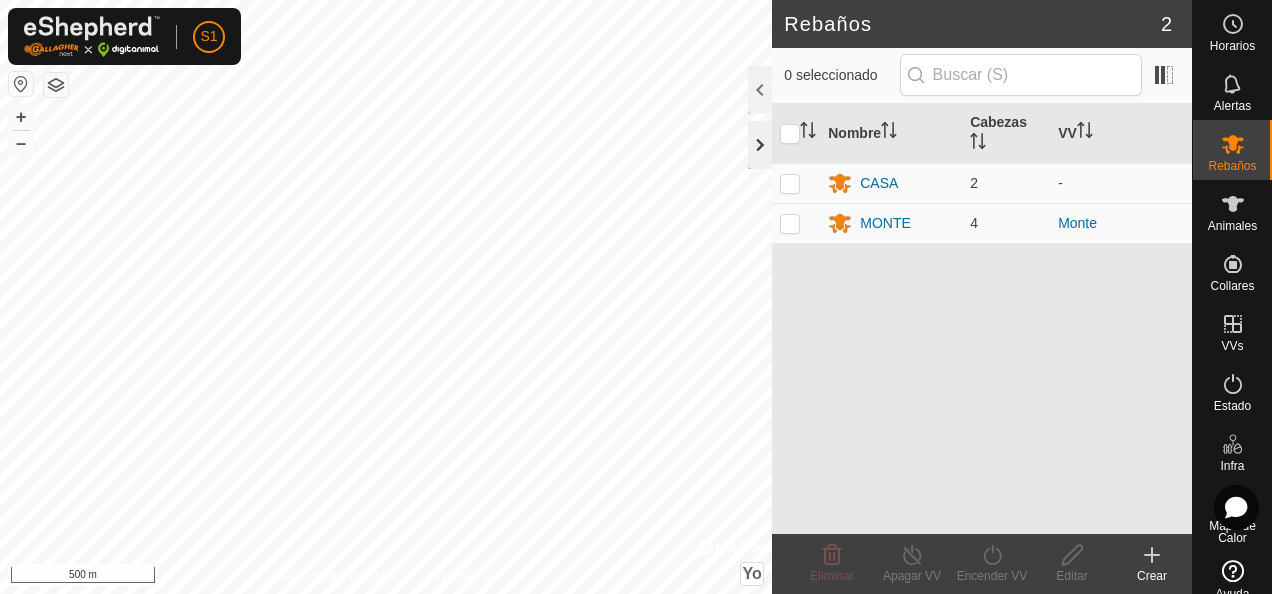 click 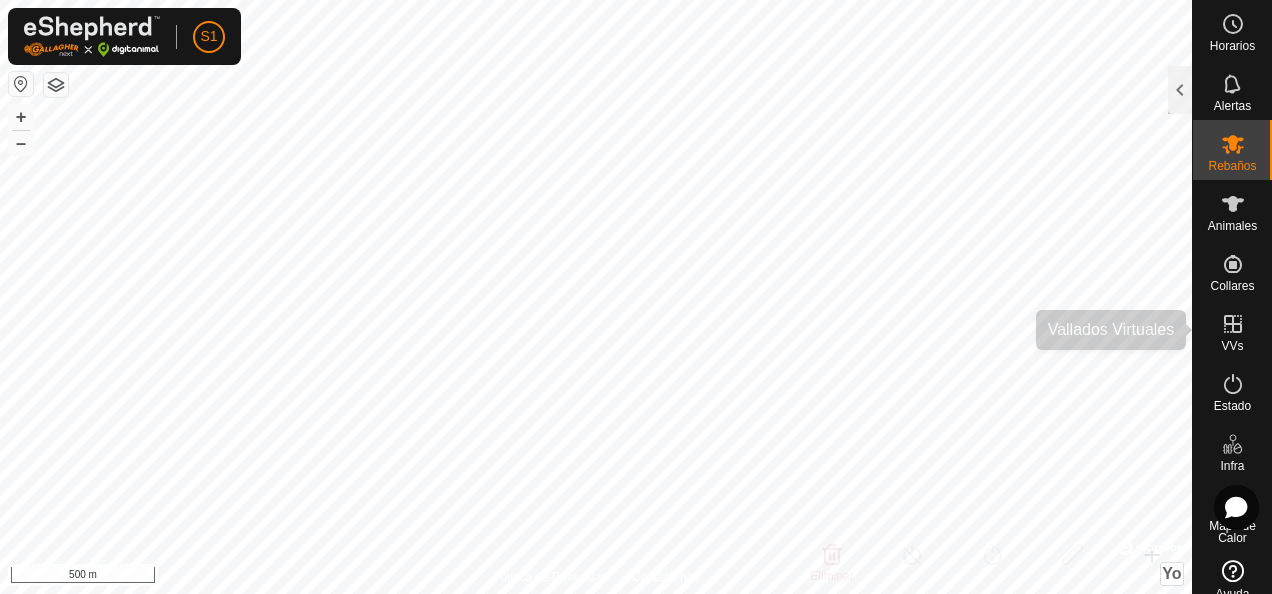 click at bounding box center [1233, 324] 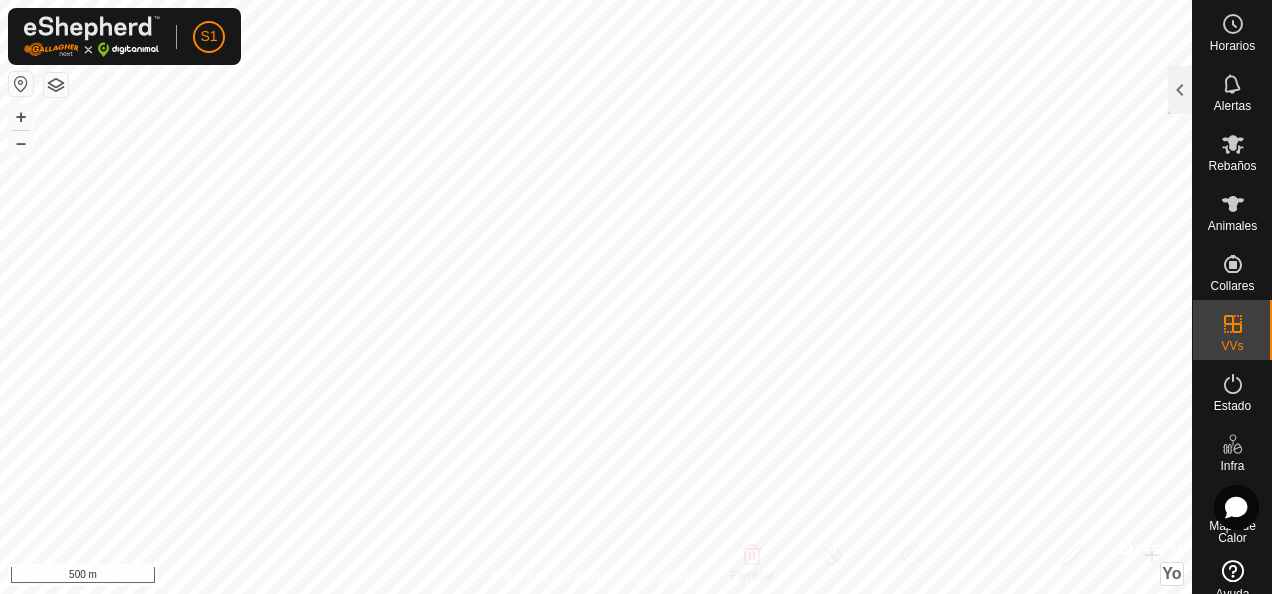 click 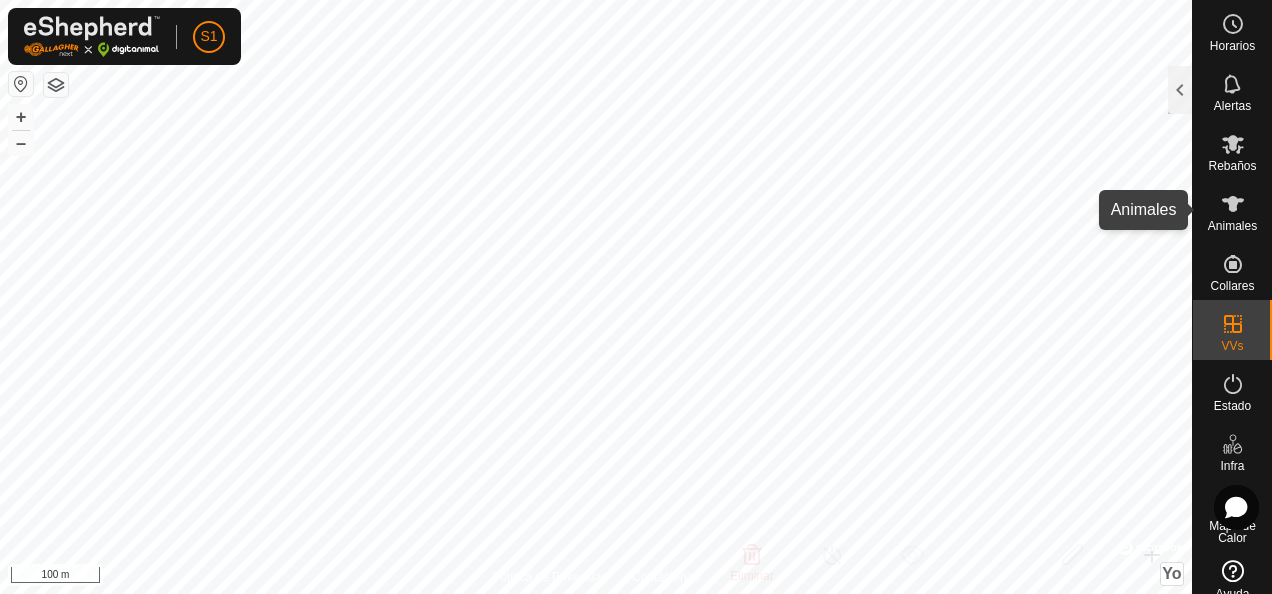 click 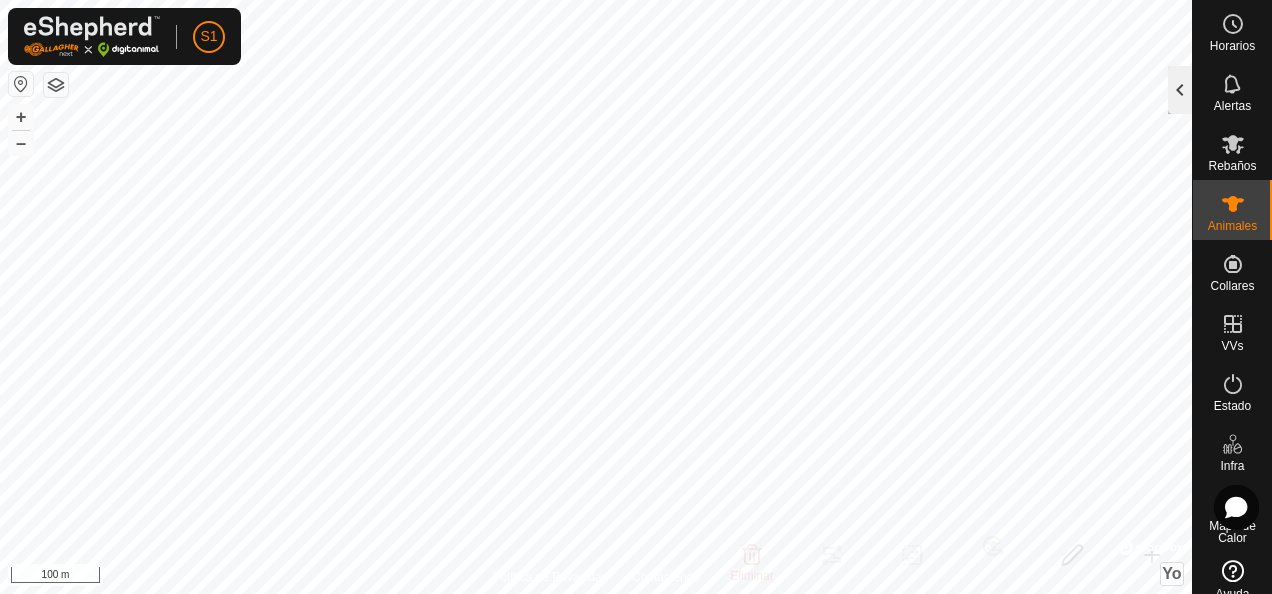 click 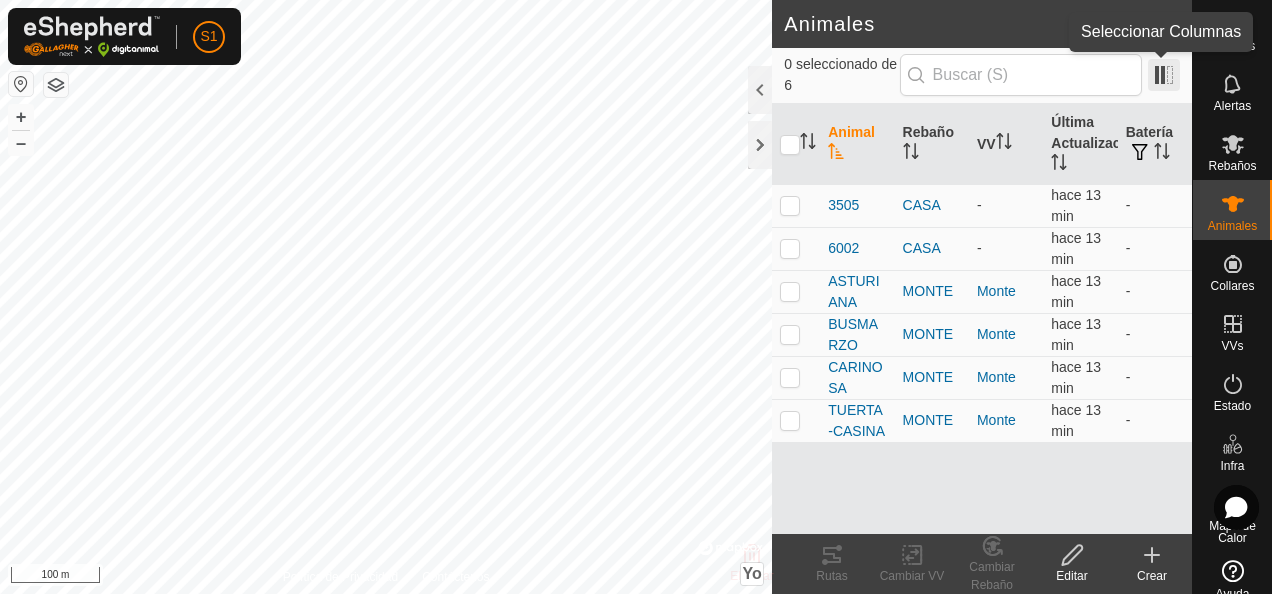 click at bounding box center (1164, 75) 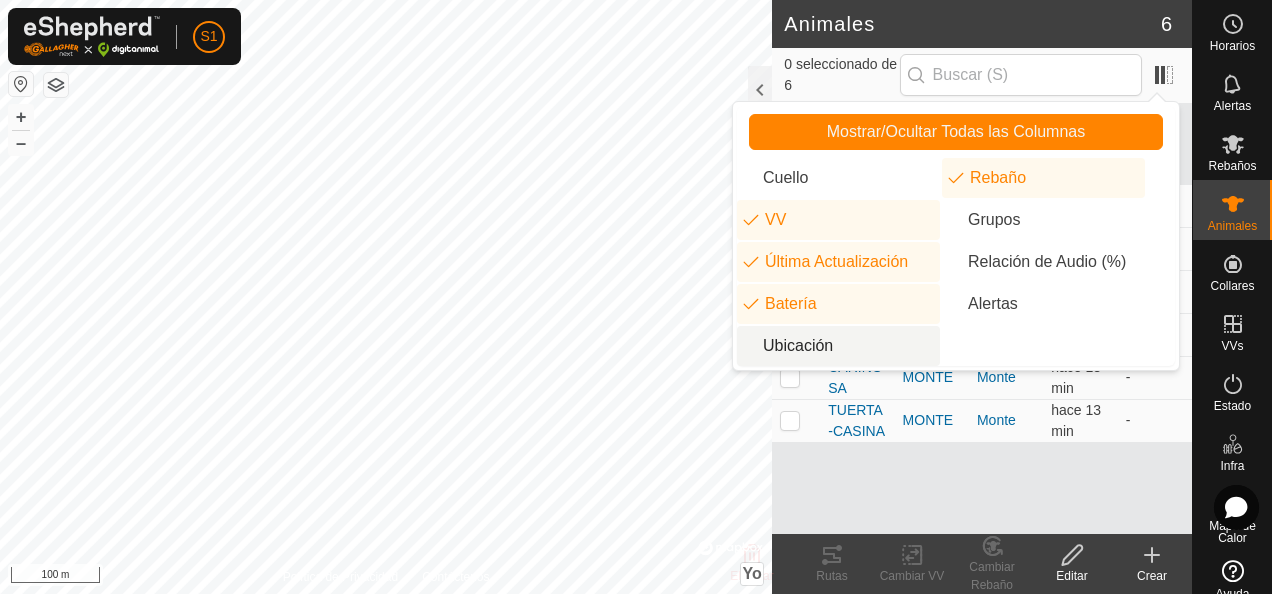 click on "Ubicación" at bounding box center [838, 346] 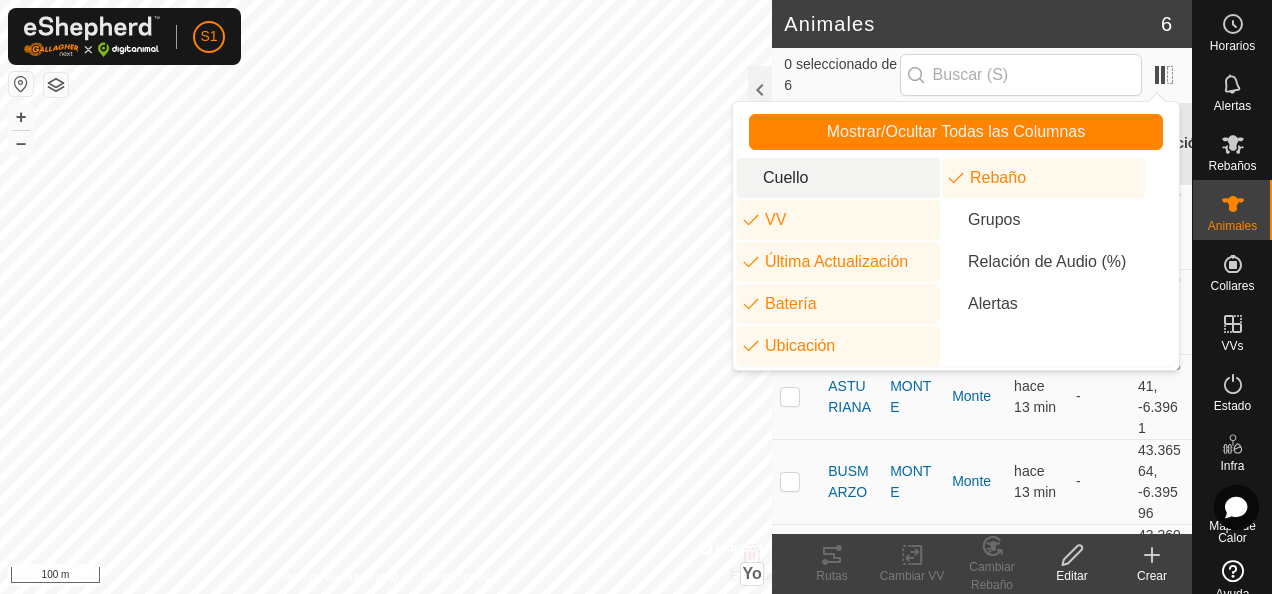 click on "Cuello" at bounding box center [838, 178] 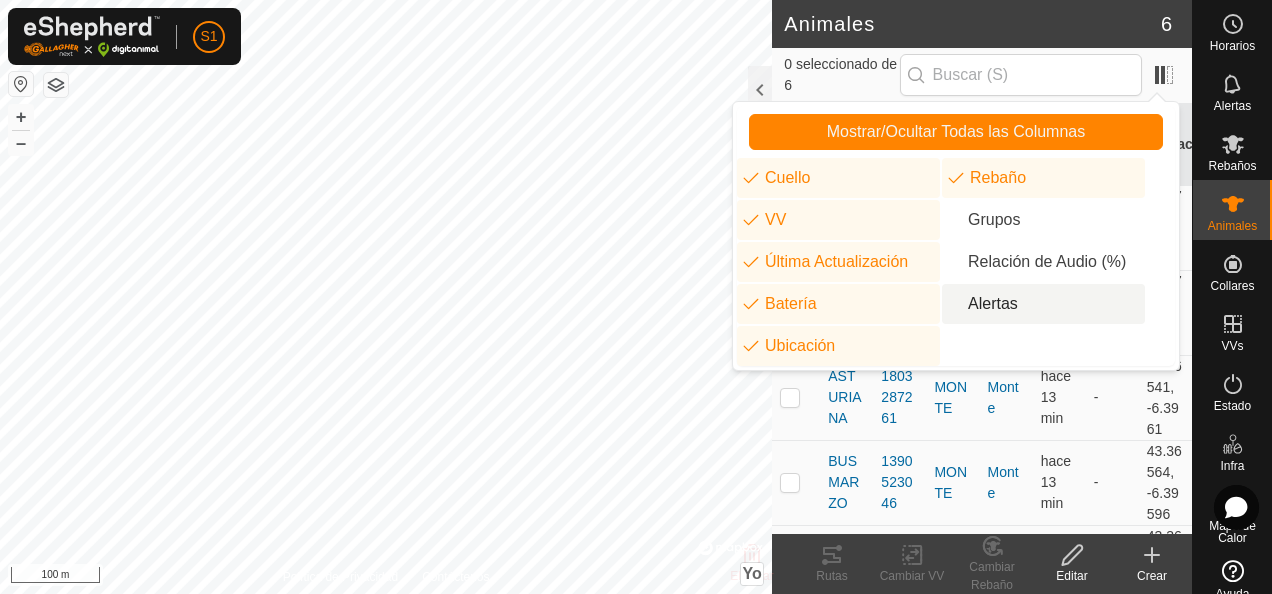 click on "Alertas" at bounding box center [1043, 304] 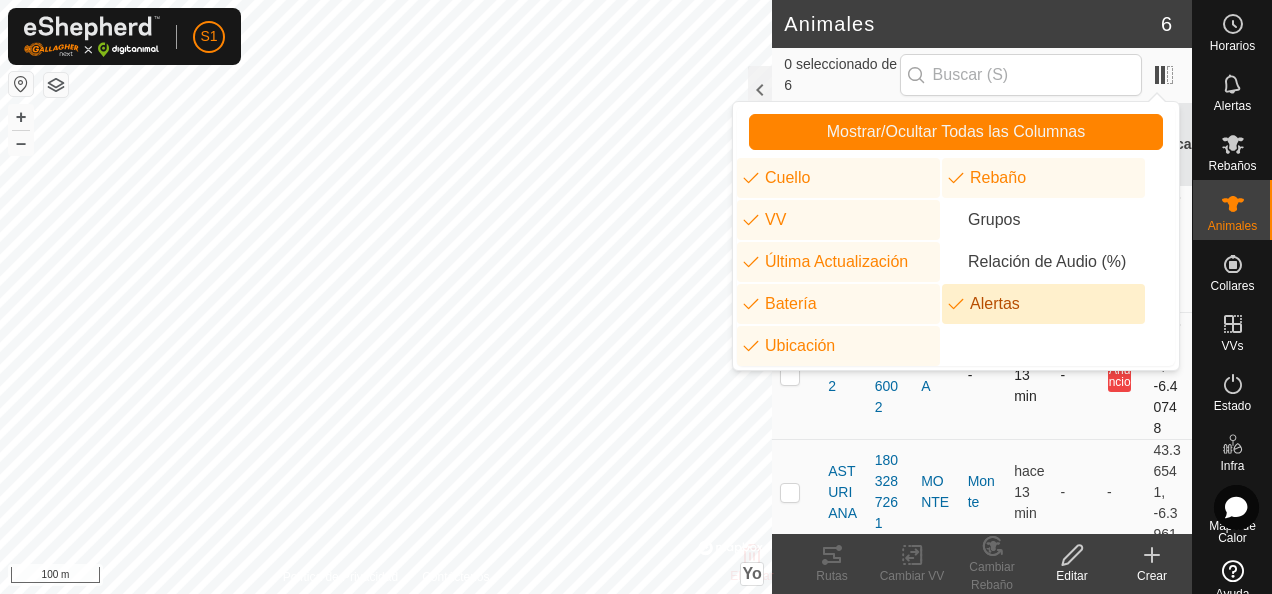 click on "-" at bounding box center [1076, 375] 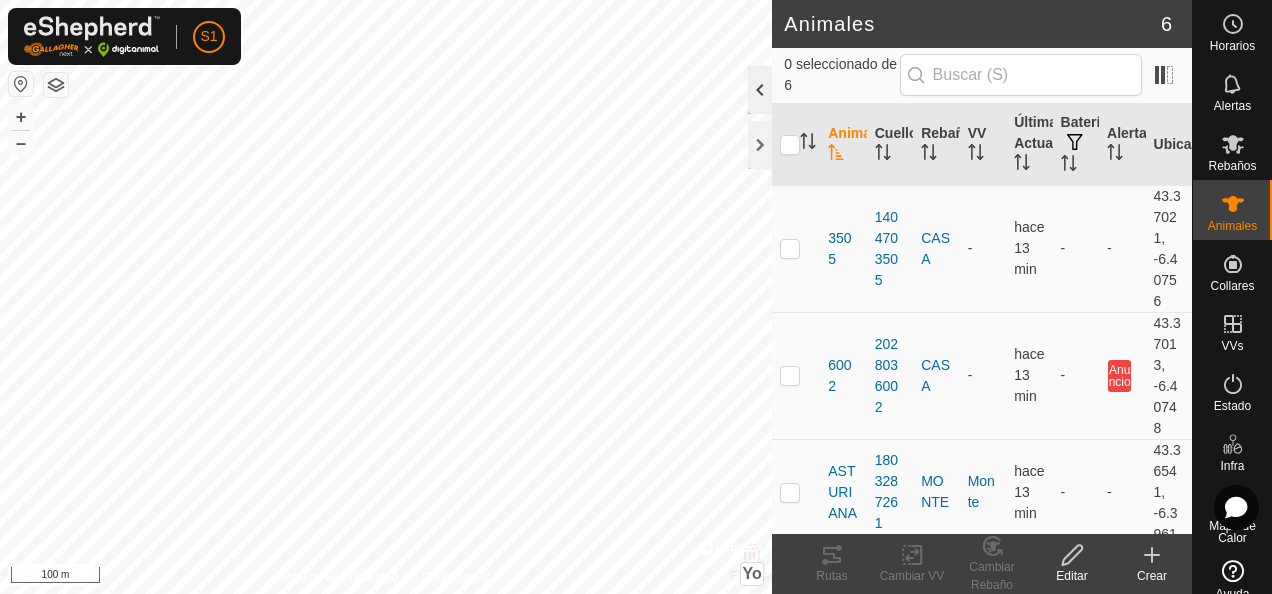 click 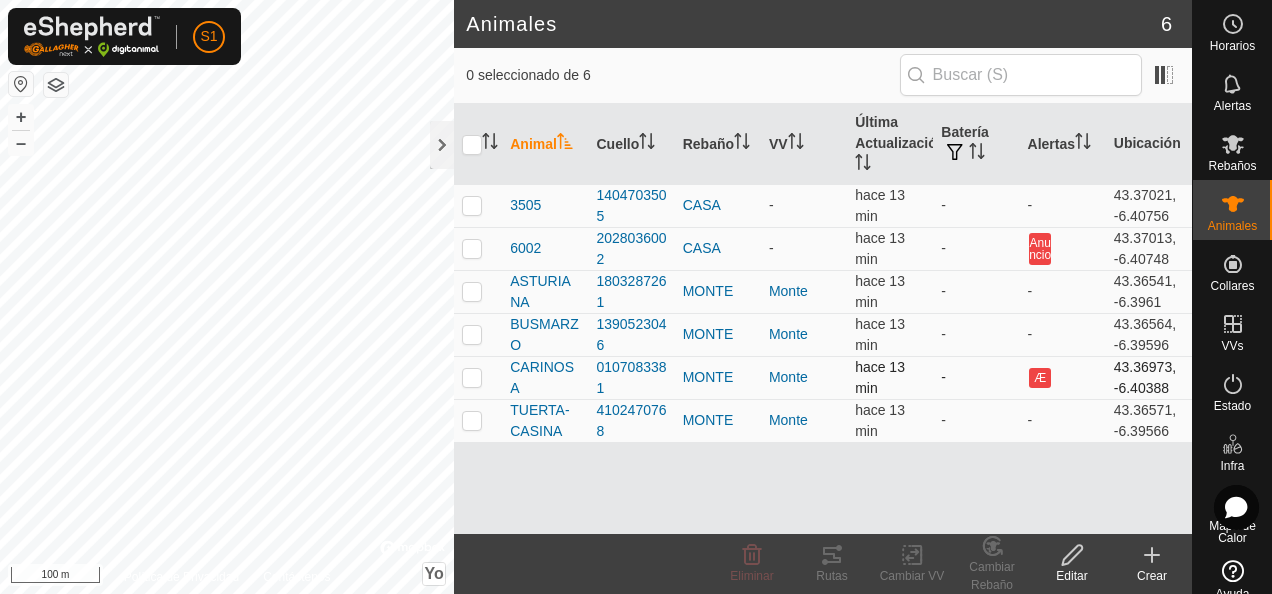 click at bounding box center (472, 377) 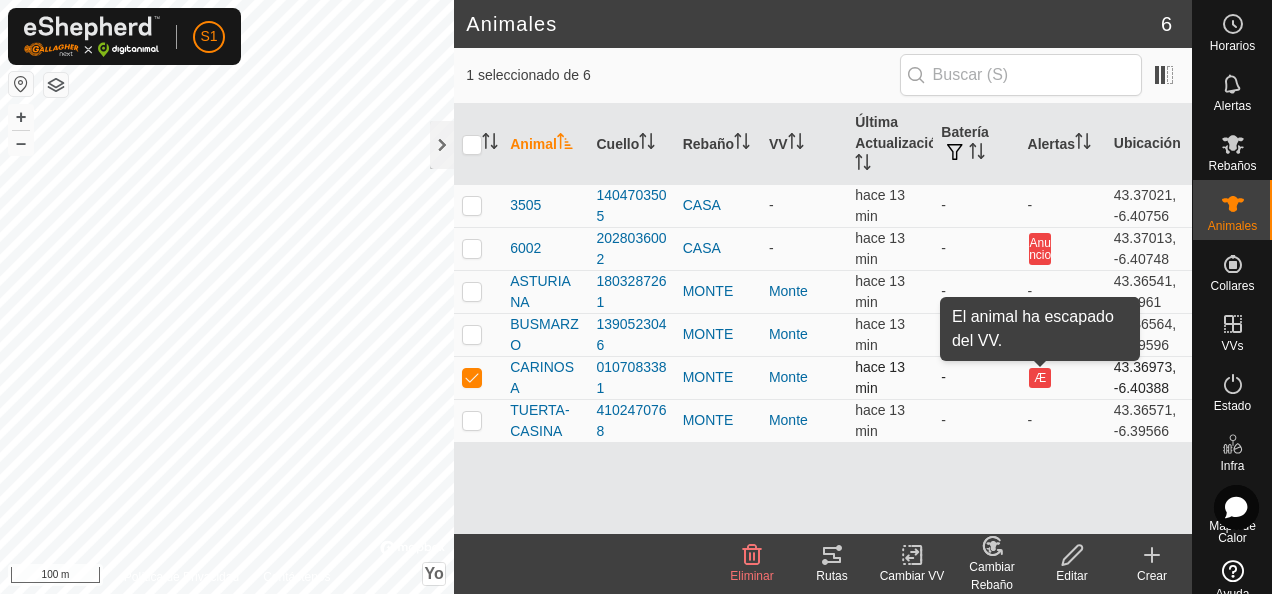 click on "Æ" at bounding box center (1040, 378) 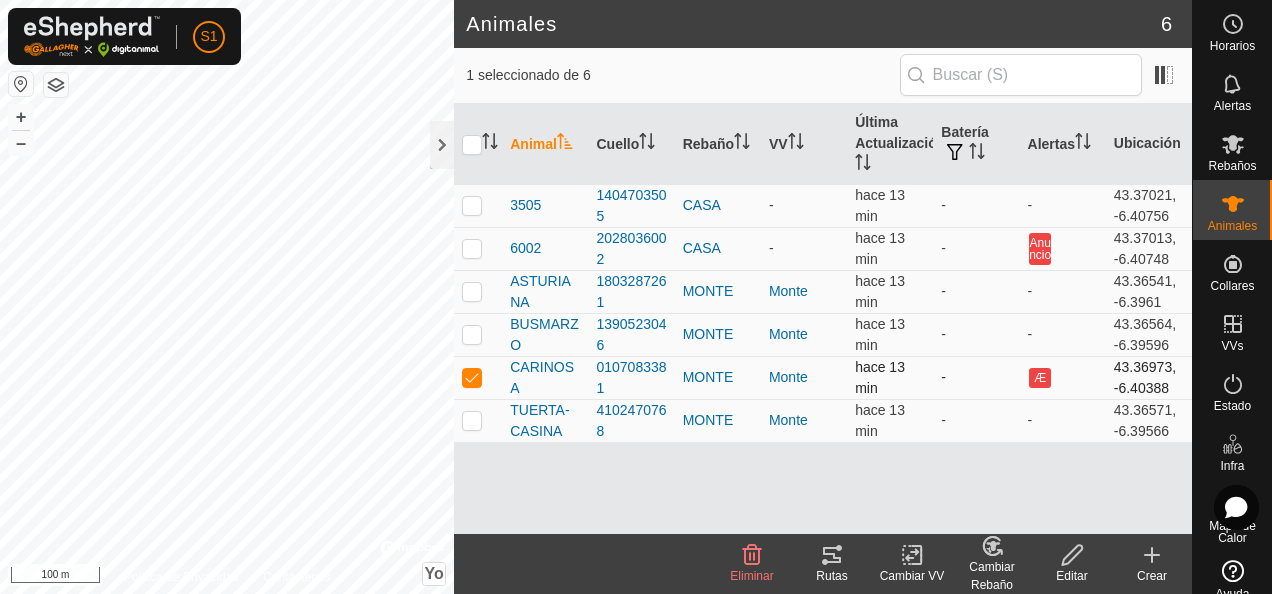 click on "Æ" at bounding box center (1040, 378) 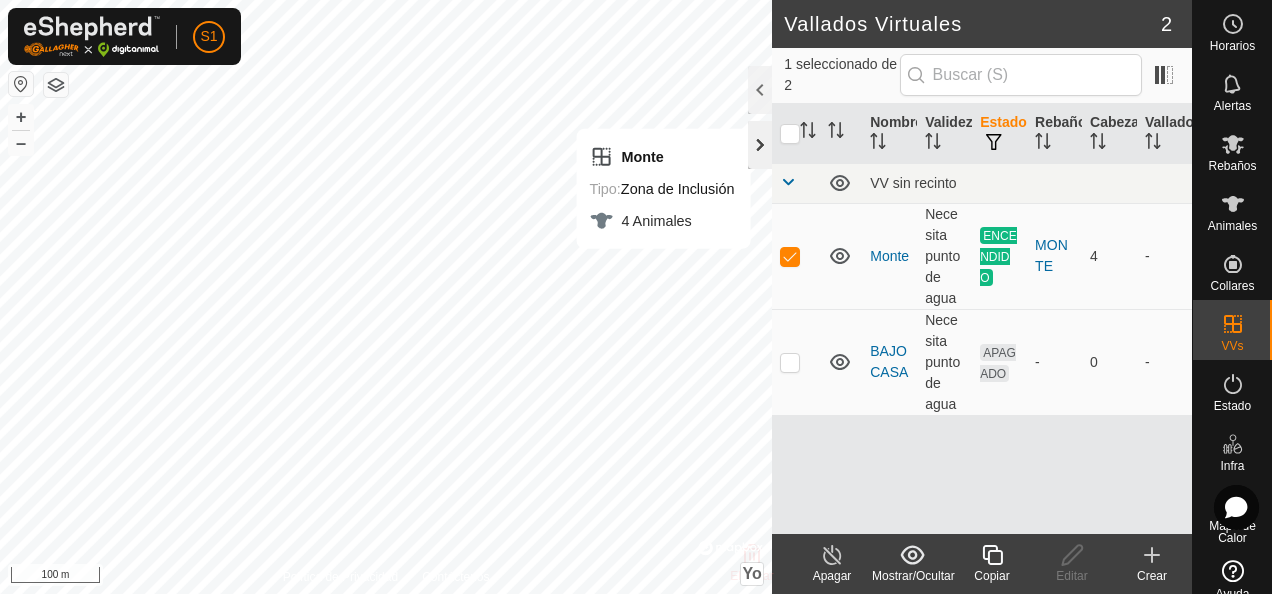 click 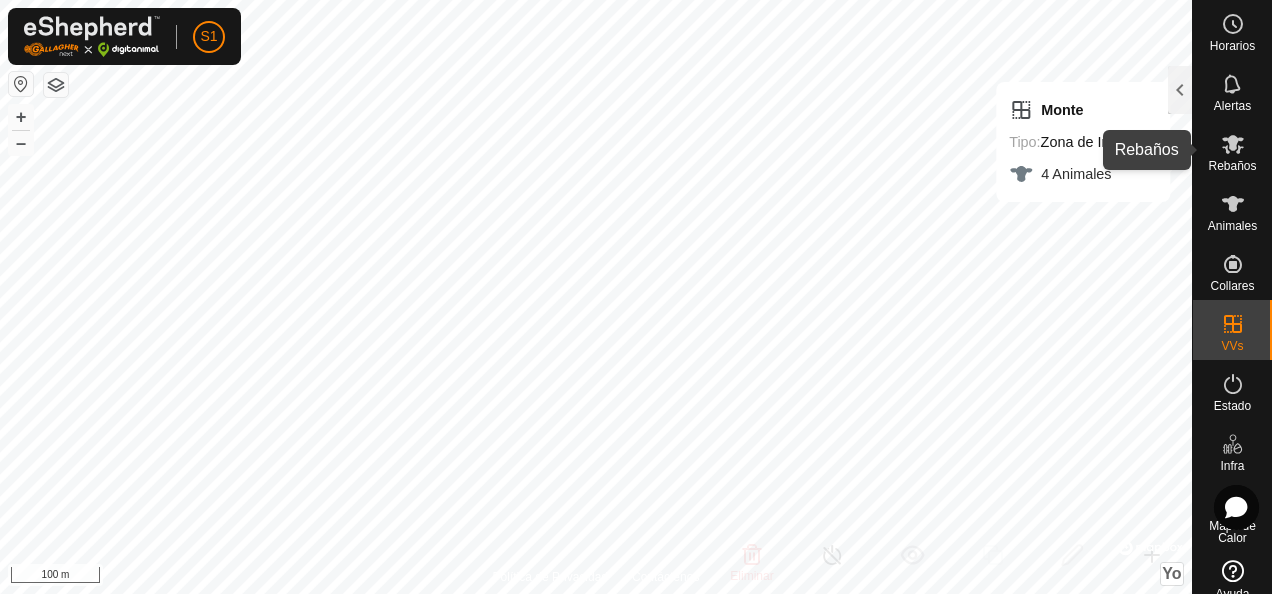 click 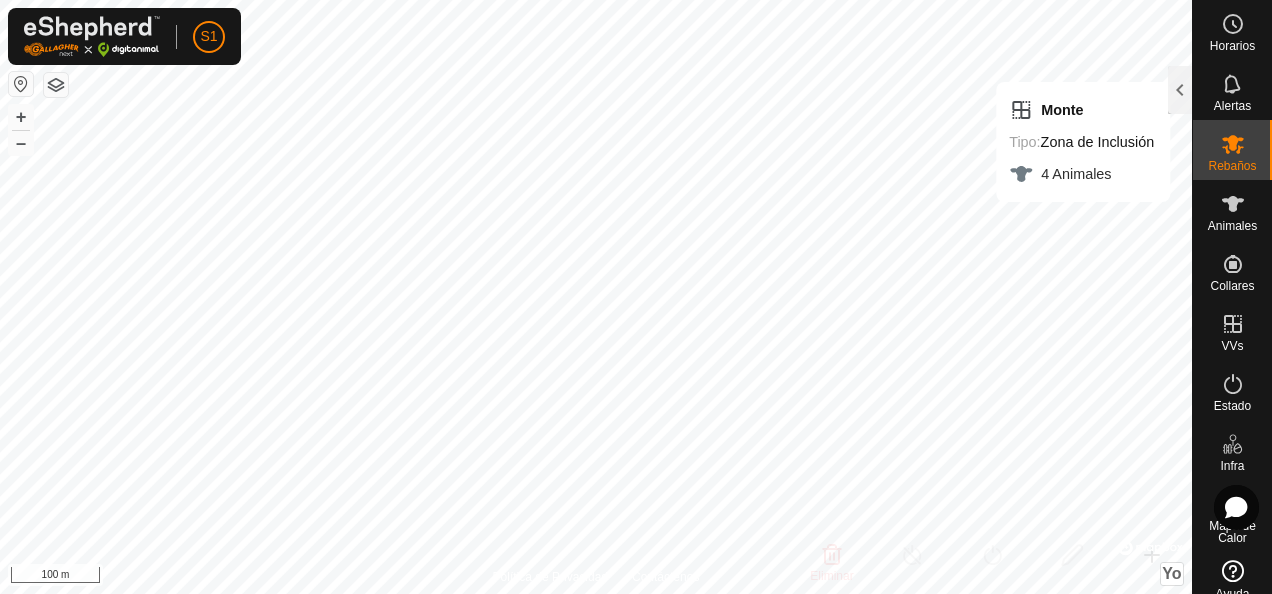 click 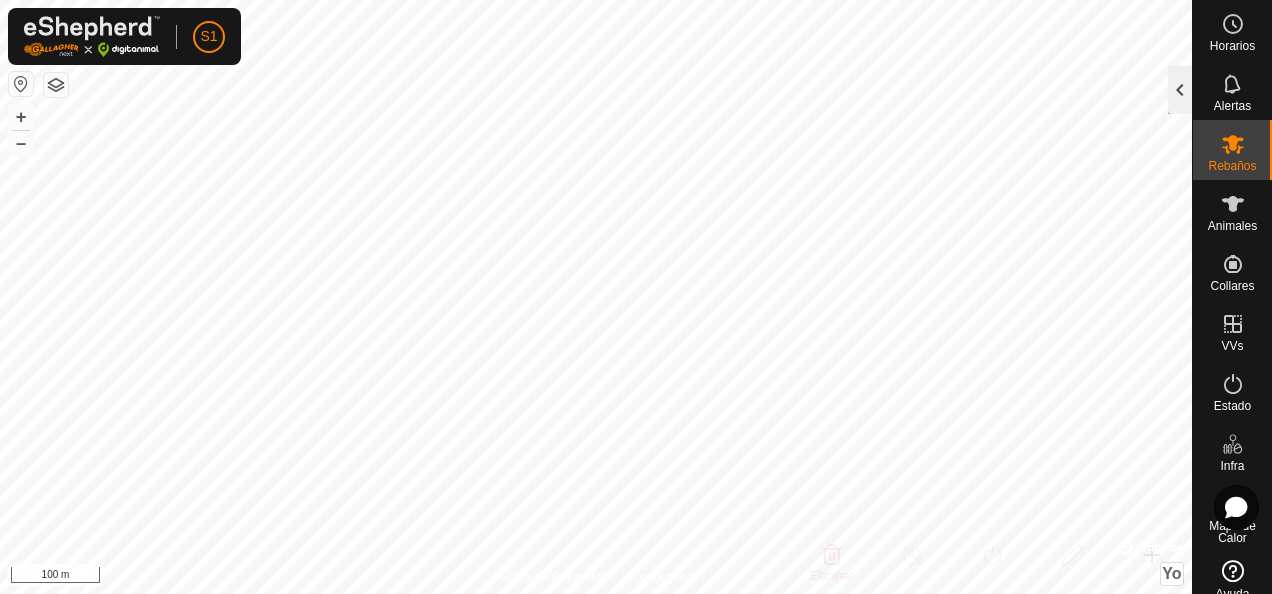click 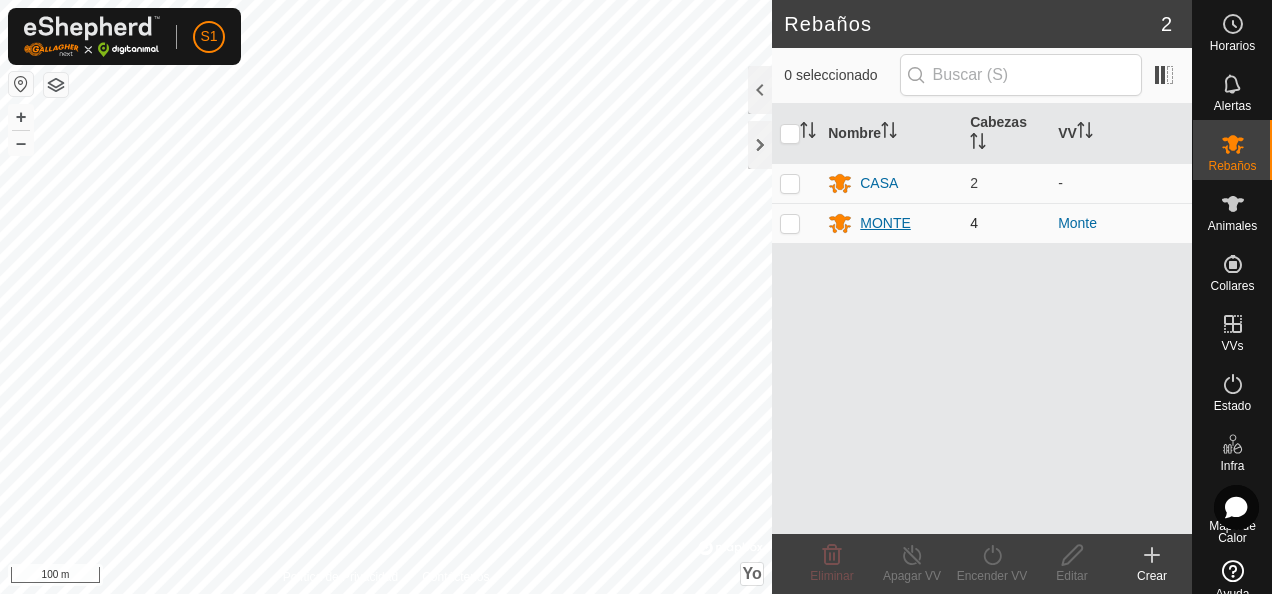 click on "MONTE" at bounding box center [891, 223] 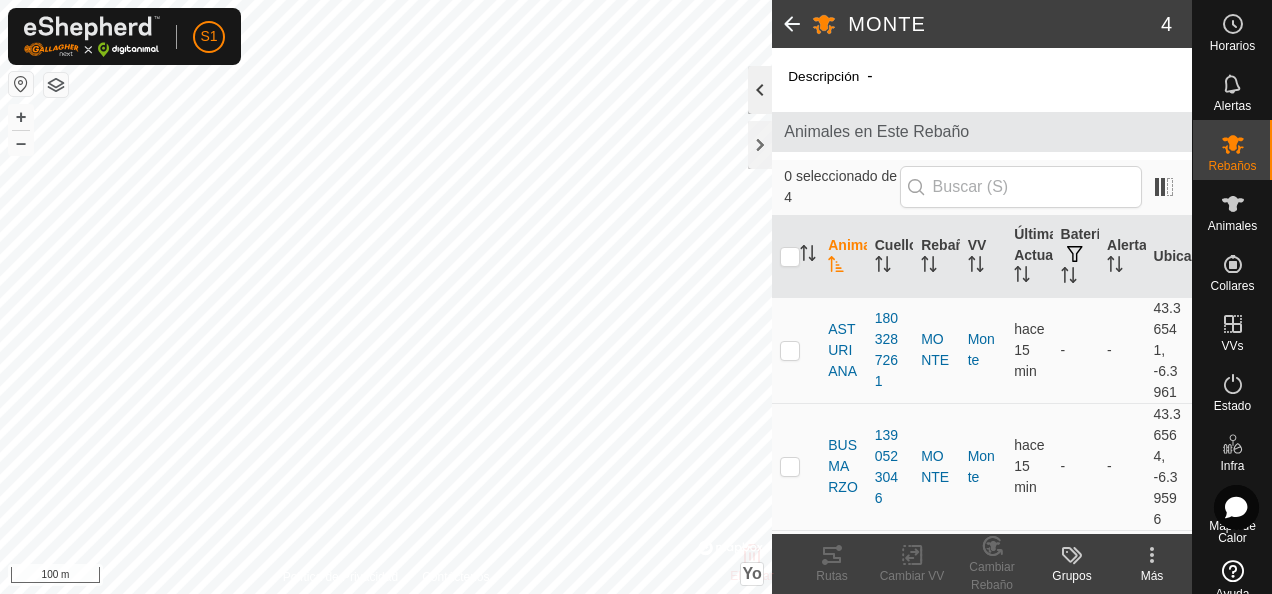 click 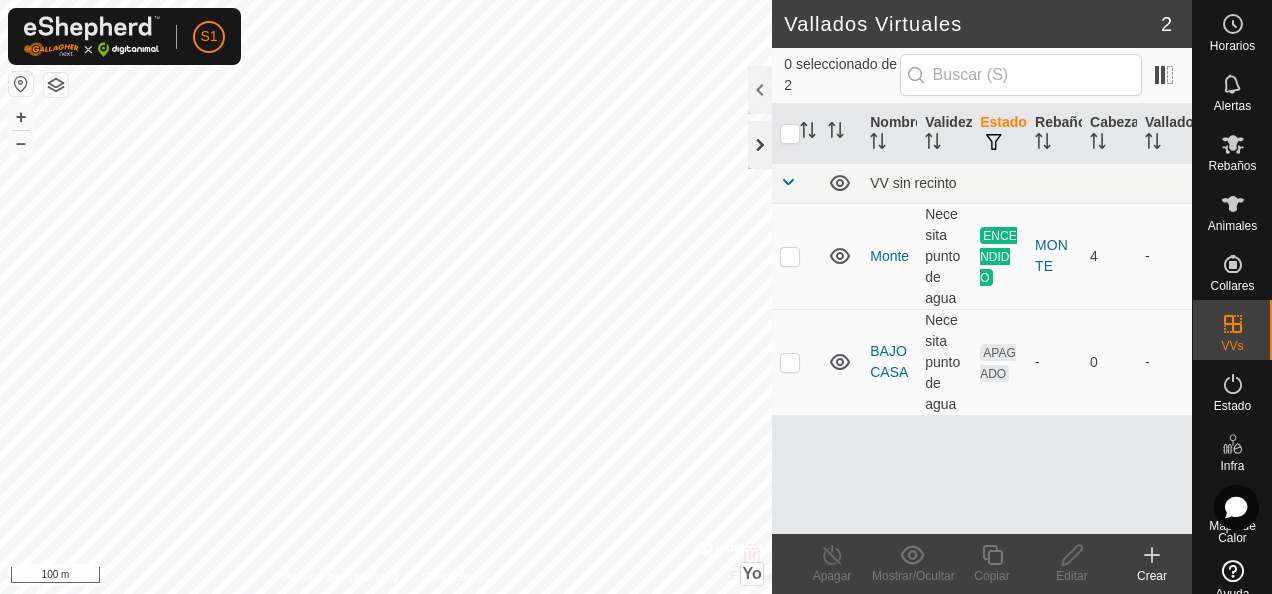 click 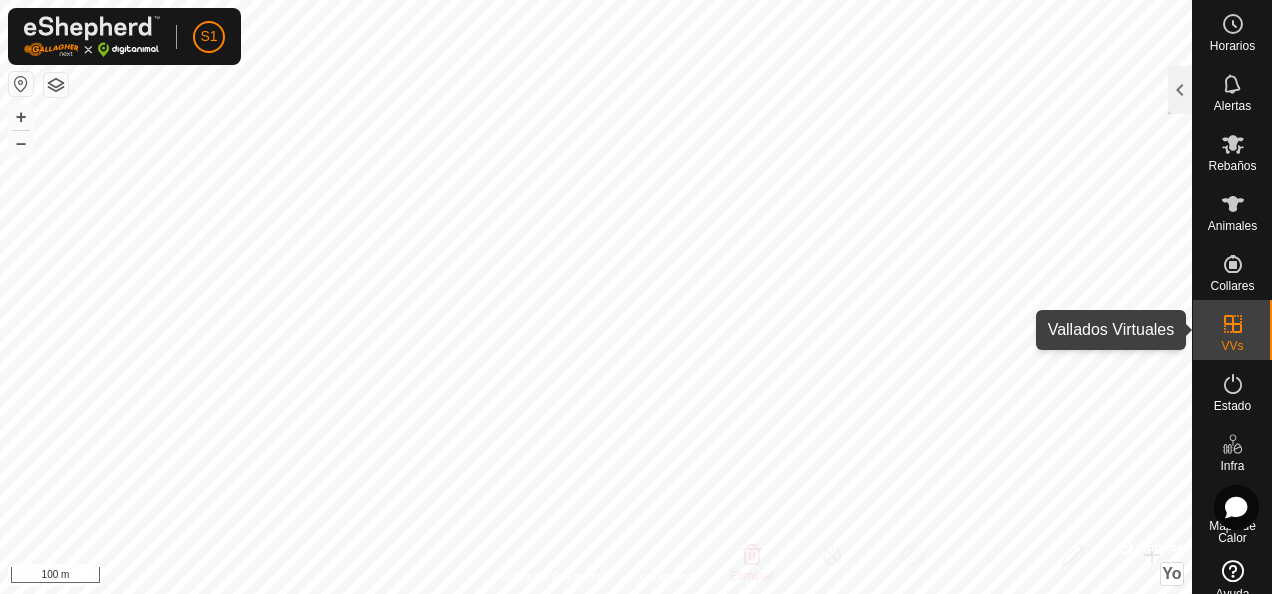 click 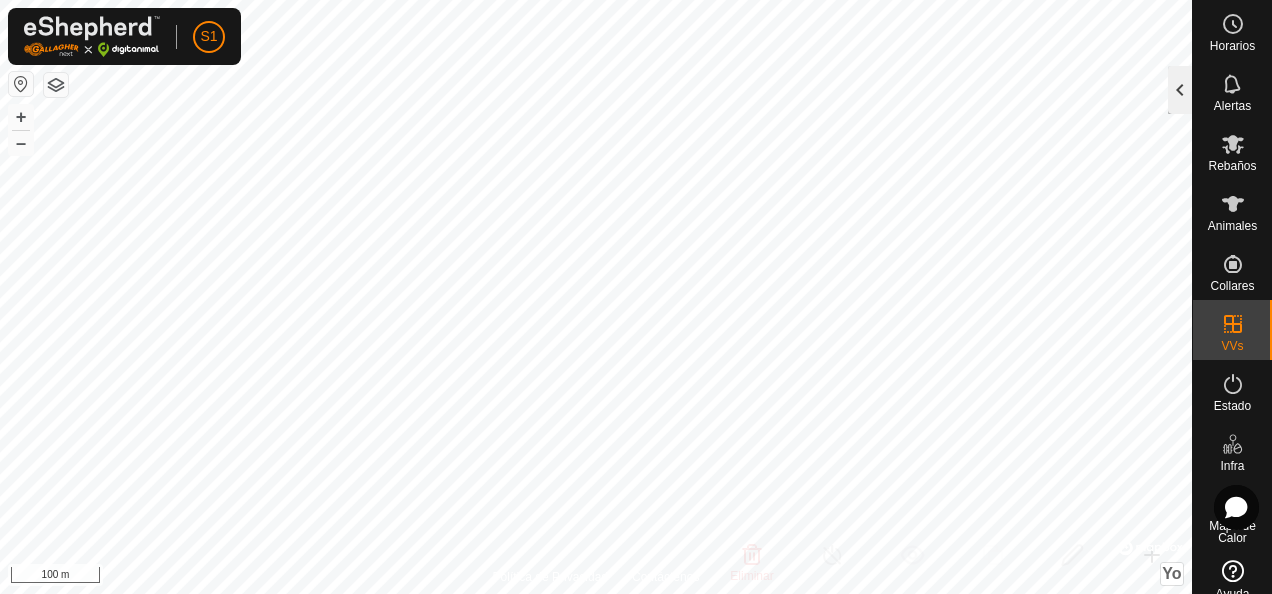 click 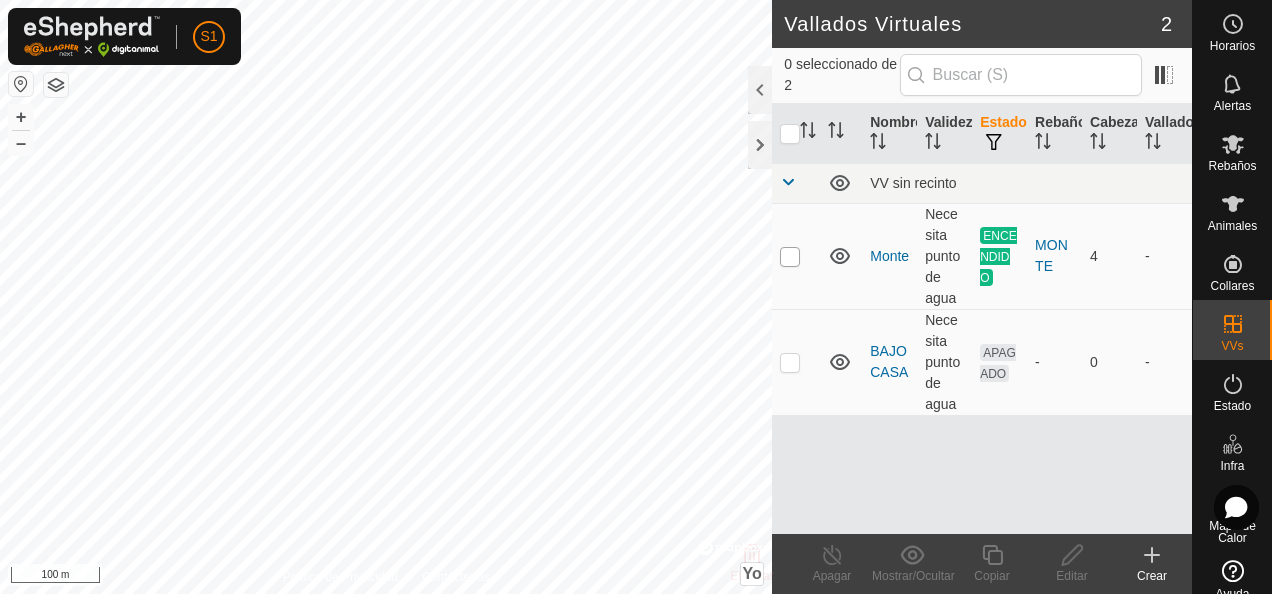 click at bounding box center (790, 257) 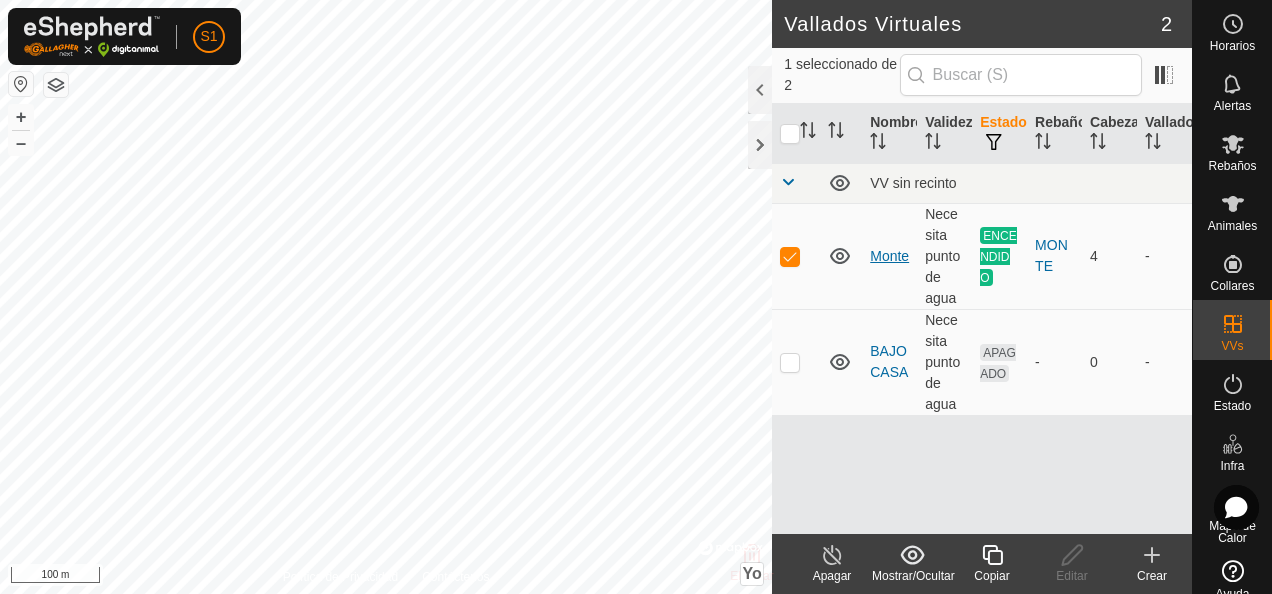 click on "Monte" at bounding box center (889, 256) 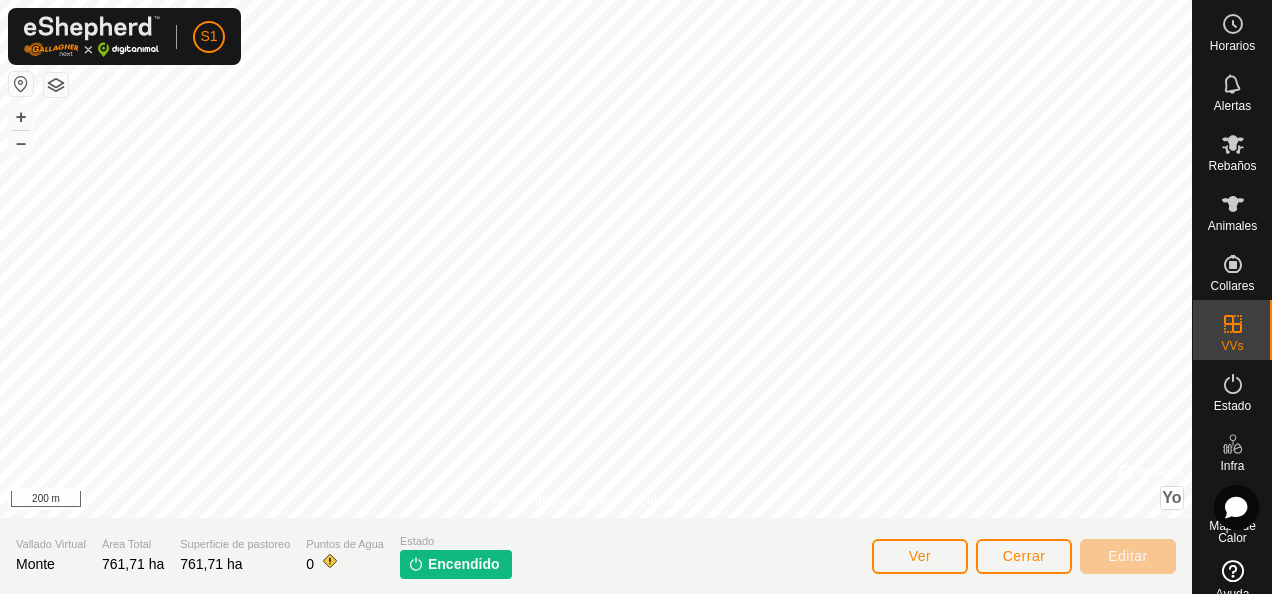 click on "Encendido" 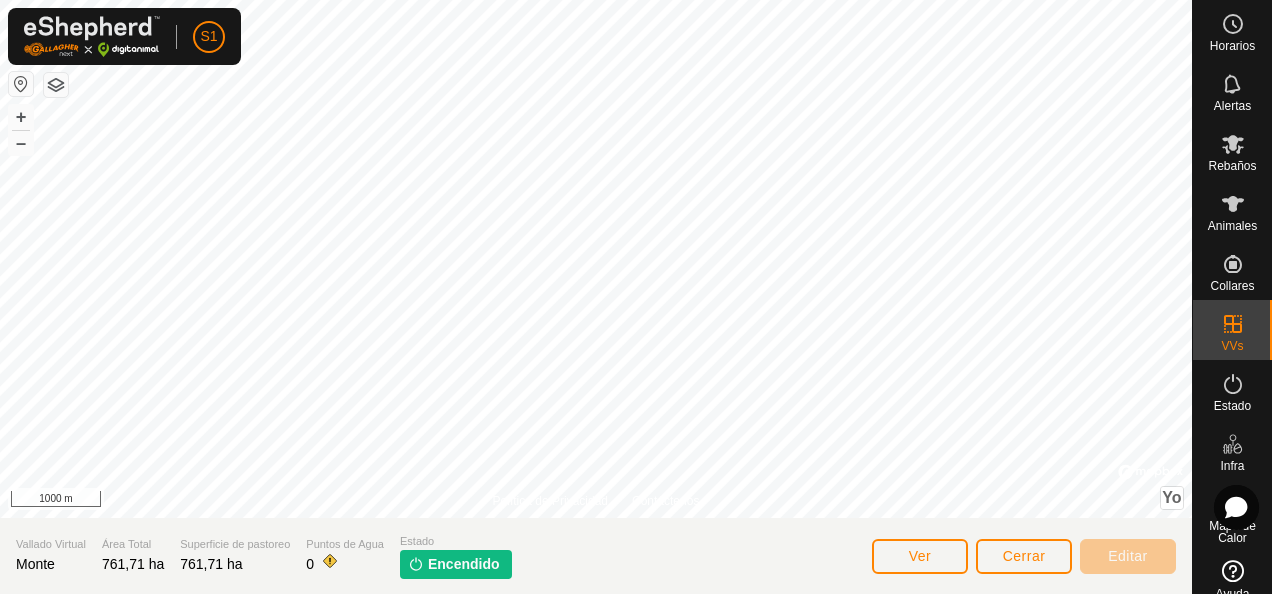 click 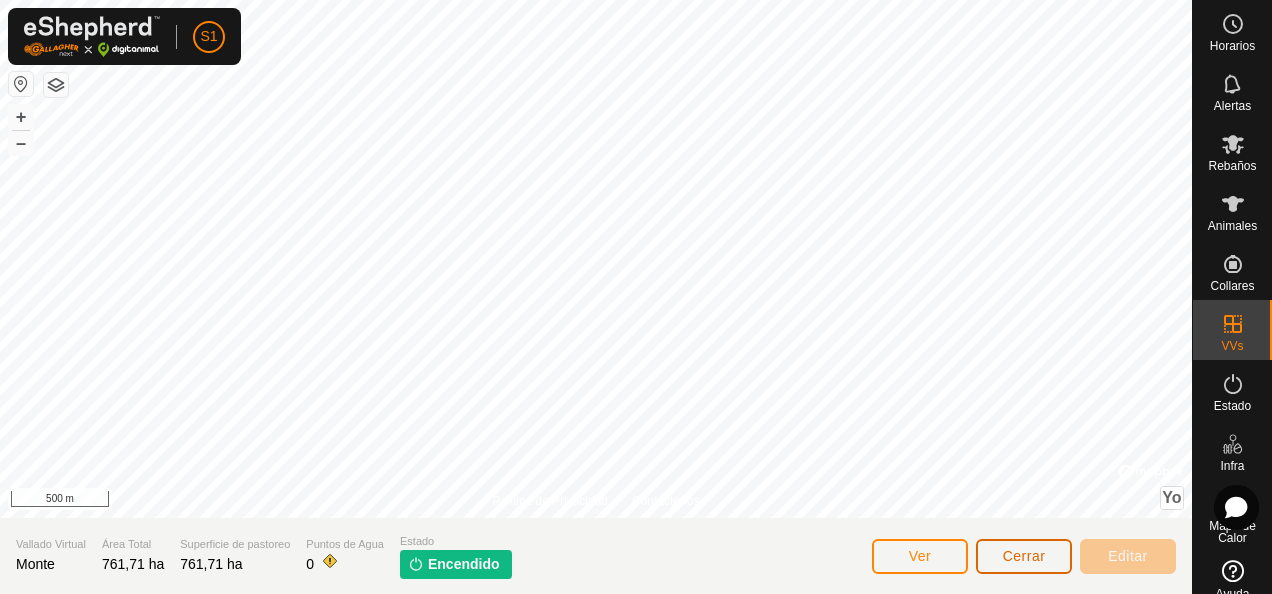 click on "Cerrar" 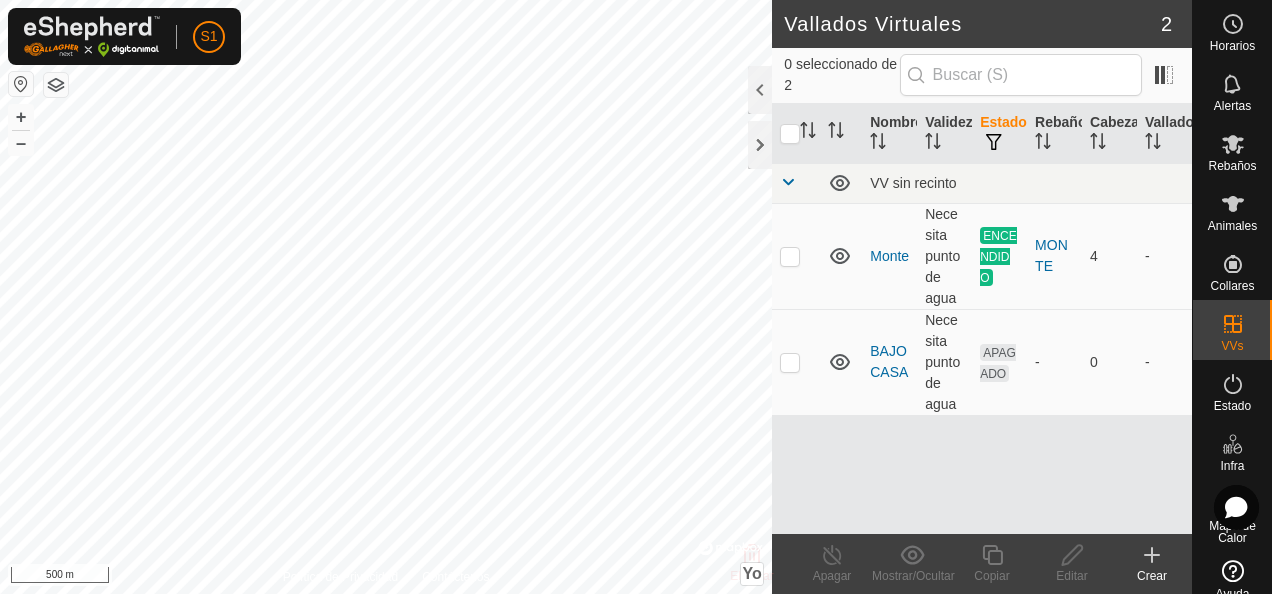 click 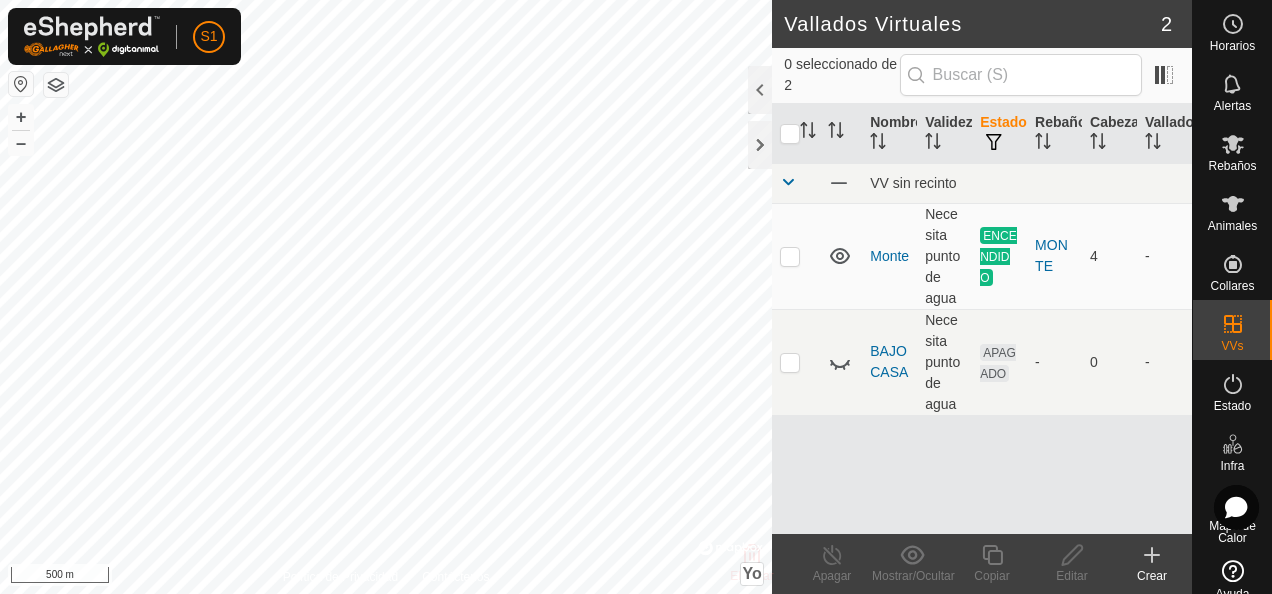 click 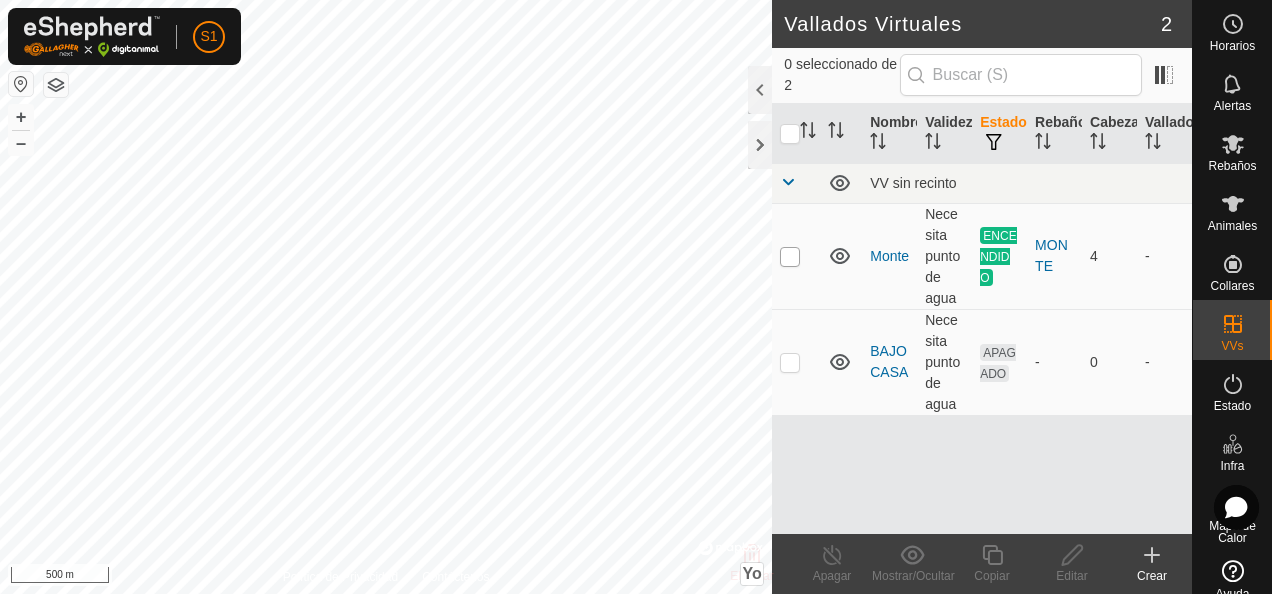 click at bounding box center (790, 257) 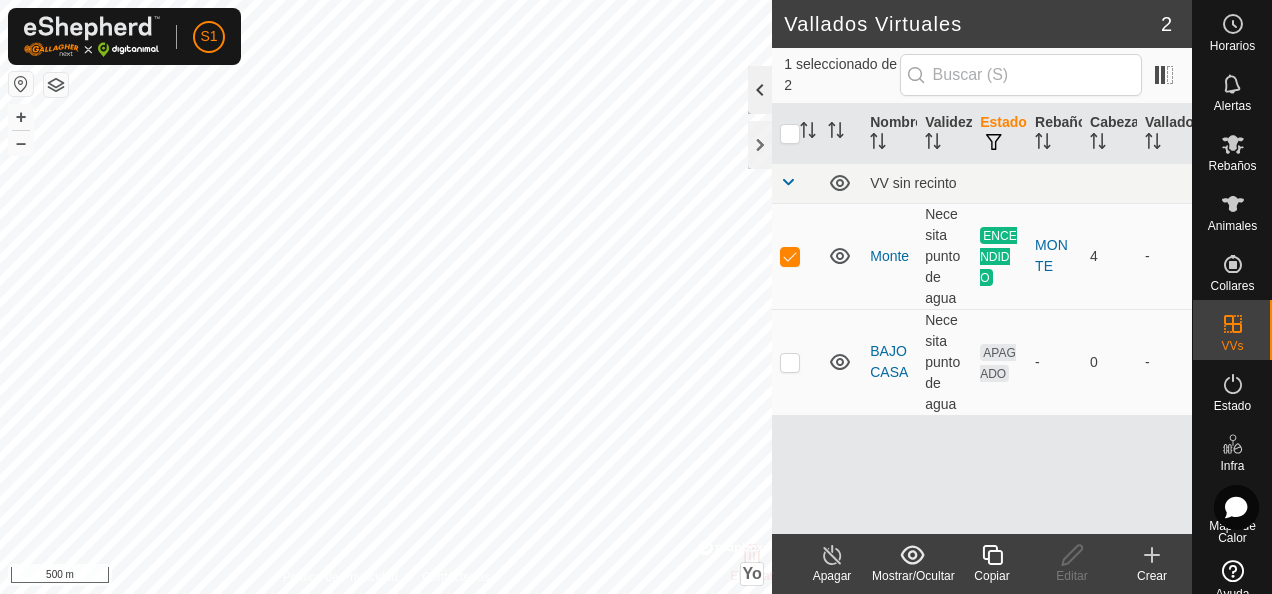 click 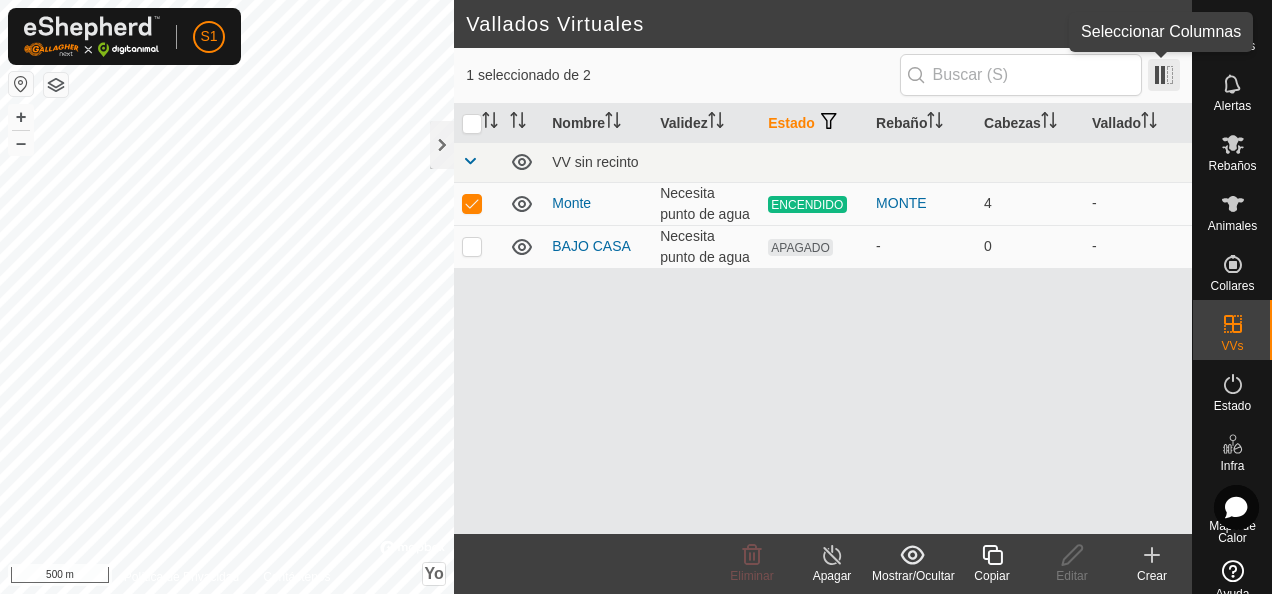click at bounding box center [1164, 75] 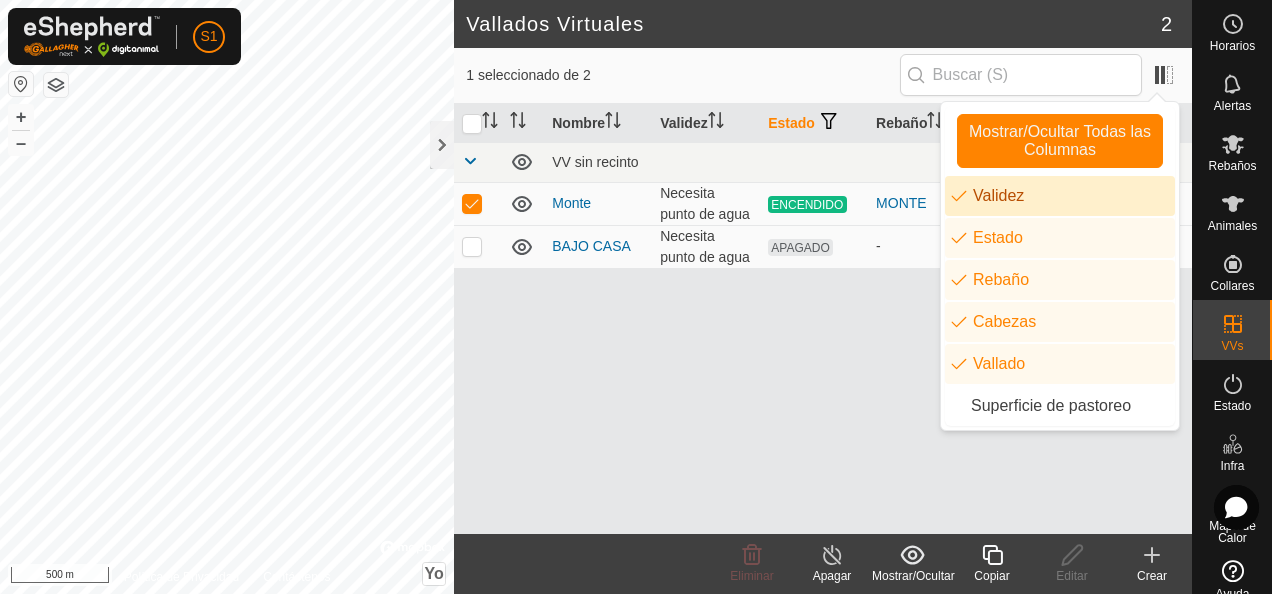click on "Nombre   Validez   Estado   Rebaño   Cabezas   Vallado   VV sin recinto  Monte  Necesita punto de agua  ENCENDIDO  MONTE   4   -  BAJO CASA  Necesita punto de agua  APAGADO  -   0   -" at bounding box center (823, 319) 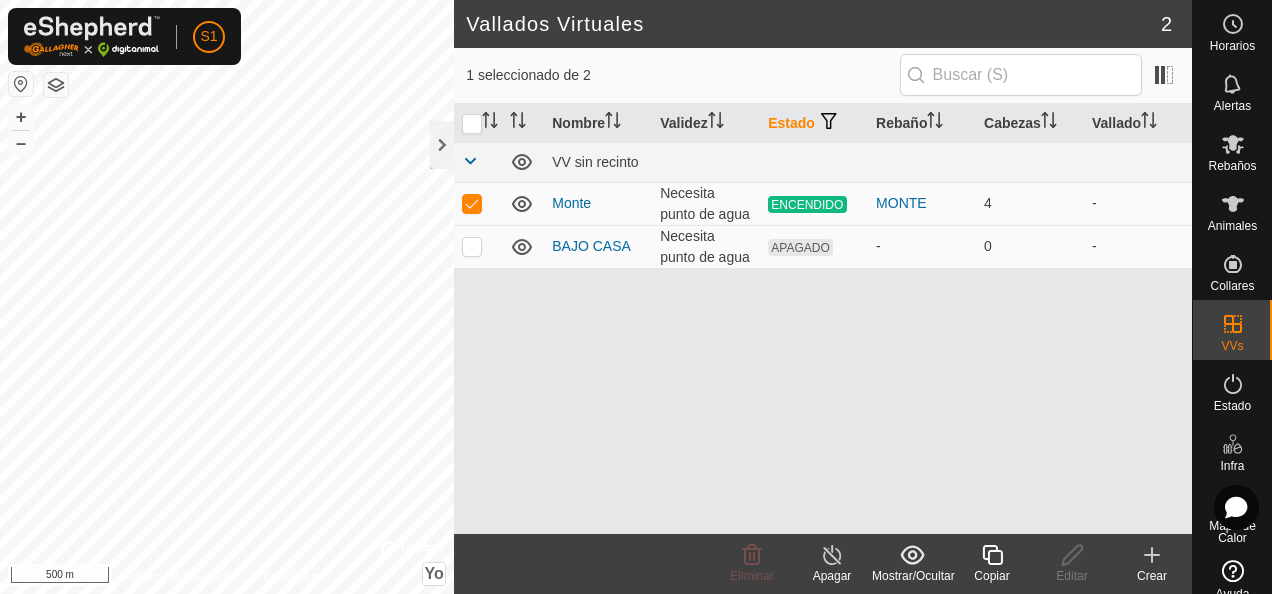 click on "ENCENDIDO" at bounding box center (807, 204) 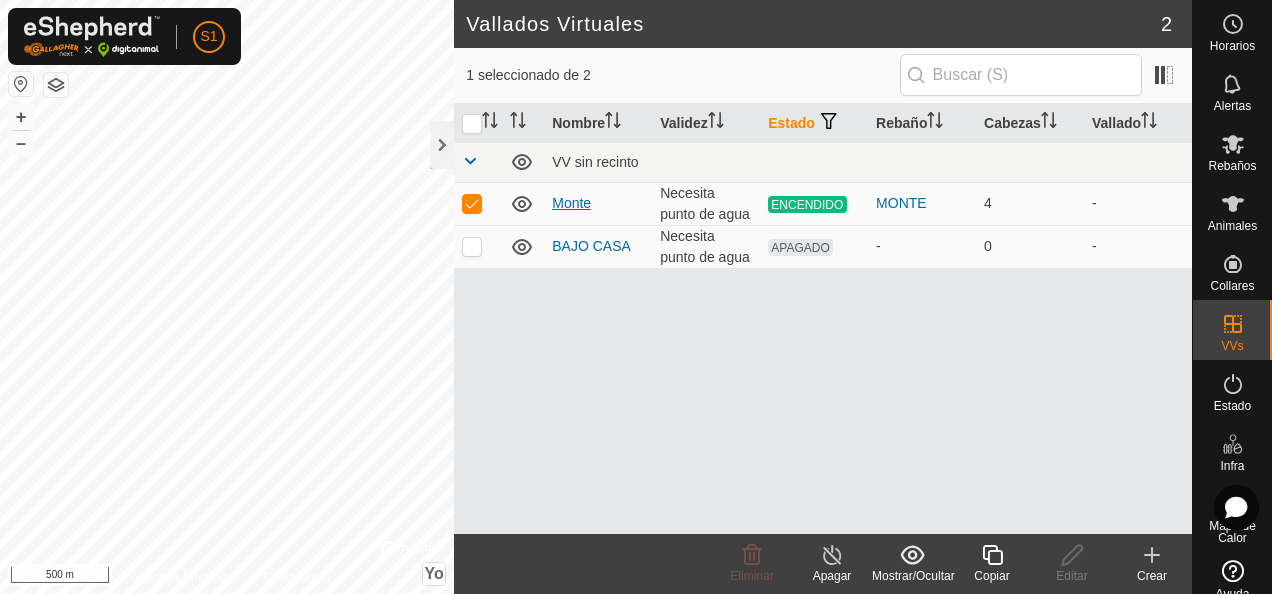 click on "Monte" at bounding box center (571, 203) 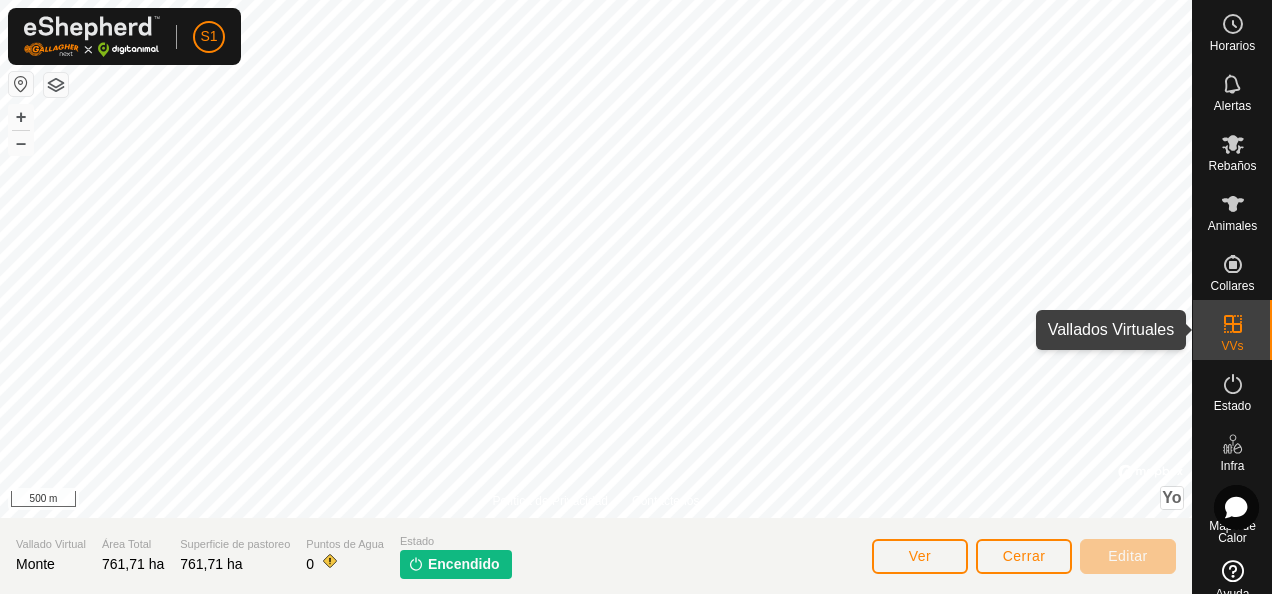 click 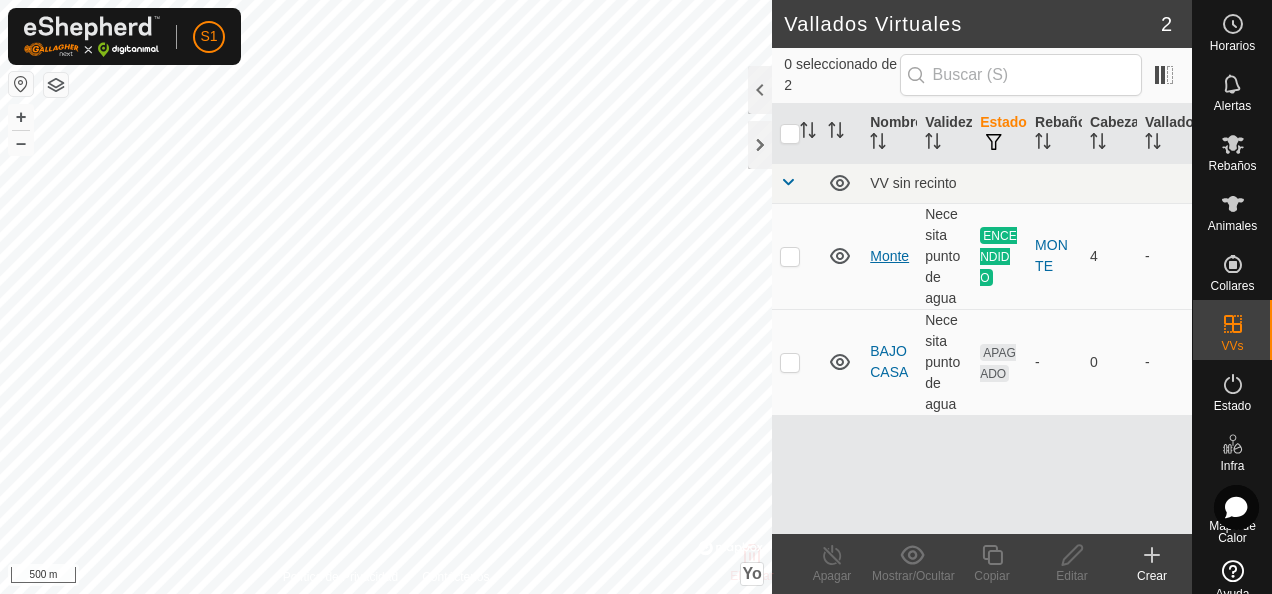 click on "Monte" at bounding box center [889, 256] 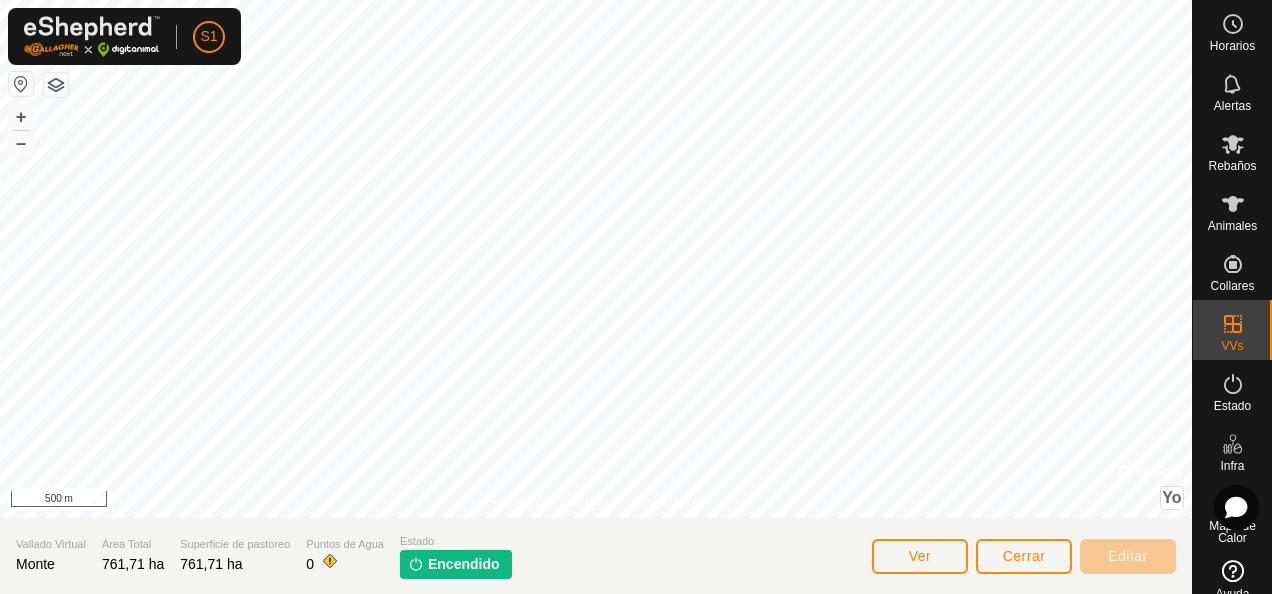 scroll, scrollTop: 0, scrollLeft: 0, axis: both 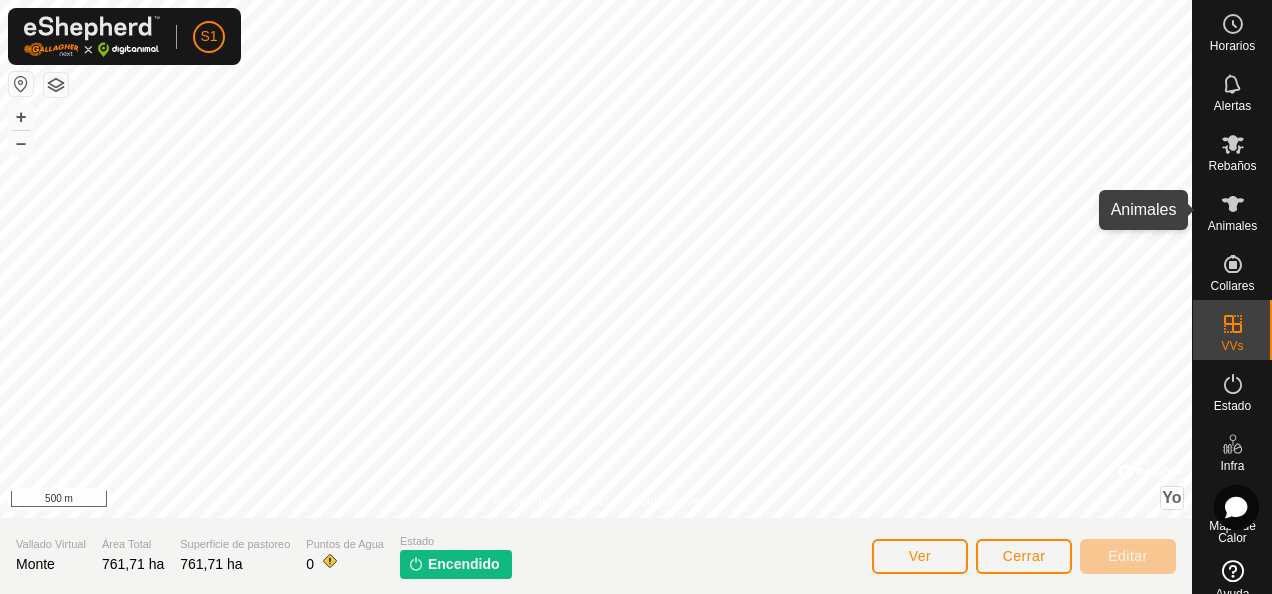 click 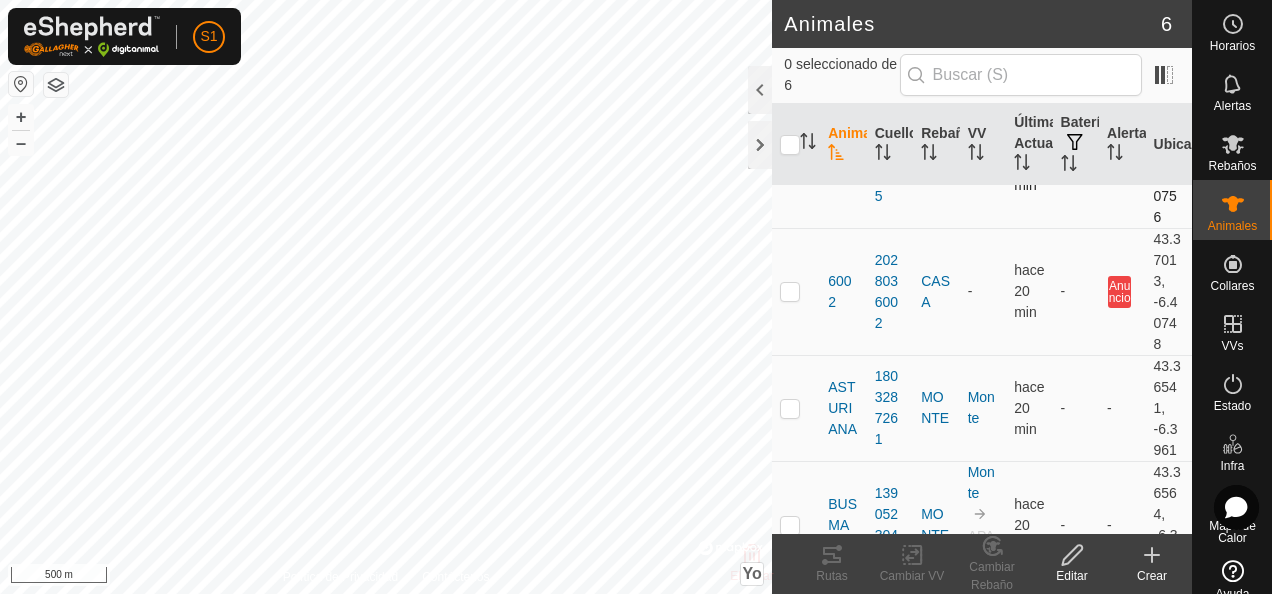 scroll, scrollTop: 0, scrollLeft: 0, axis: both 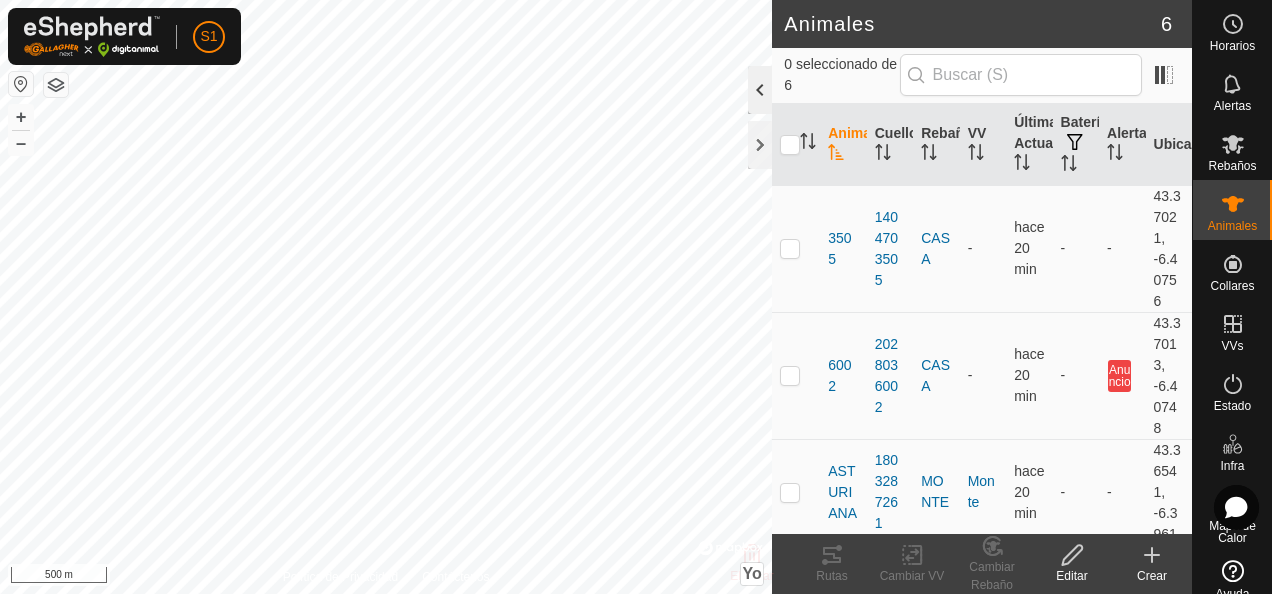 click 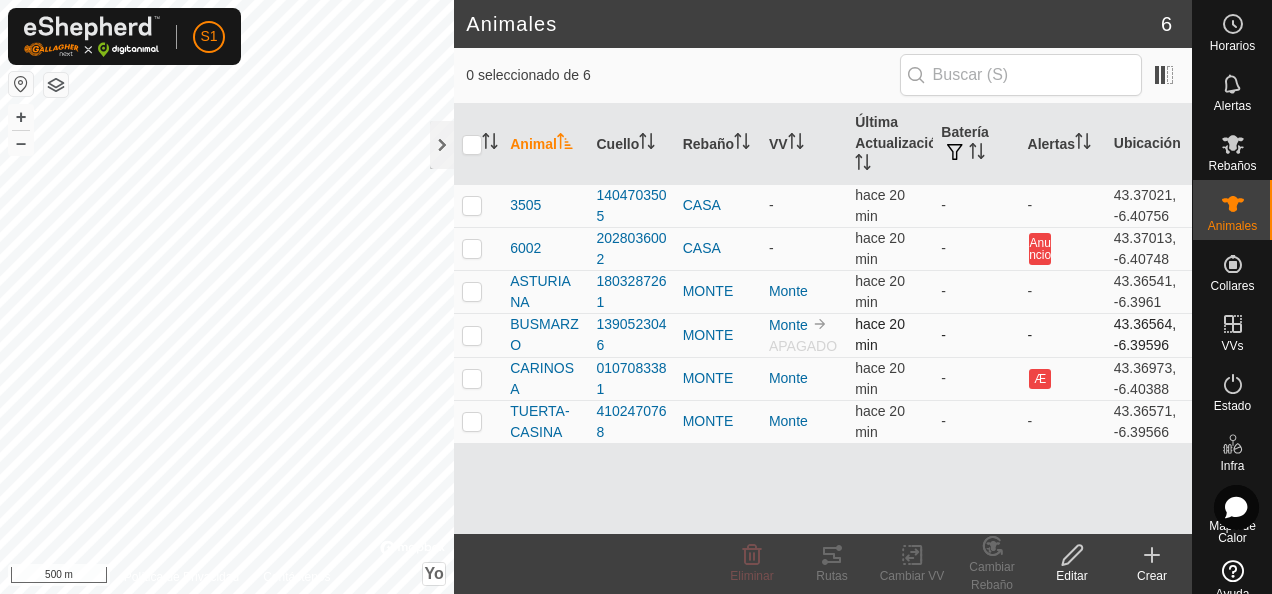 click on "APAGADO" at bounding box center [803, 346] 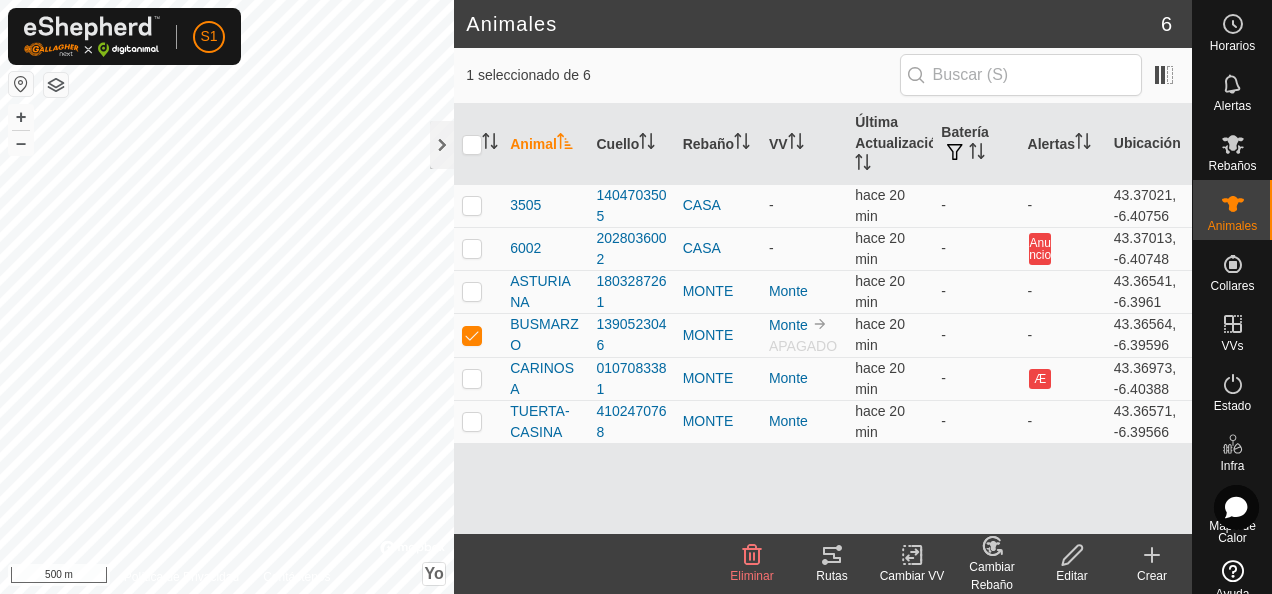 click 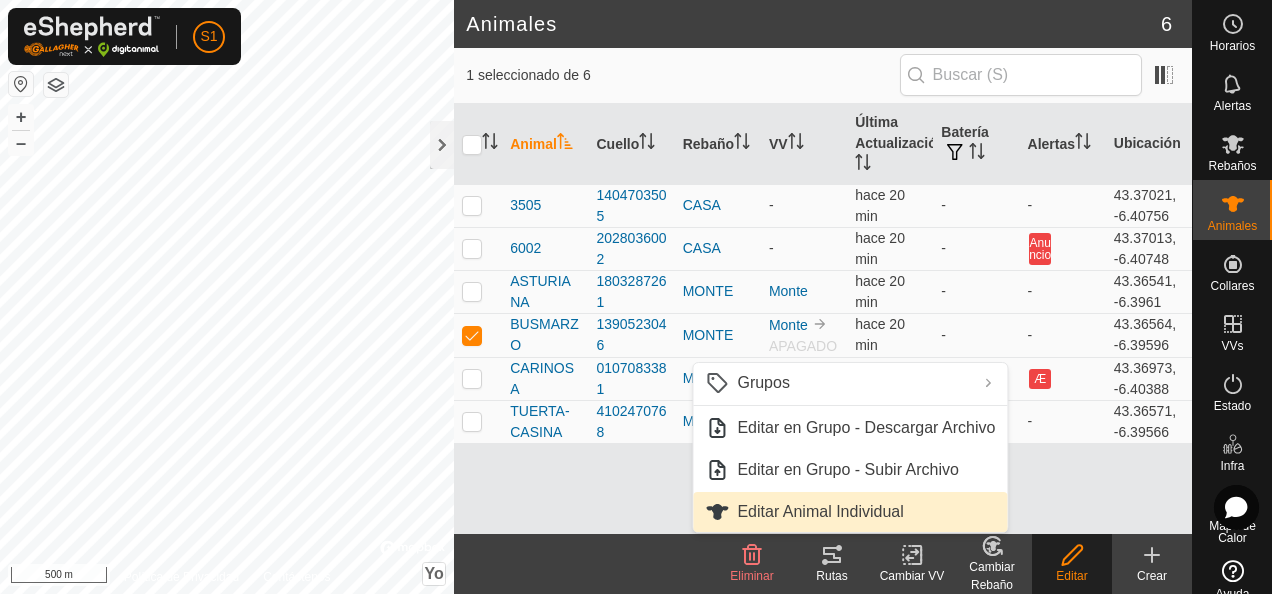 click on "Editar Animal Individual" at bounding box center [850, 512] 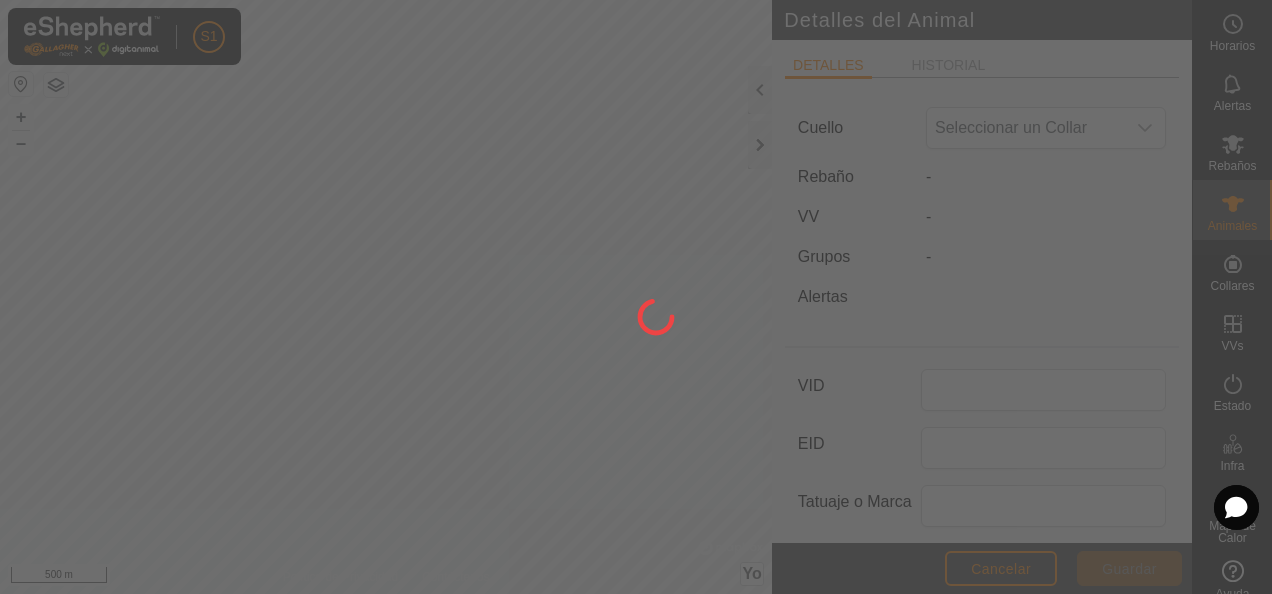 type on "BUSMARZO" 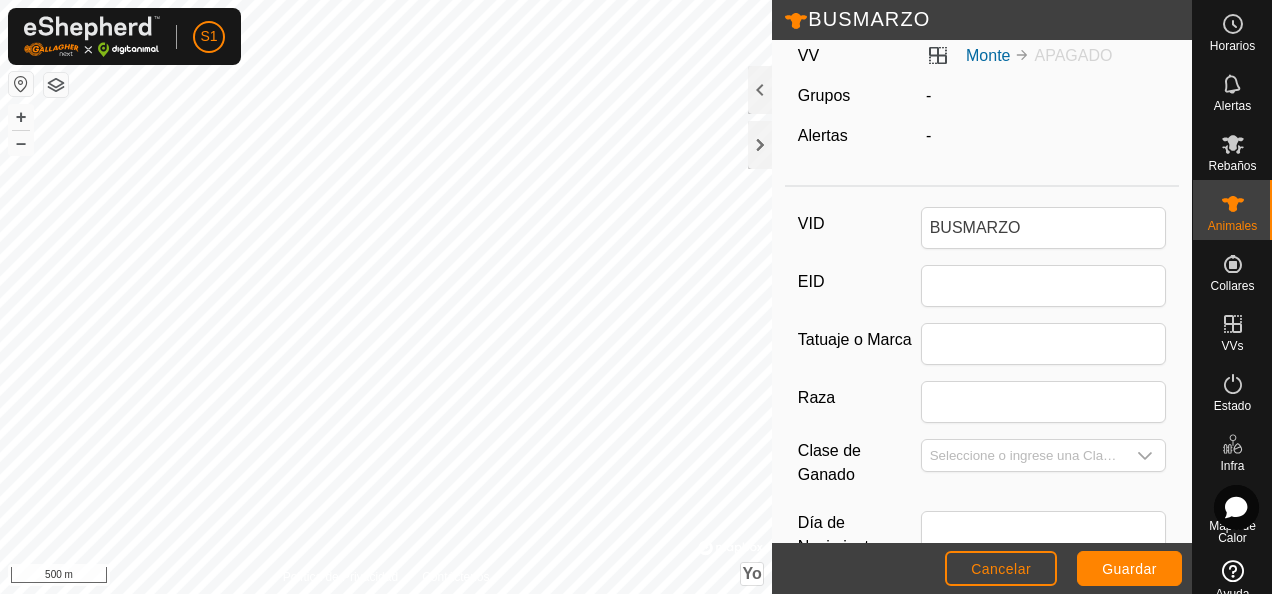 scroll, scrollTop: 0, scrollLeft: 0, axis: both 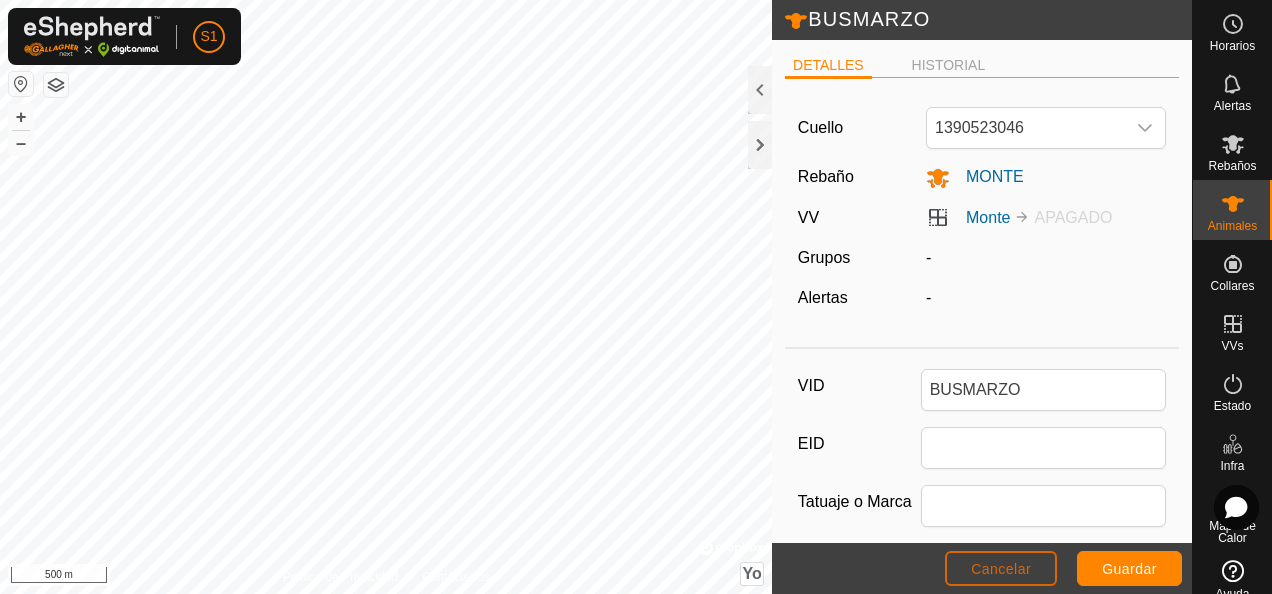 click on "Cancelar" 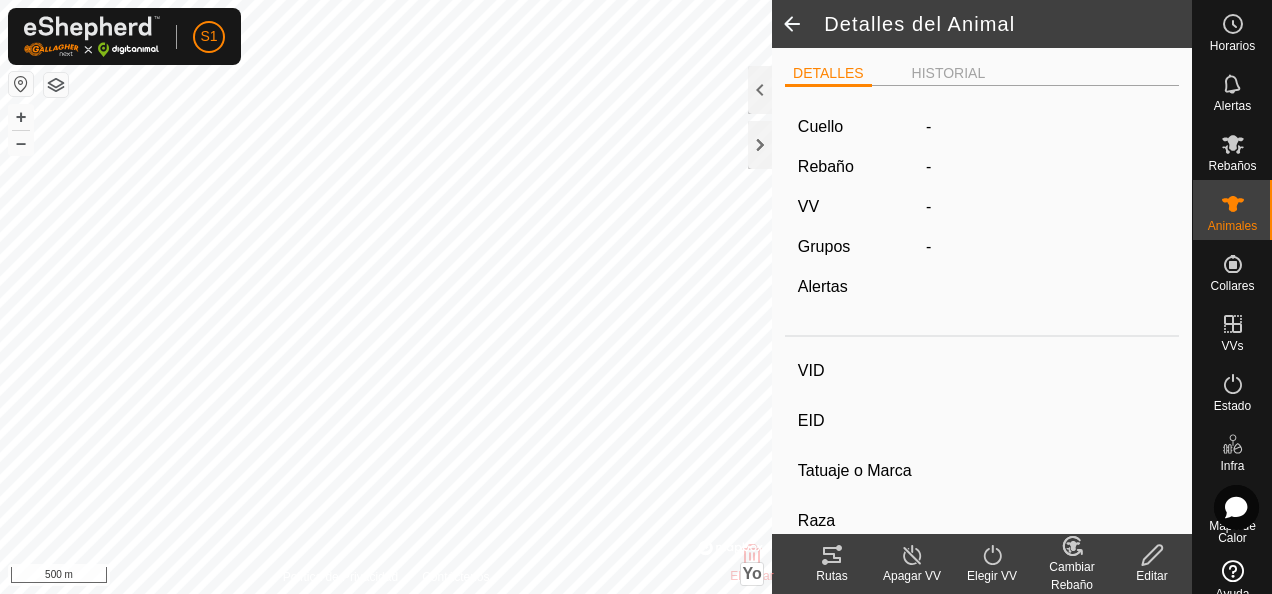 type on "BUSMARZO" 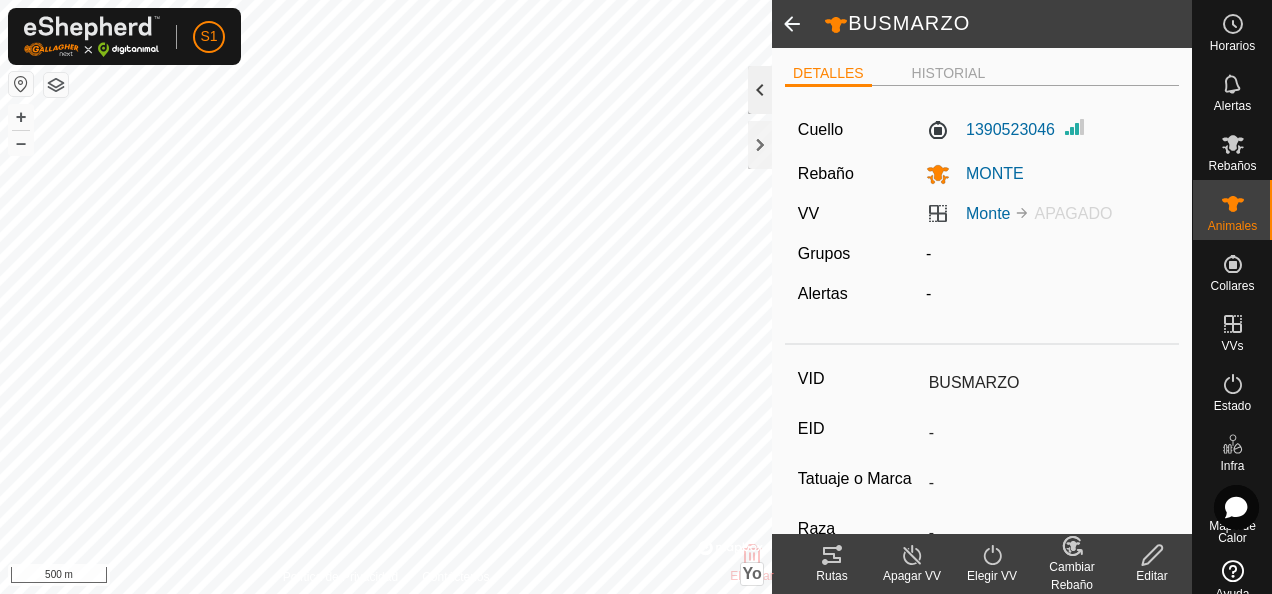 click 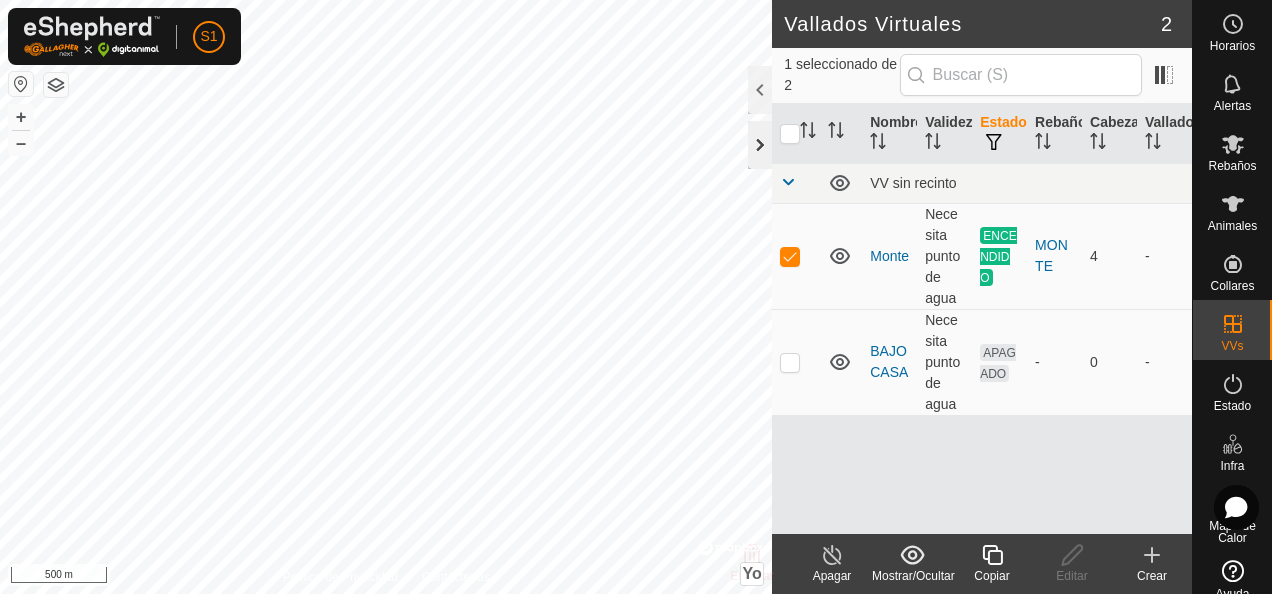 click 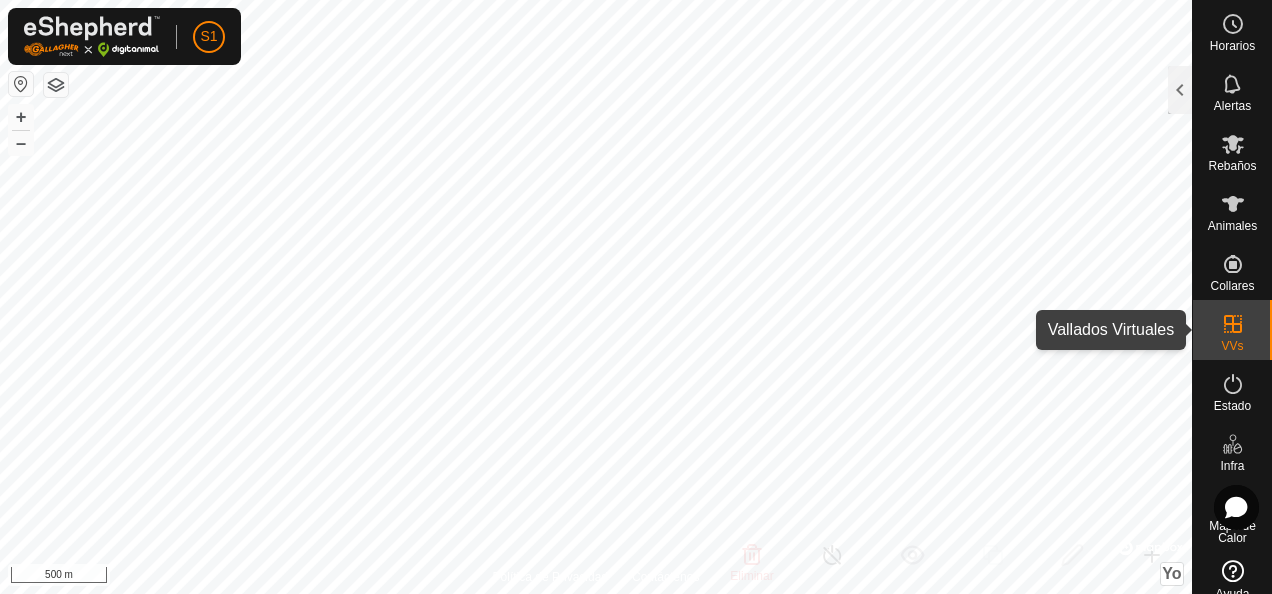 click 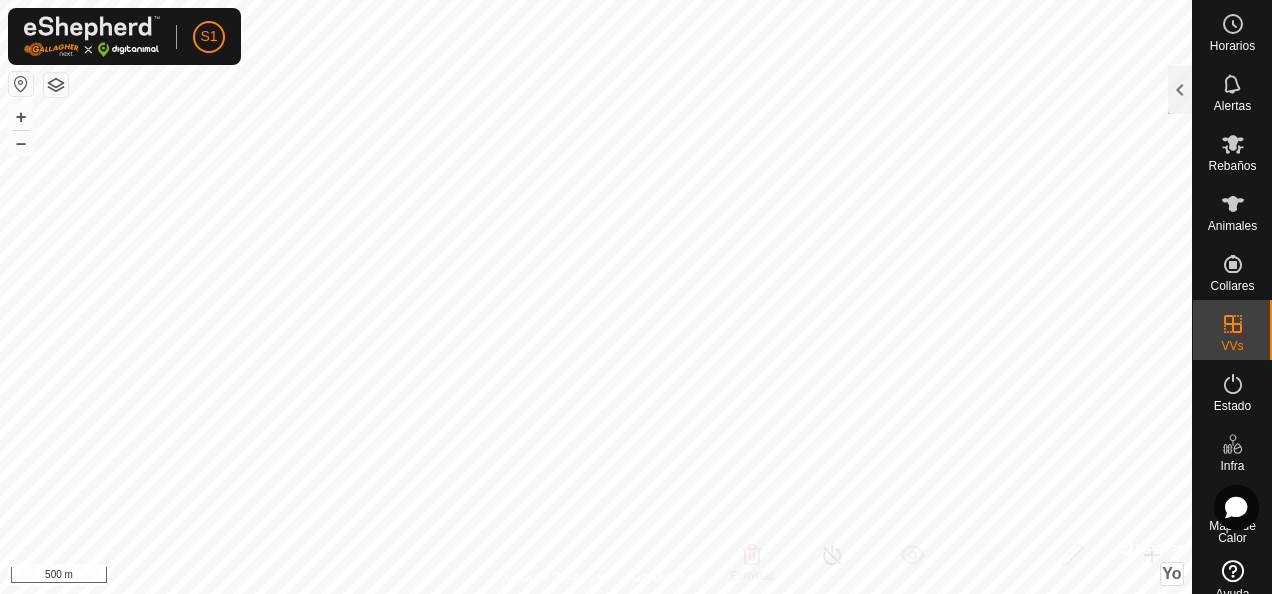 click 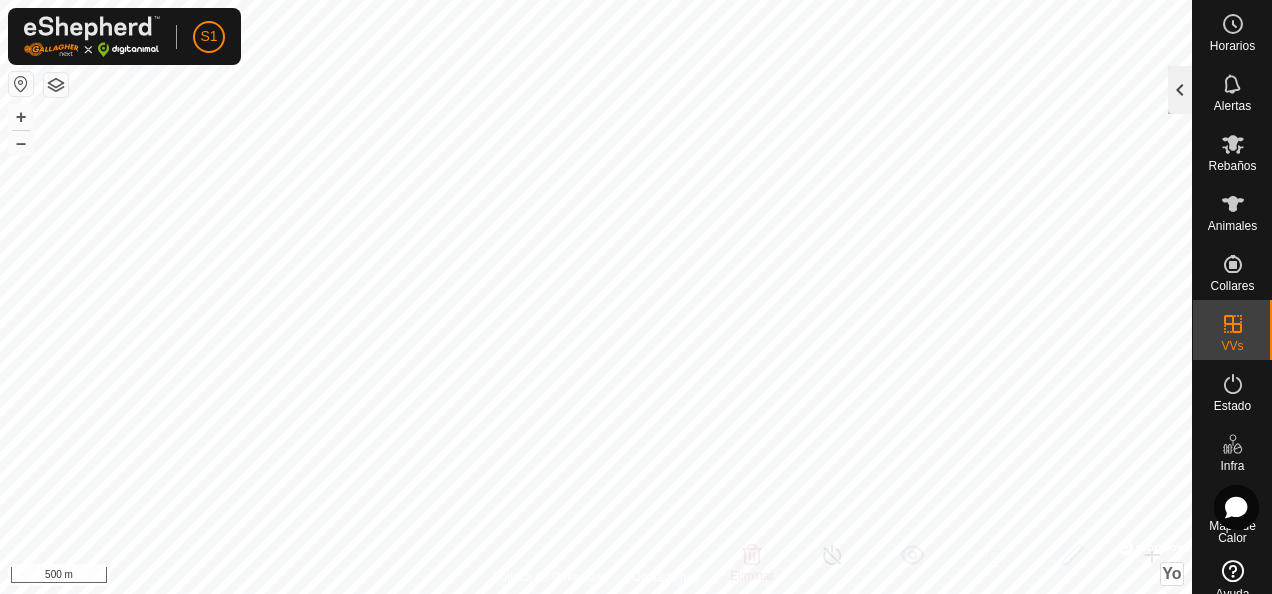 click 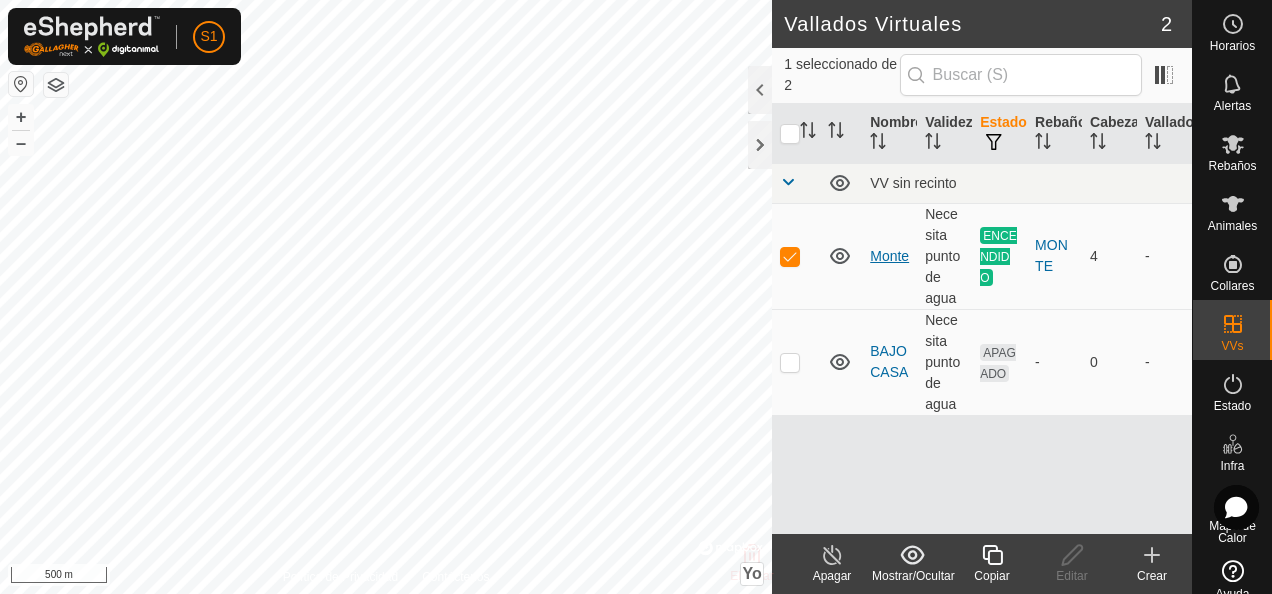 click on "Monte" at bounding box center (889, 256) 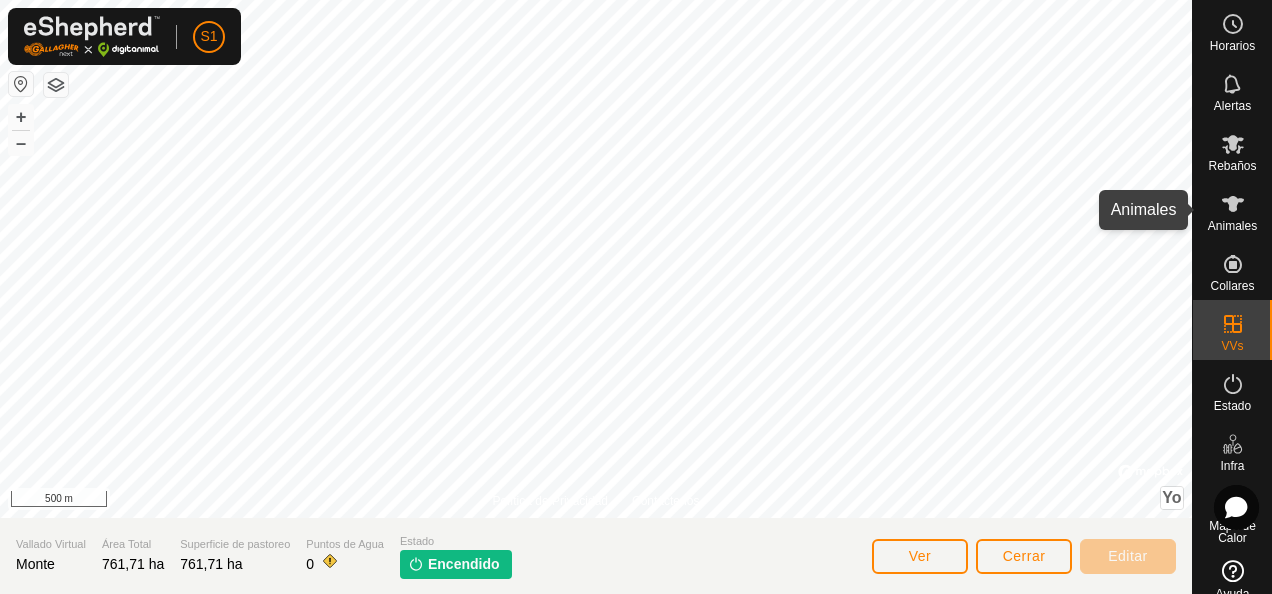 click 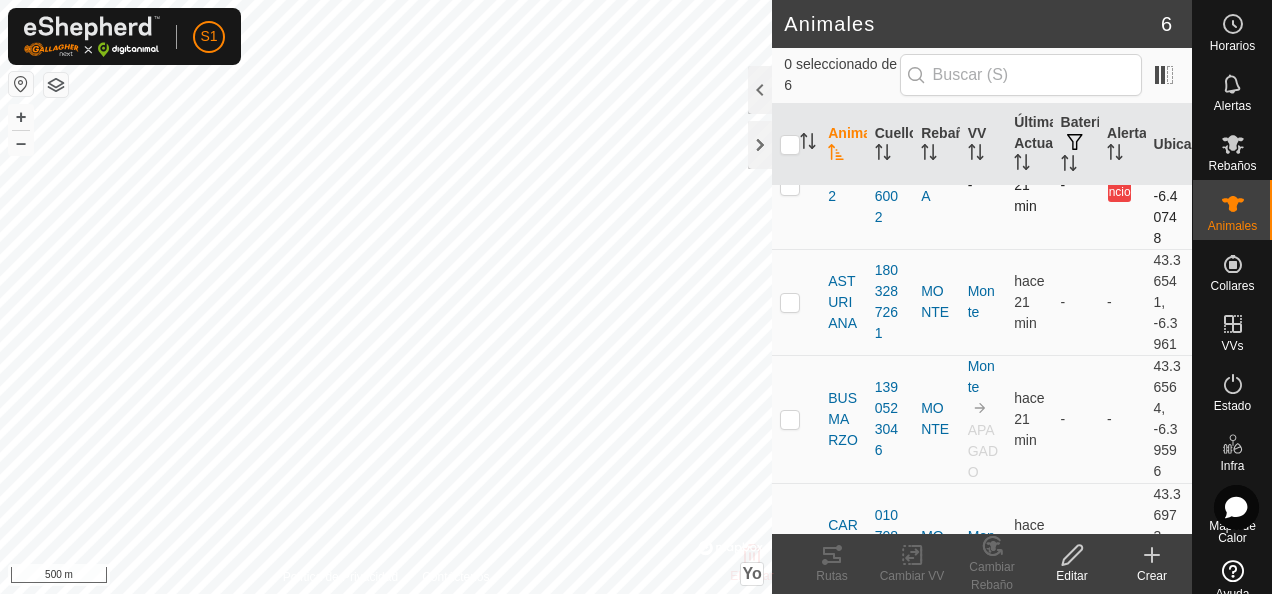 scroll, scrollTop: 200, scrollLeft: 0, axis: vertical 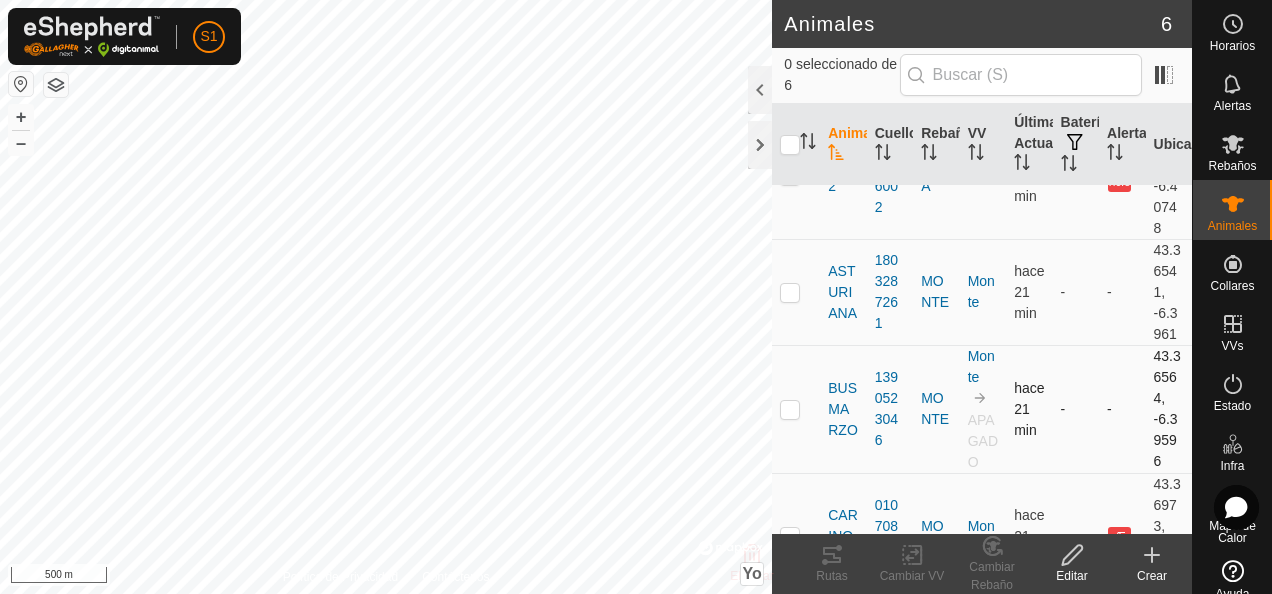 click at bounding box center (790, 409) 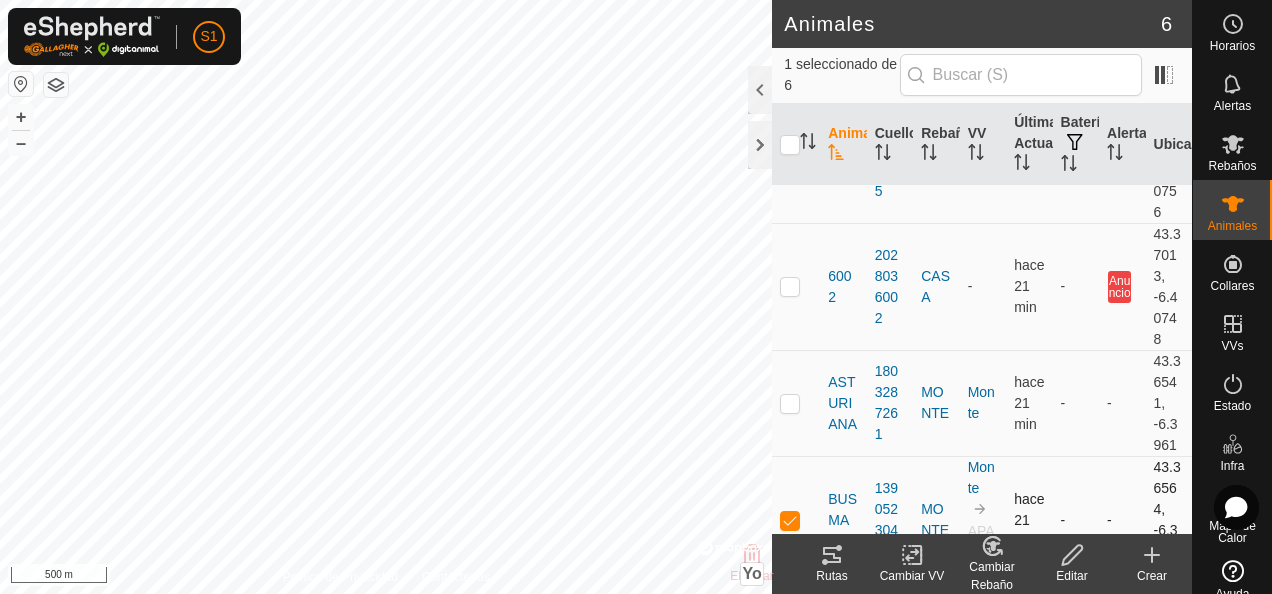scroll, scrollTop: 289, scrollLeft: 0, axis: vertical 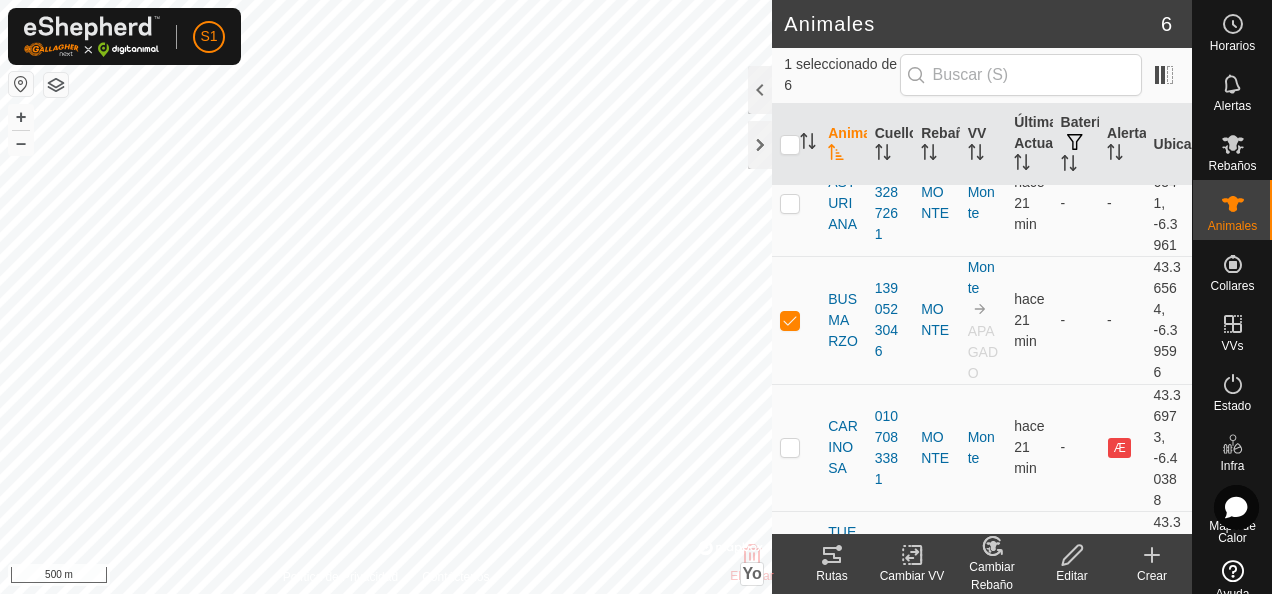 click 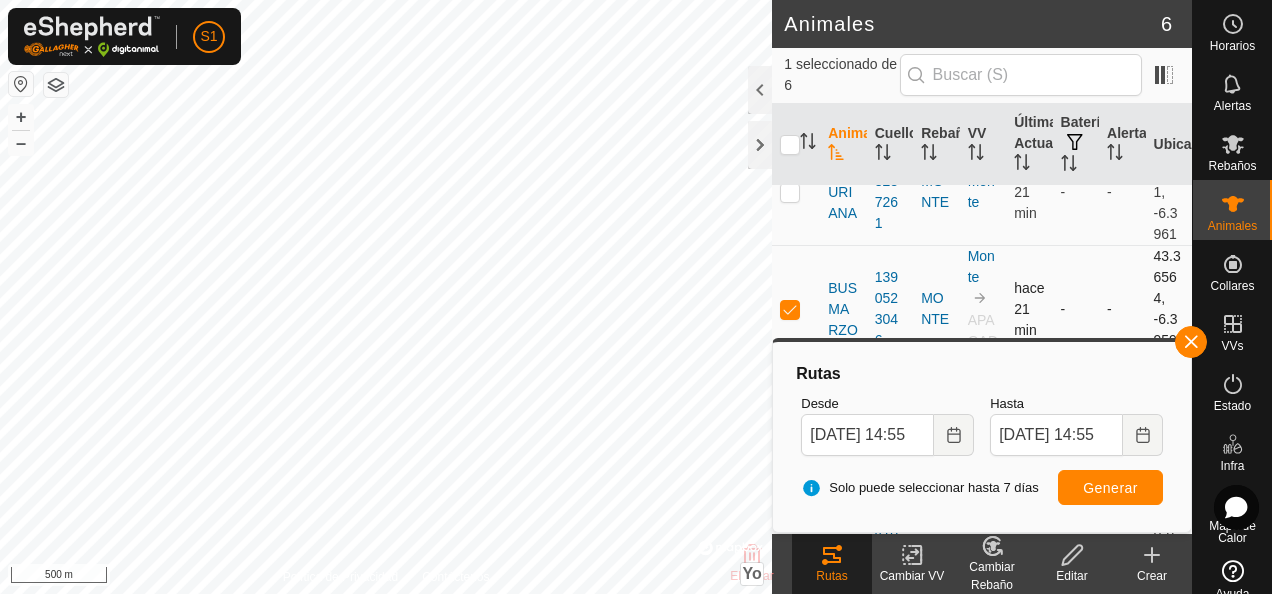 scroll, scrollTop: 389, scrollLeft: 0, axis: vertical 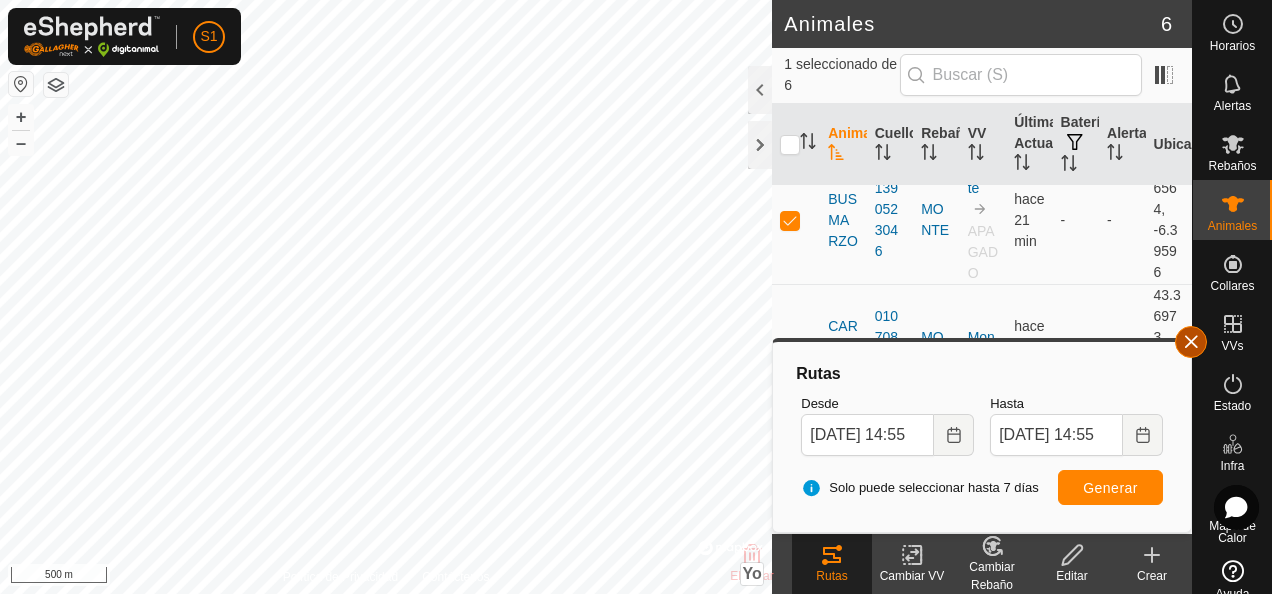 click at bounding box center [1191, 342] 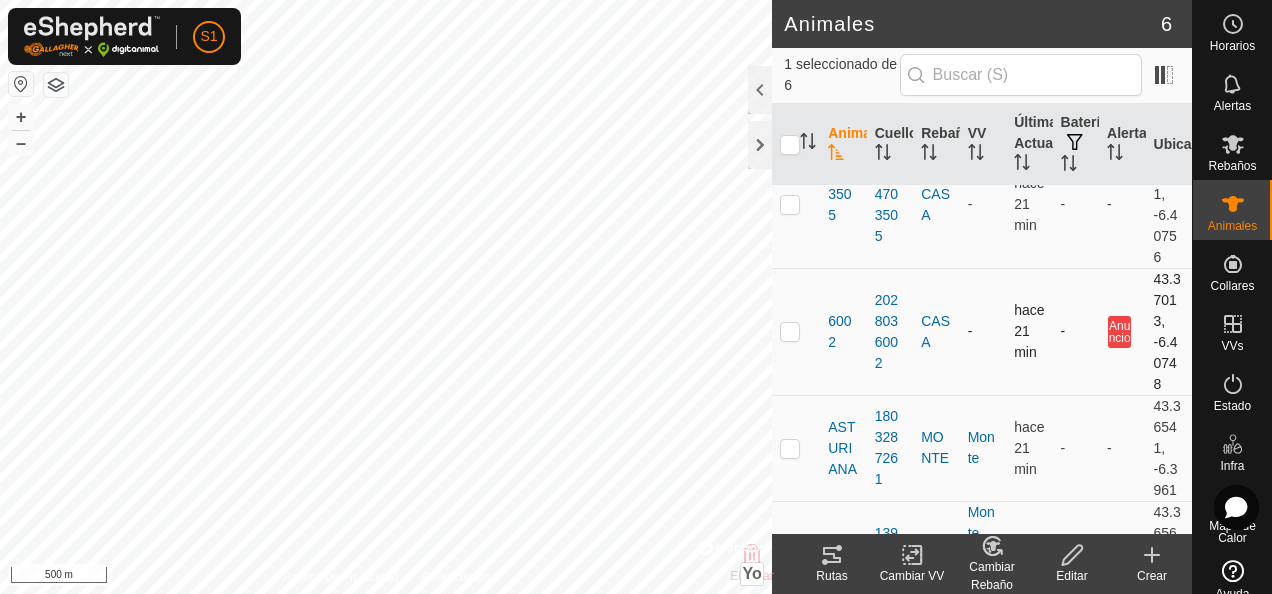 scroll, scrollTop: 0, scrollLeft: 0, axis: both 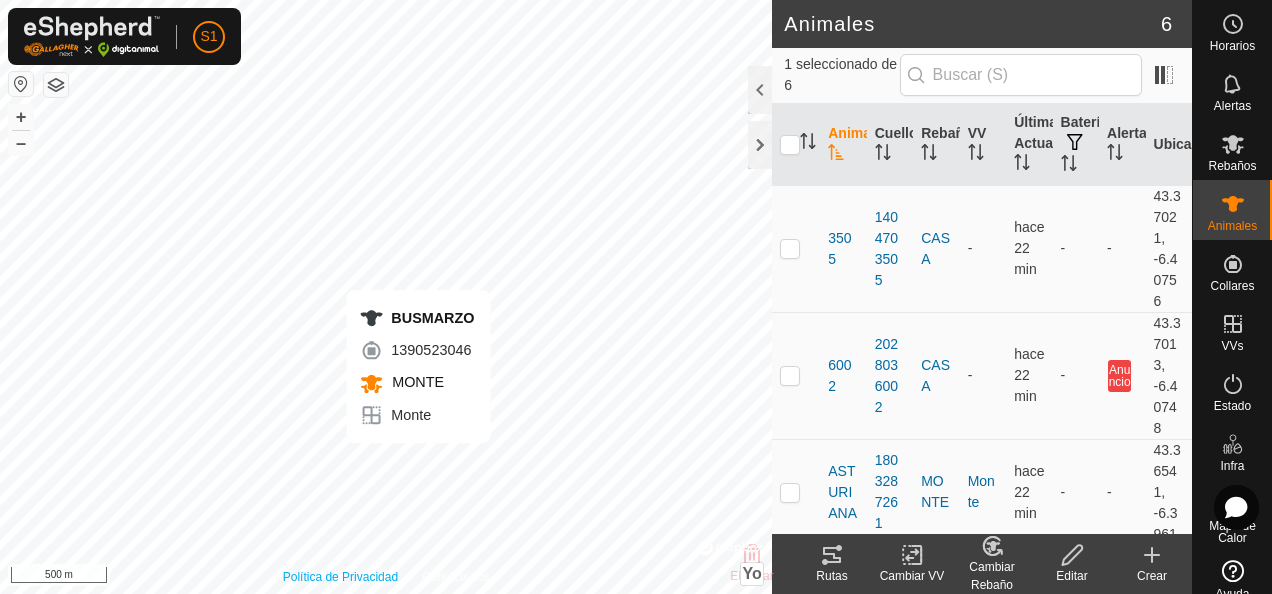 checkbox on "false" 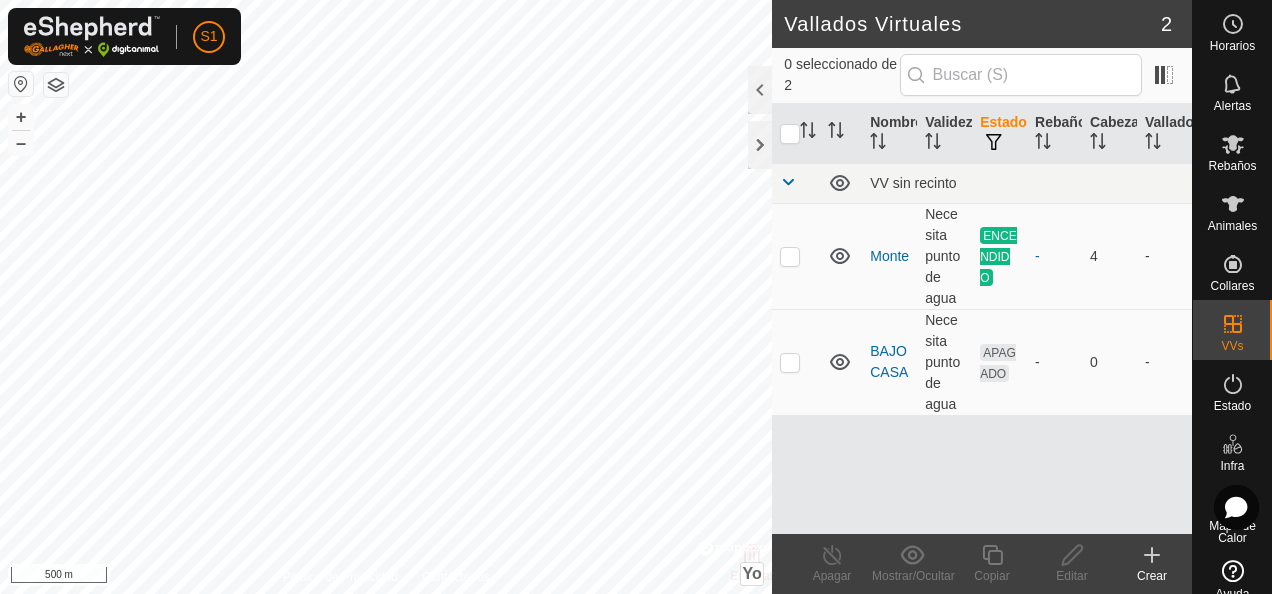 scroll, scrollTop: 0, scrollLeft: 0, axis: both 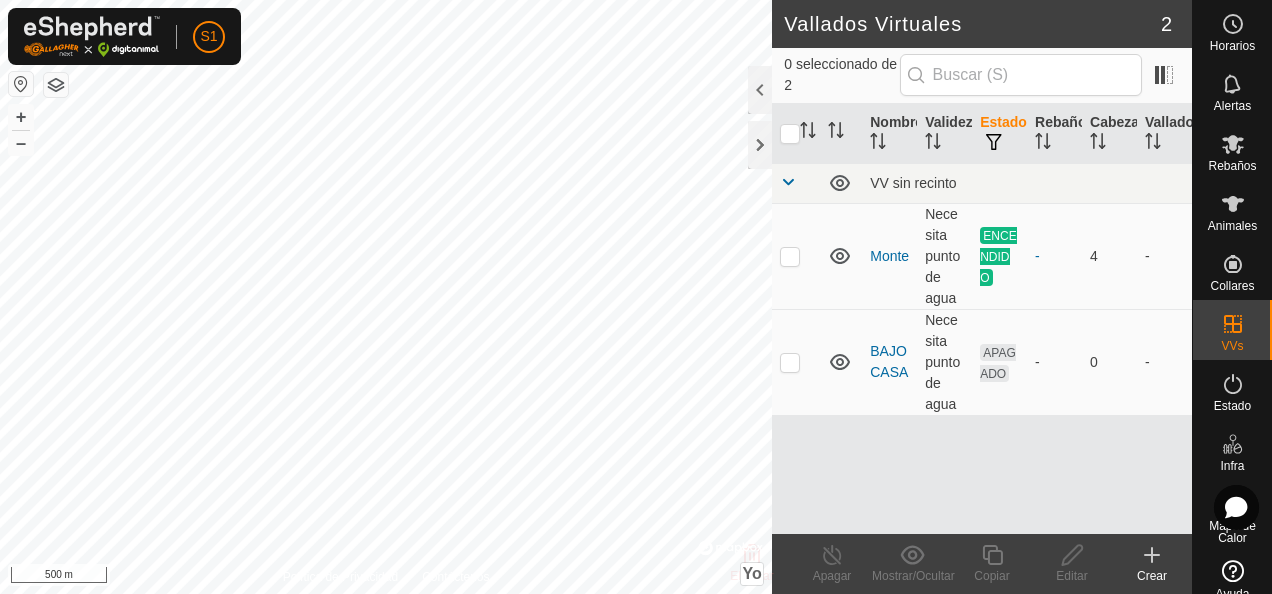 checkbox on "true" 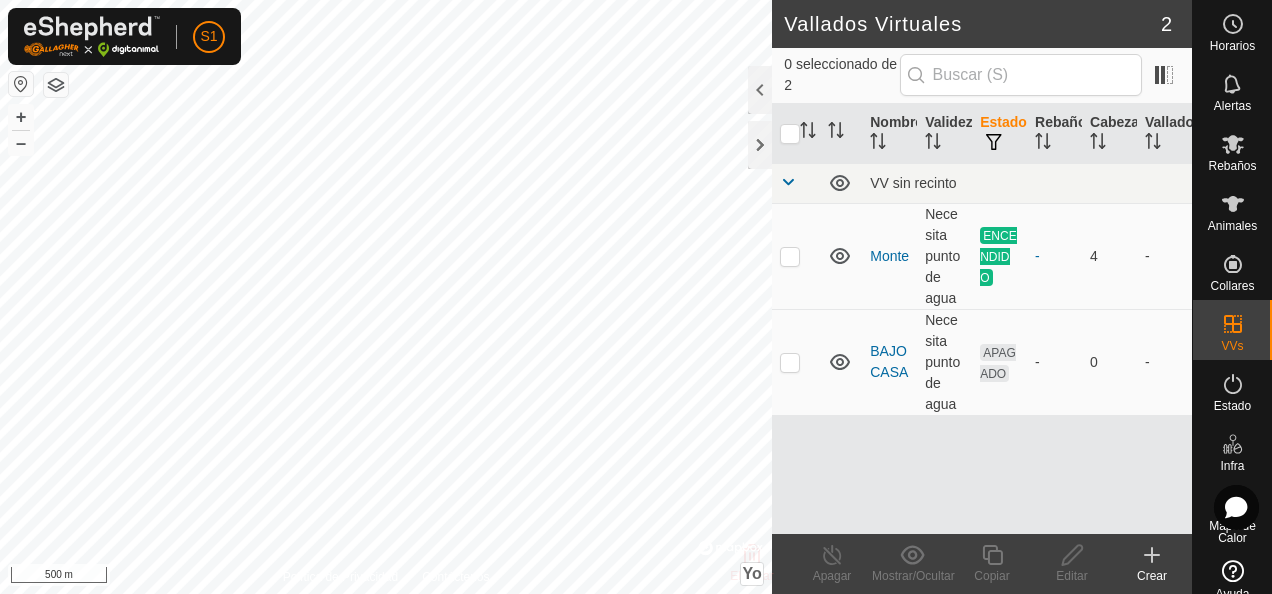 scroll, scrollTop: 0, scrollLeft: 0, axis: both 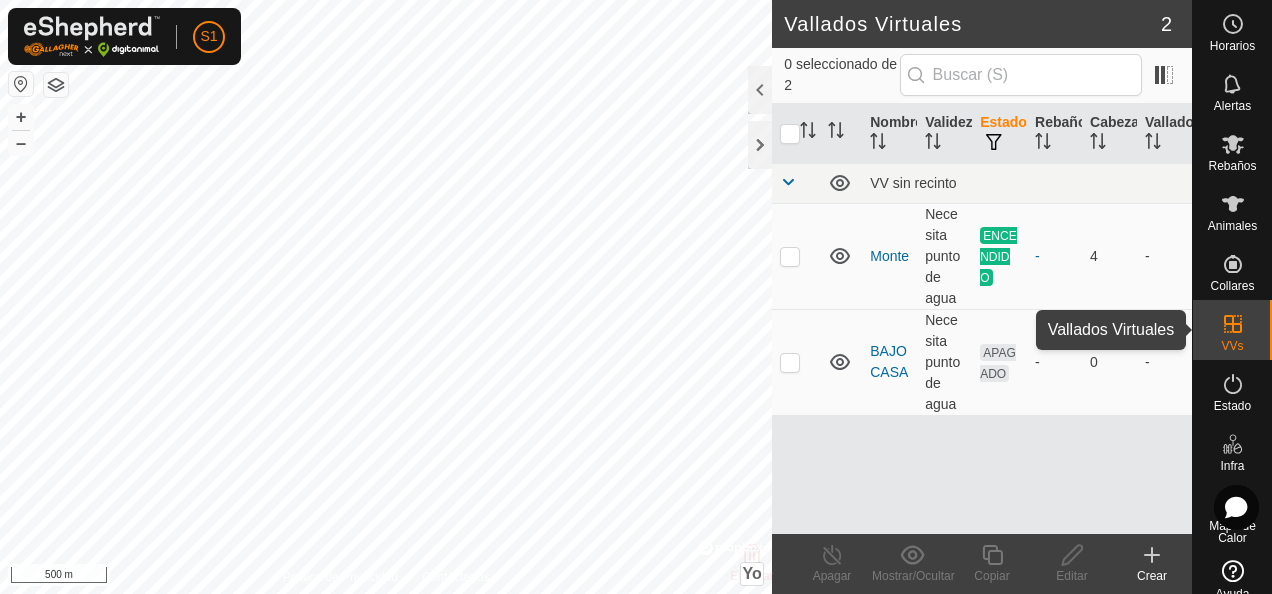 click 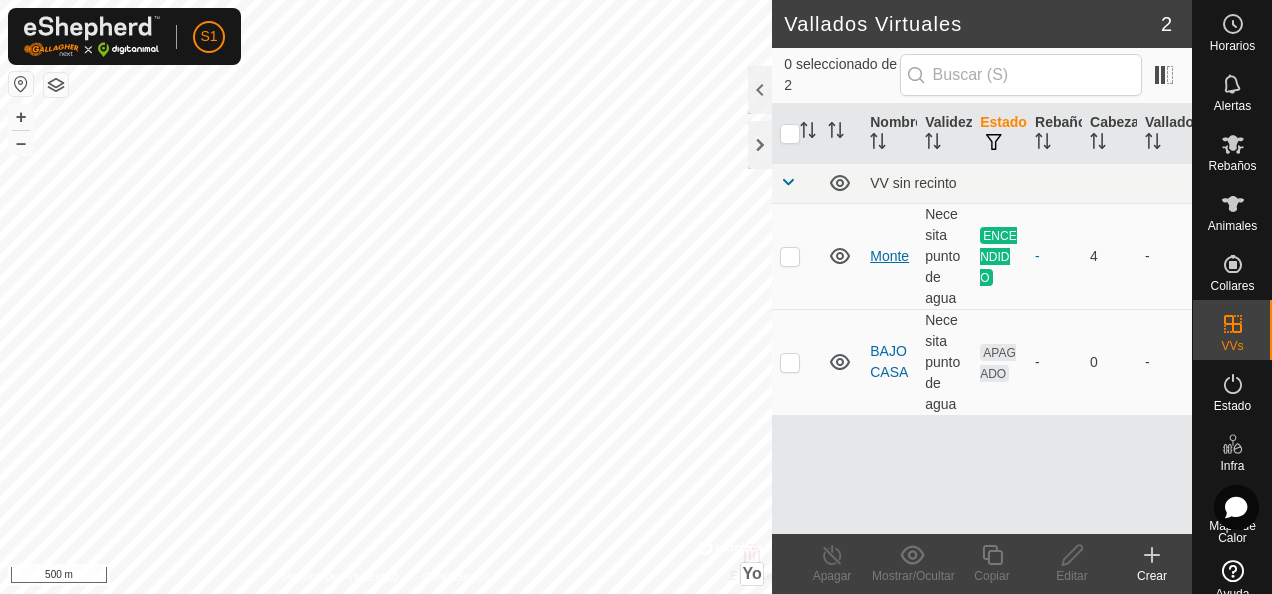 click on "Monte" at bounding box center [889, 256] 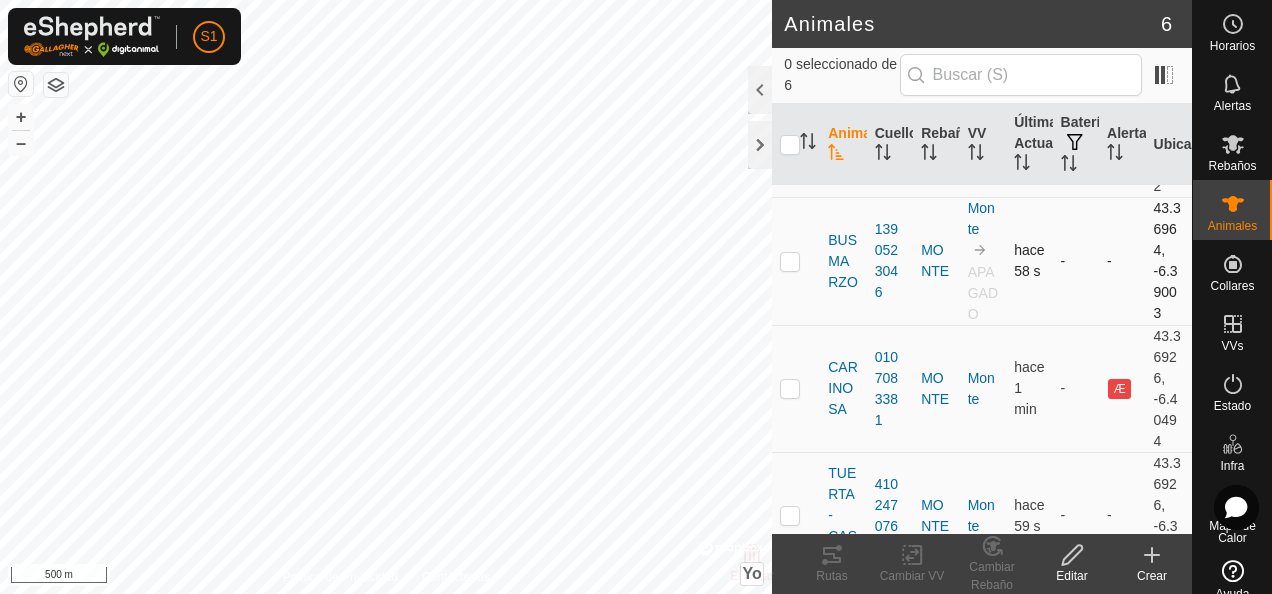 scroll, scrollTop: 400, scrollLeft: 0, axis: vertical 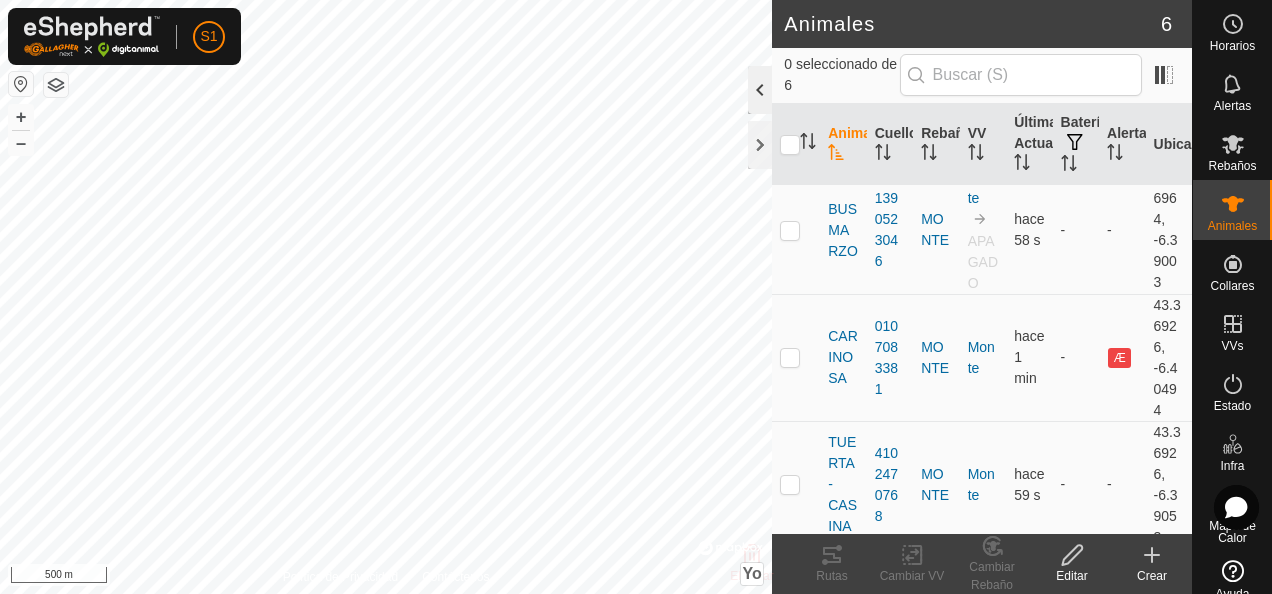 click 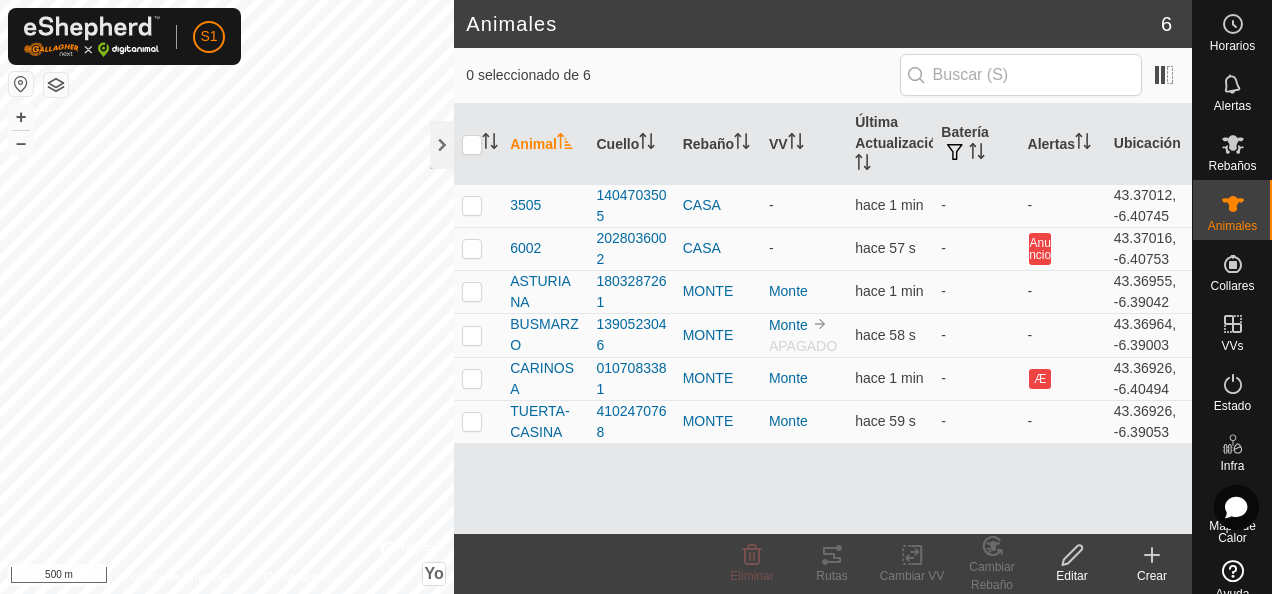 scroll, scrollTop: 0, scrollLeft: 0, axis: both 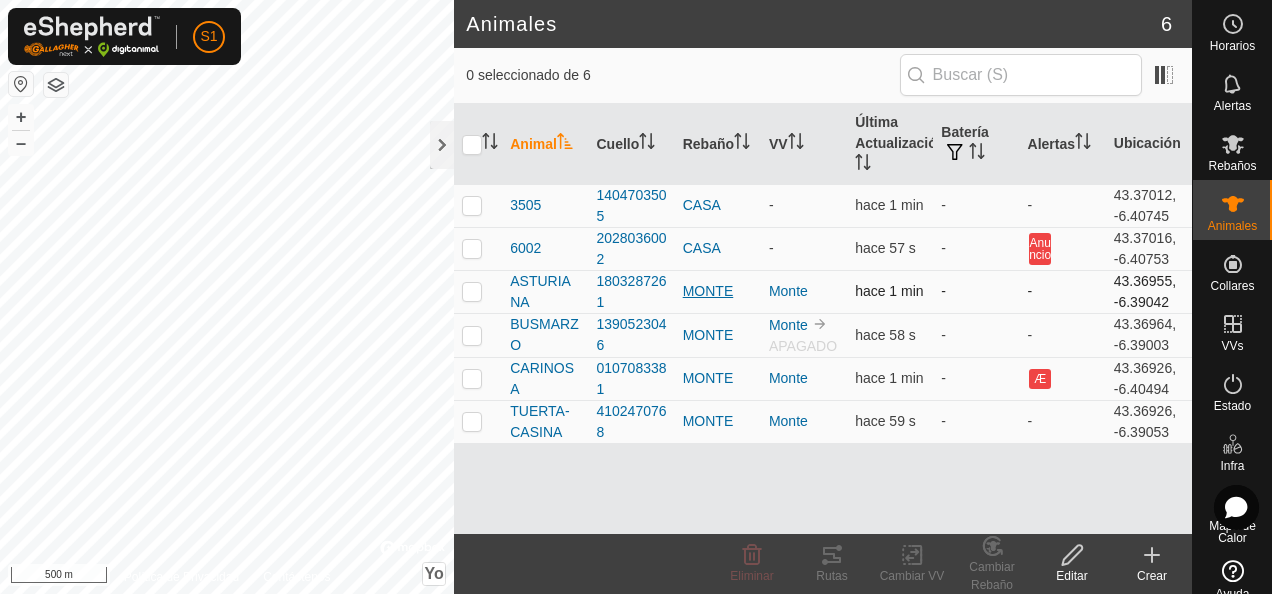 click on "MONTE" at bounding box center (718, 291) 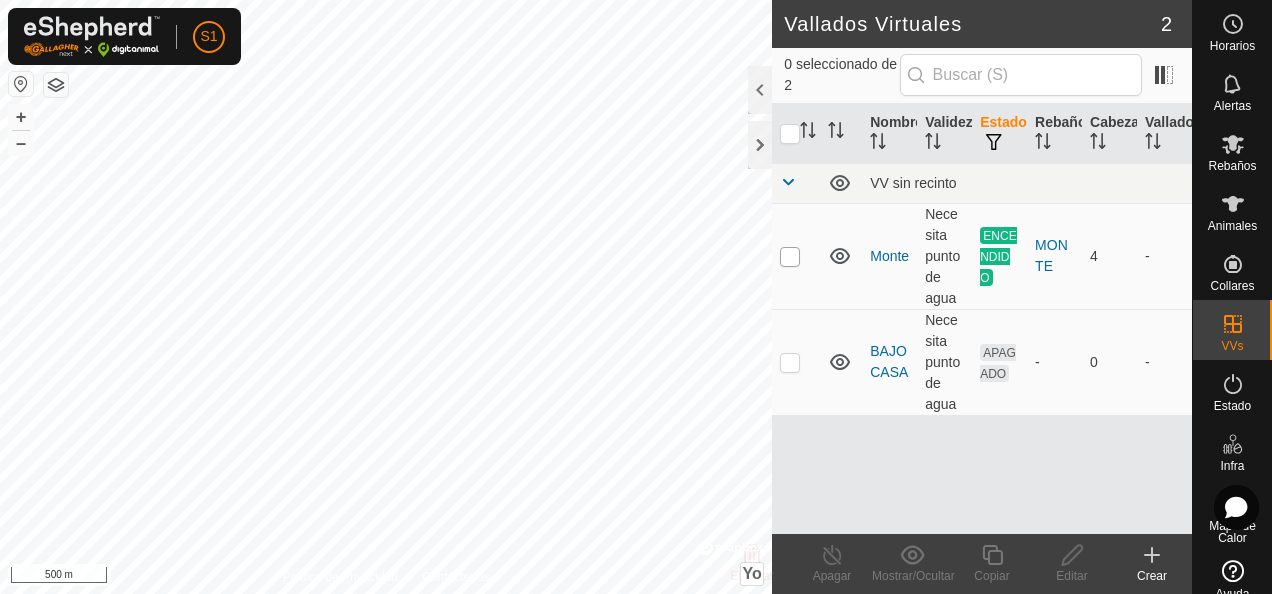 click at bounding box center [790, 257] 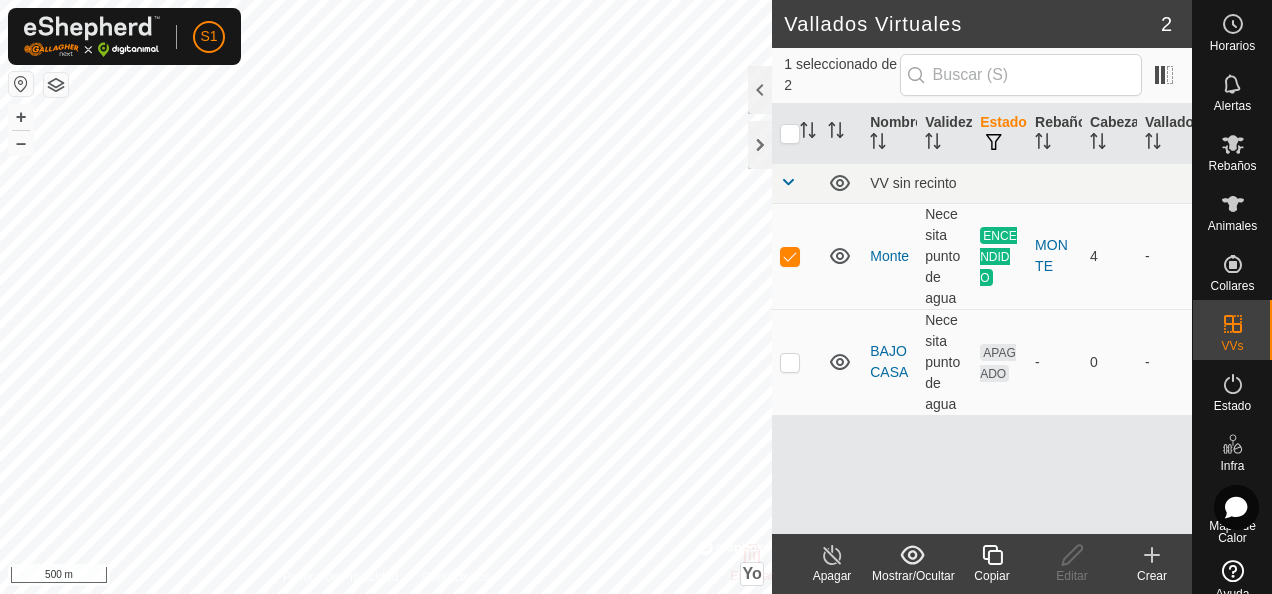 click 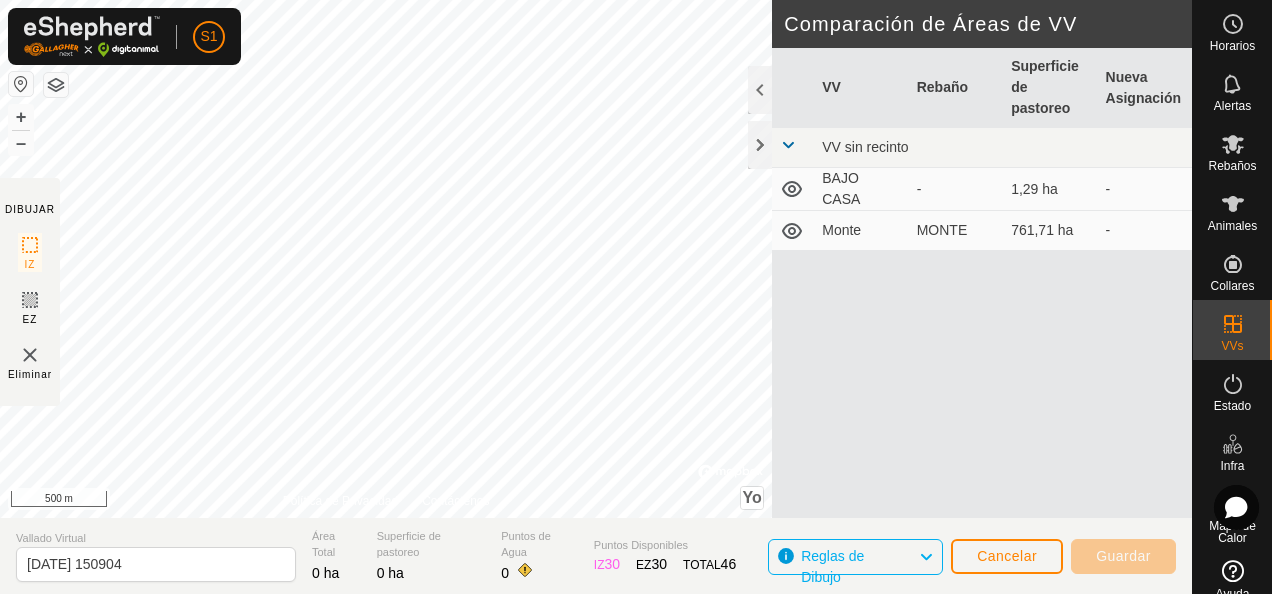 click on "MONTE" at bounding box center [956, 230] 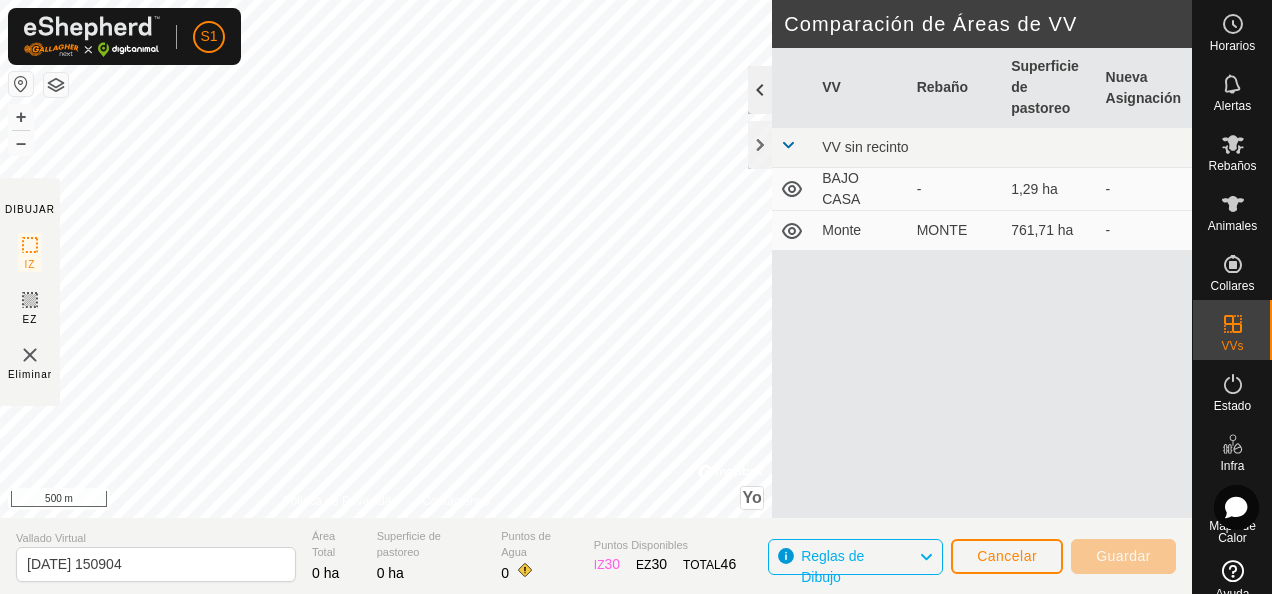 click 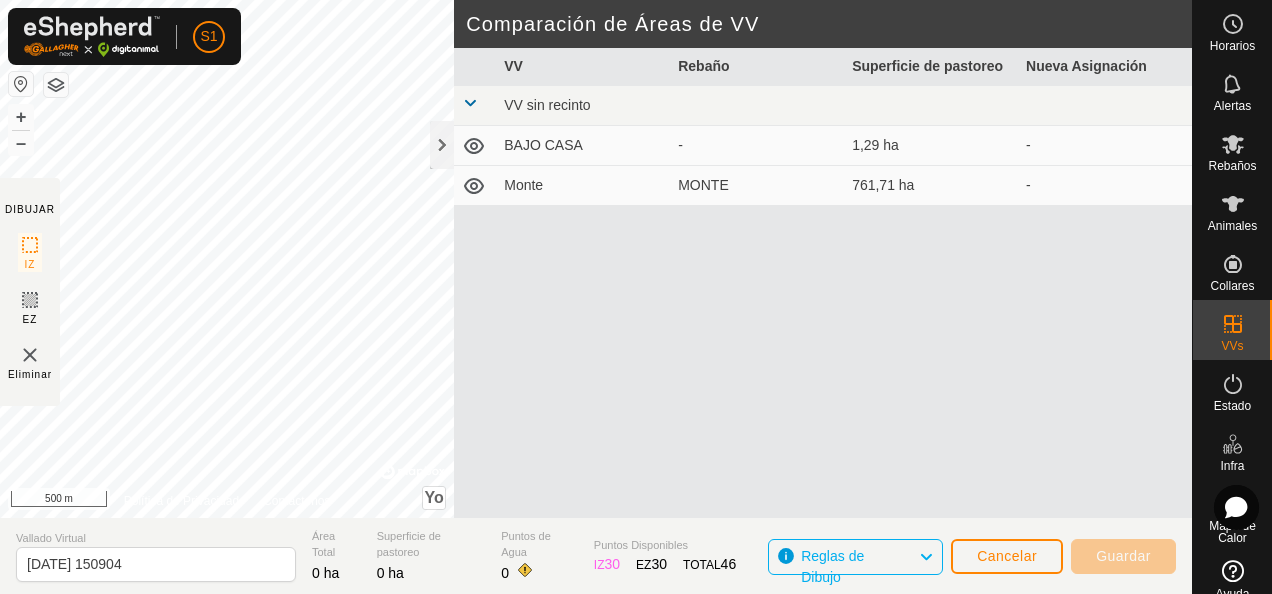 click on "Monte" at bounding box center (583, 186) 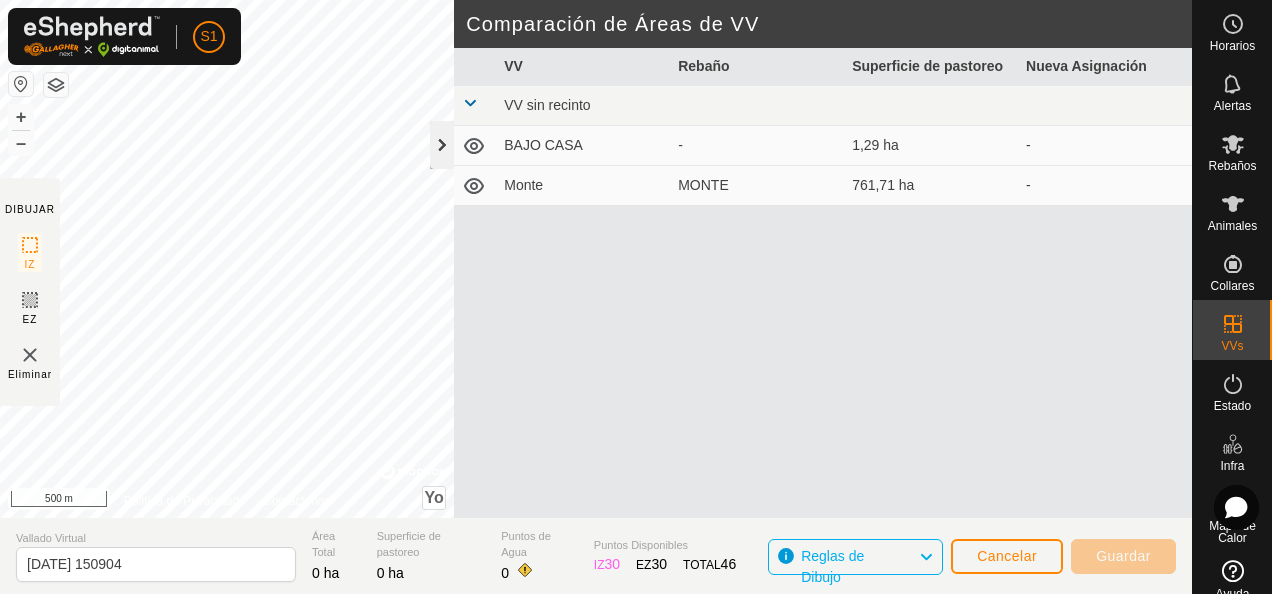 click 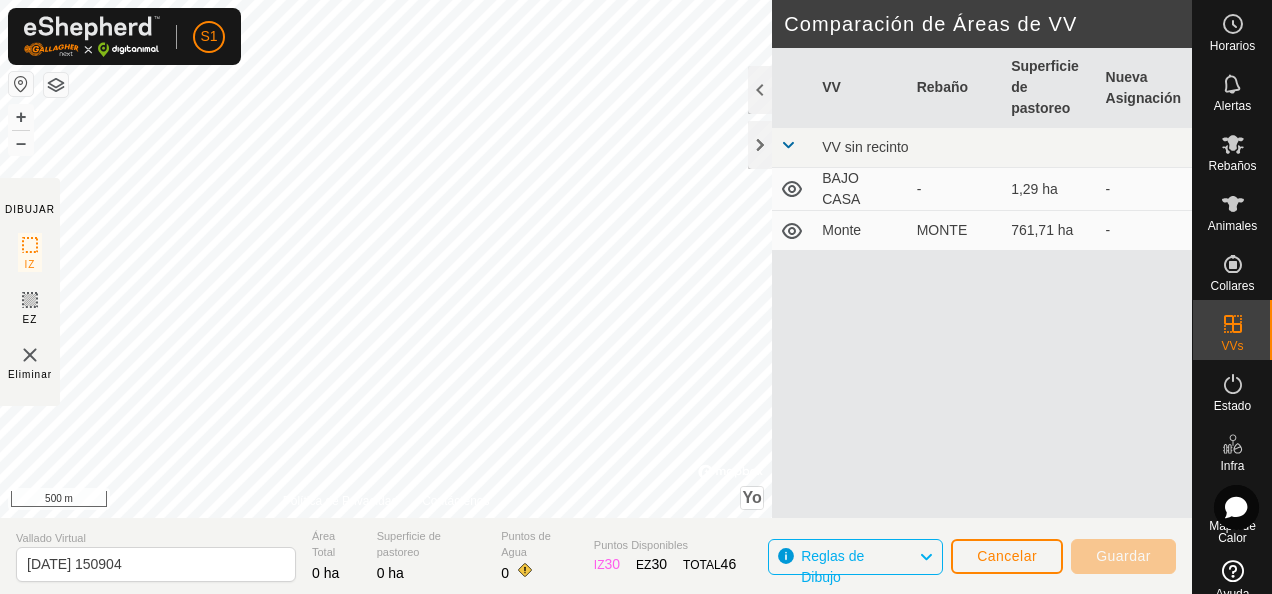 click on "VV" at bounding box center [861, 88] 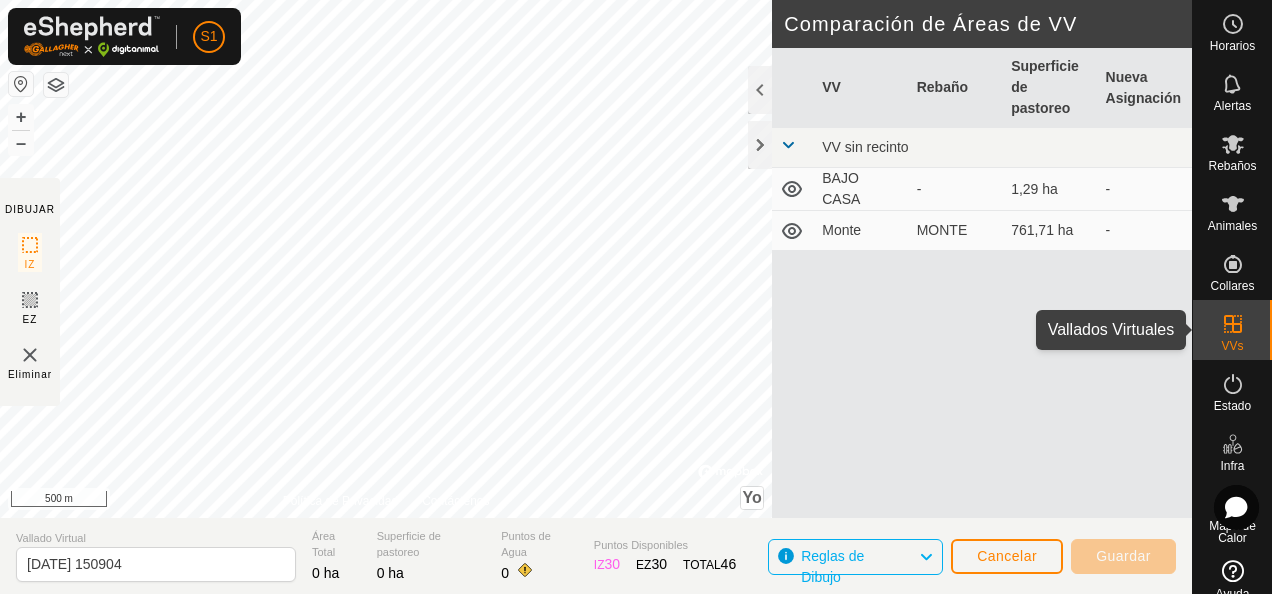 click 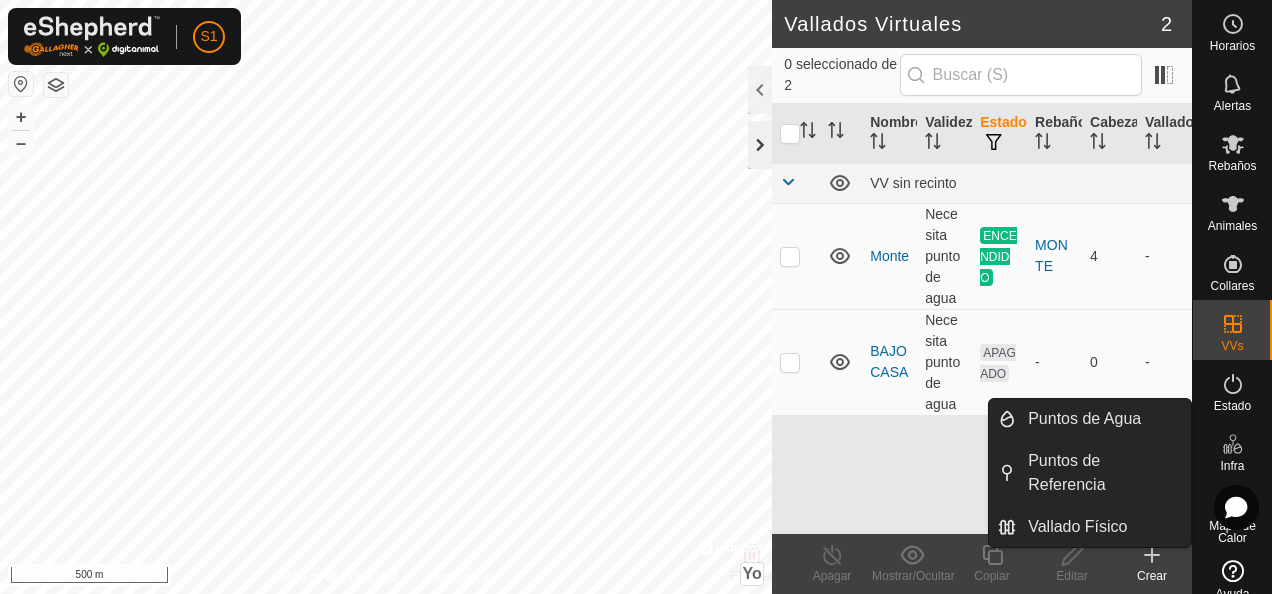 click 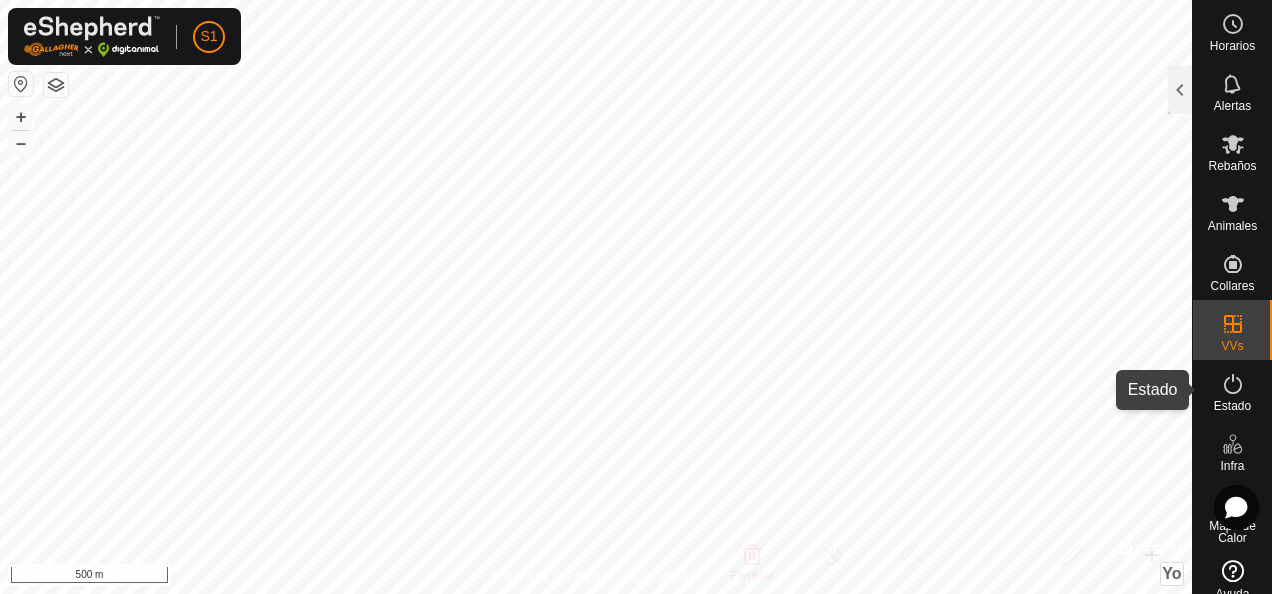 click 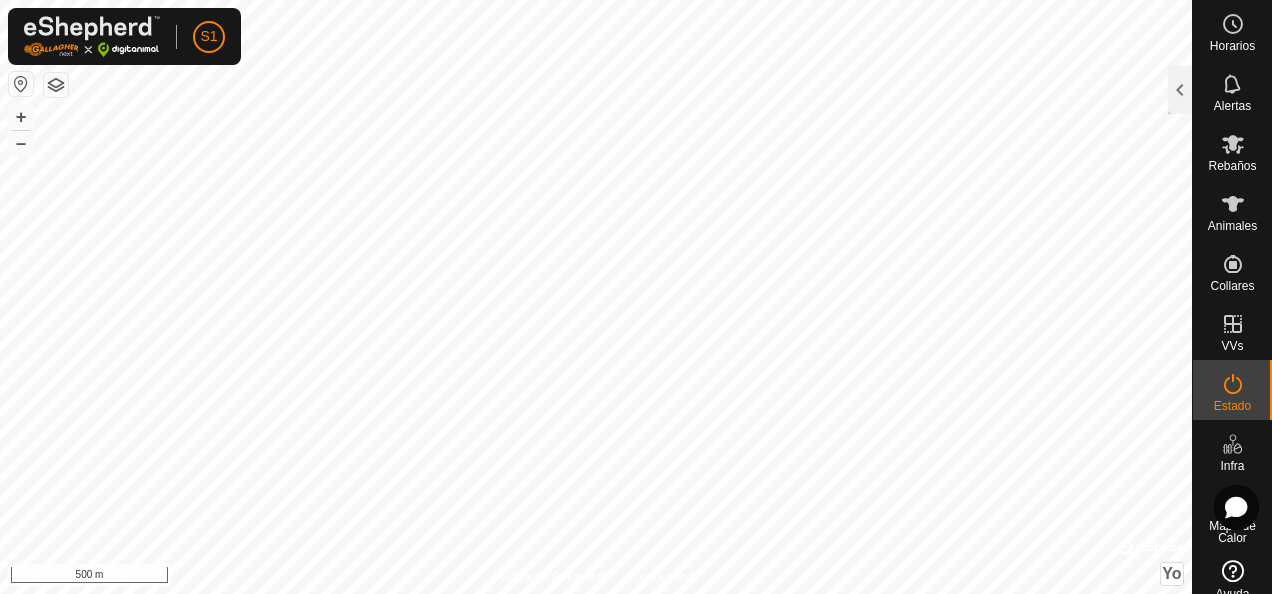 click 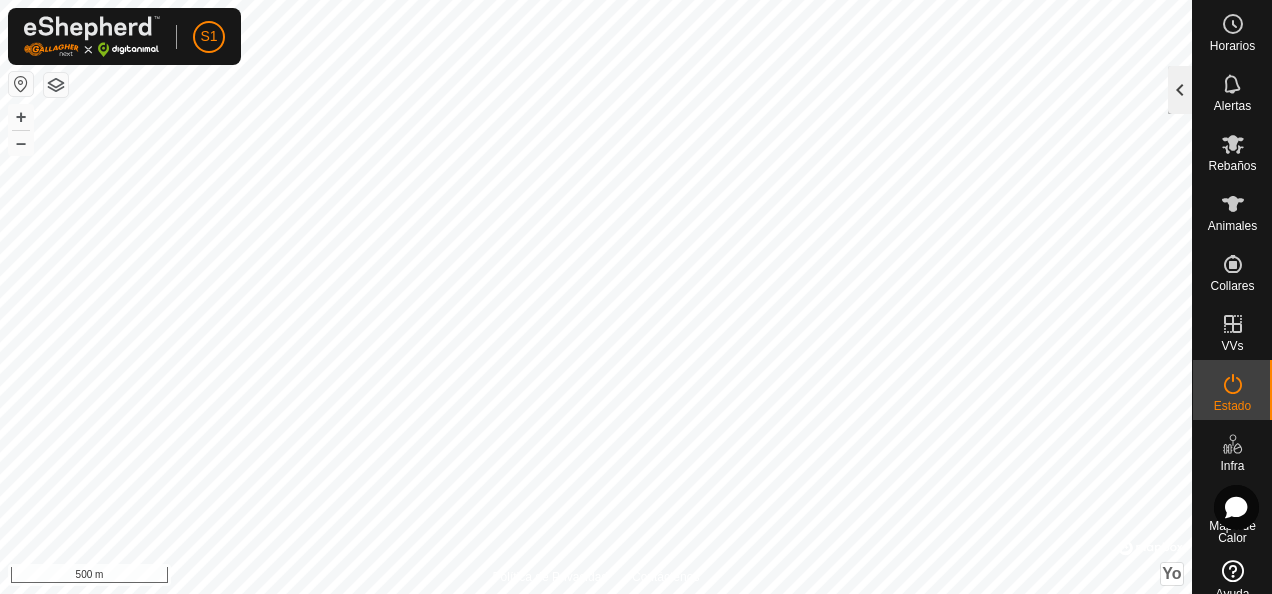 drag, startPoint x: 1222, startPoint y: 388, endPoint x: 1178, endPoint y: 93, distance: 298.2633 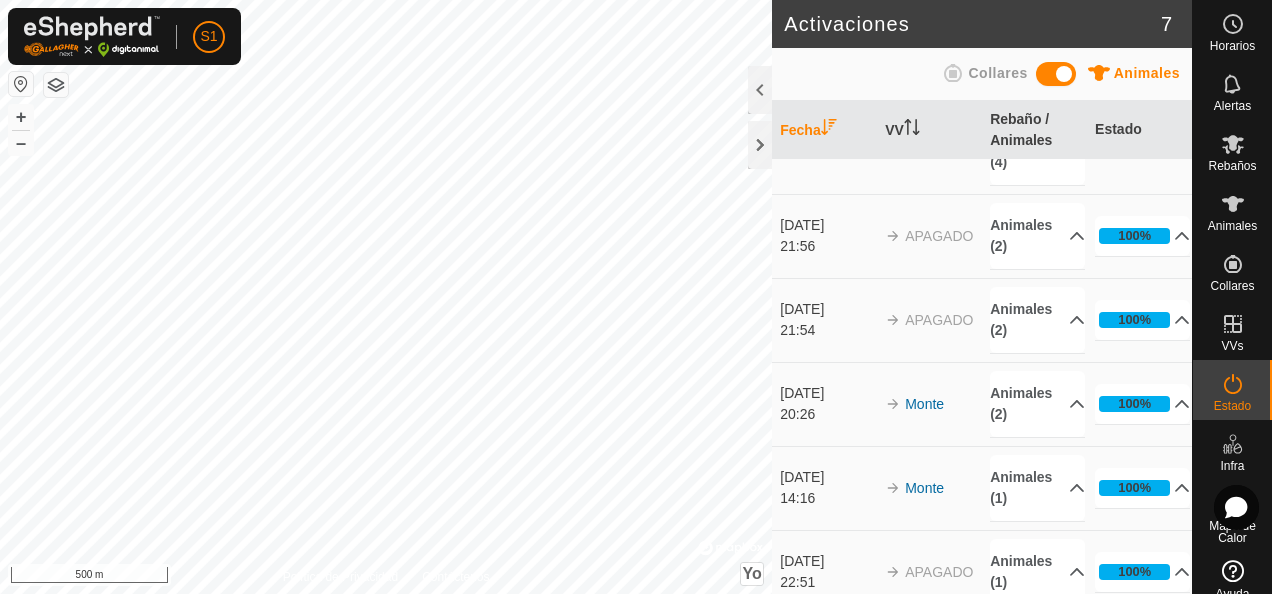 scroll, scrollTop: 214, scrollLeft: 0, axis: vertical 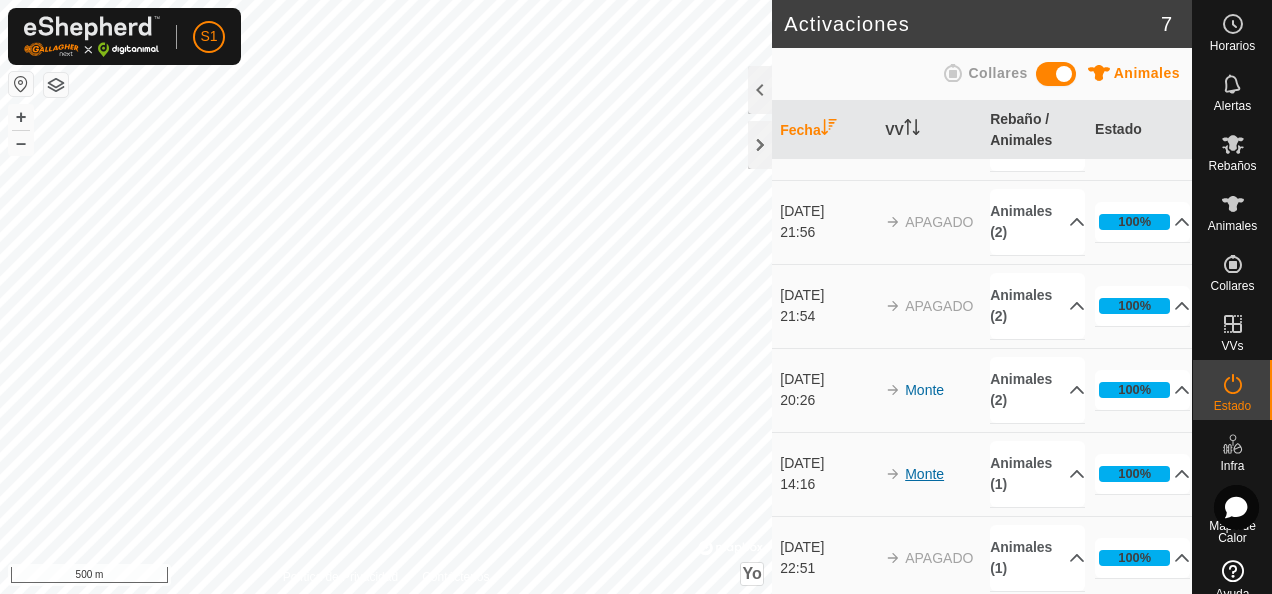 click on "Monte" at bounding box center [924, 474] 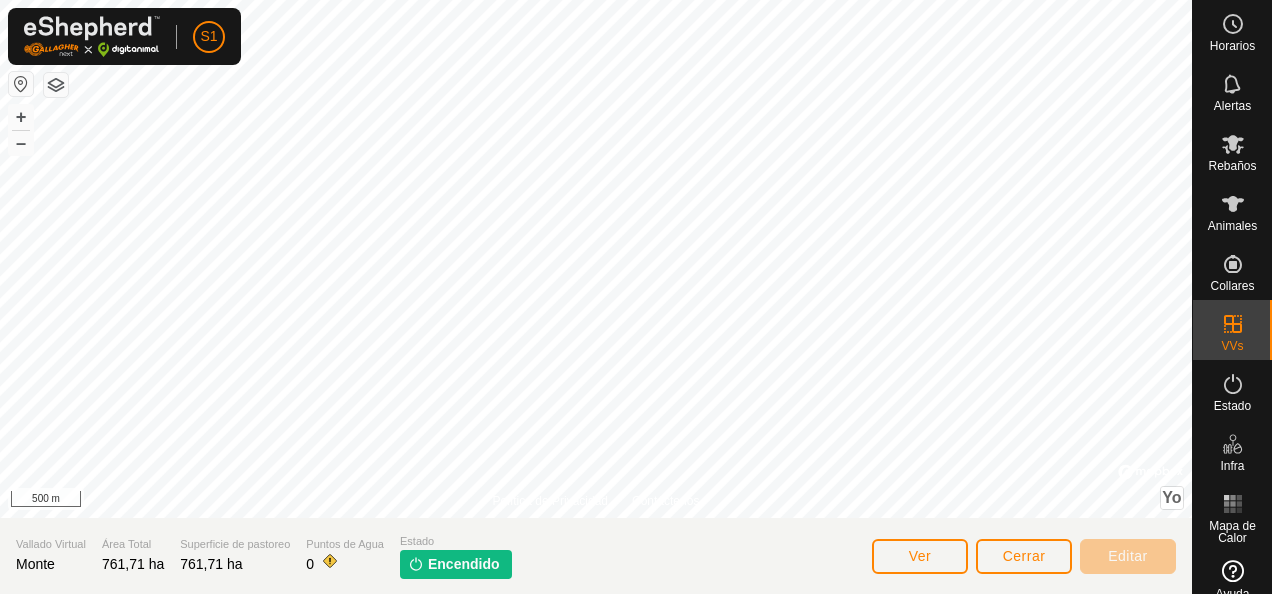 scroll, scrollTop: 0, scrollLeft: 0, axis: both 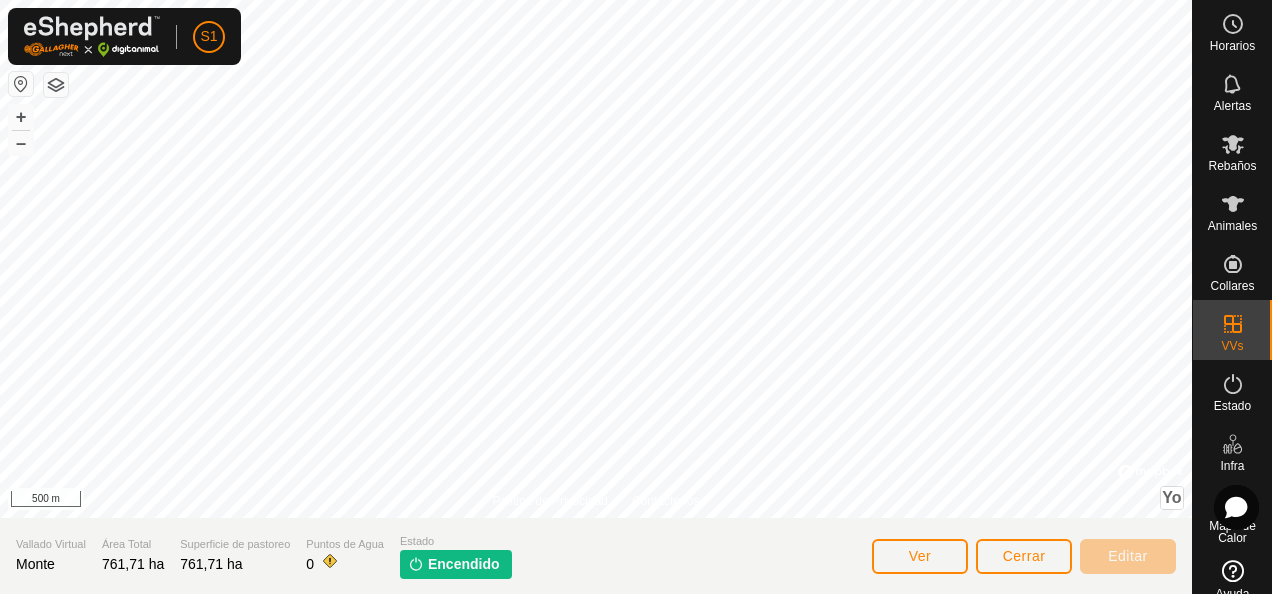 click 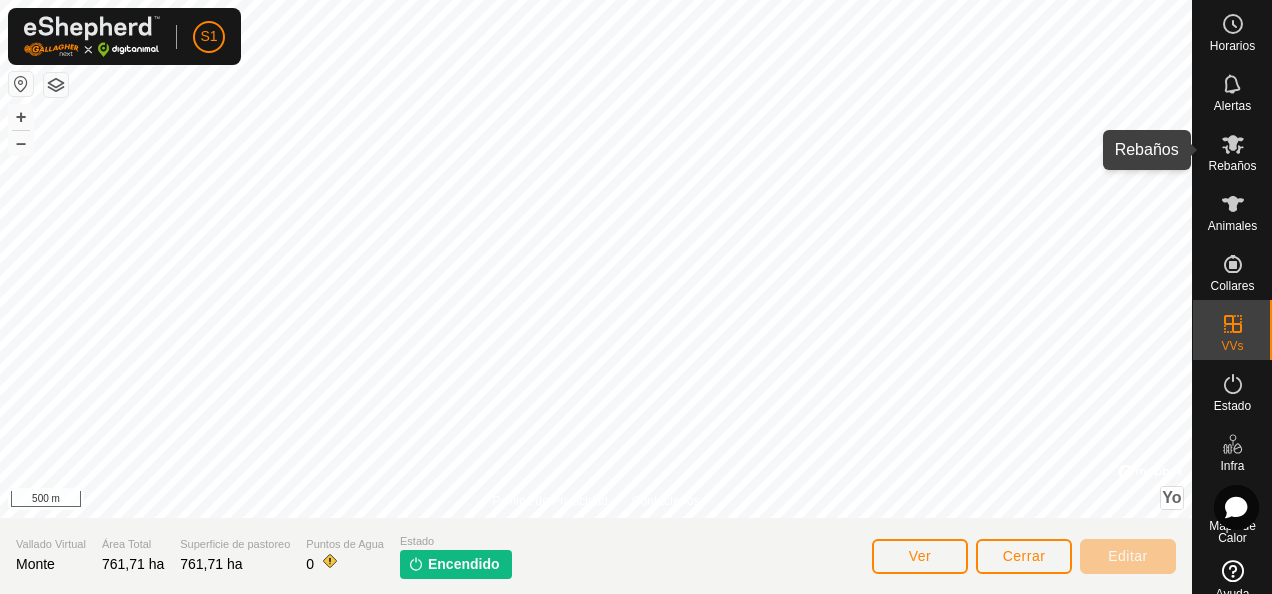click 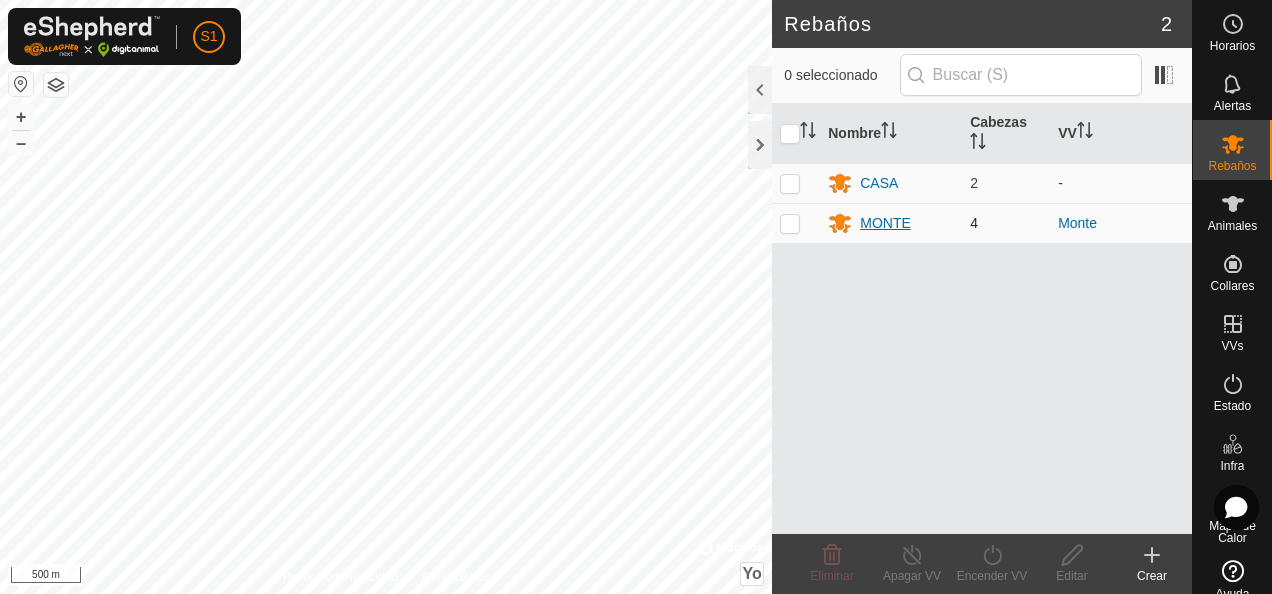 click on "MONTE" at bounding box center (885, 223) 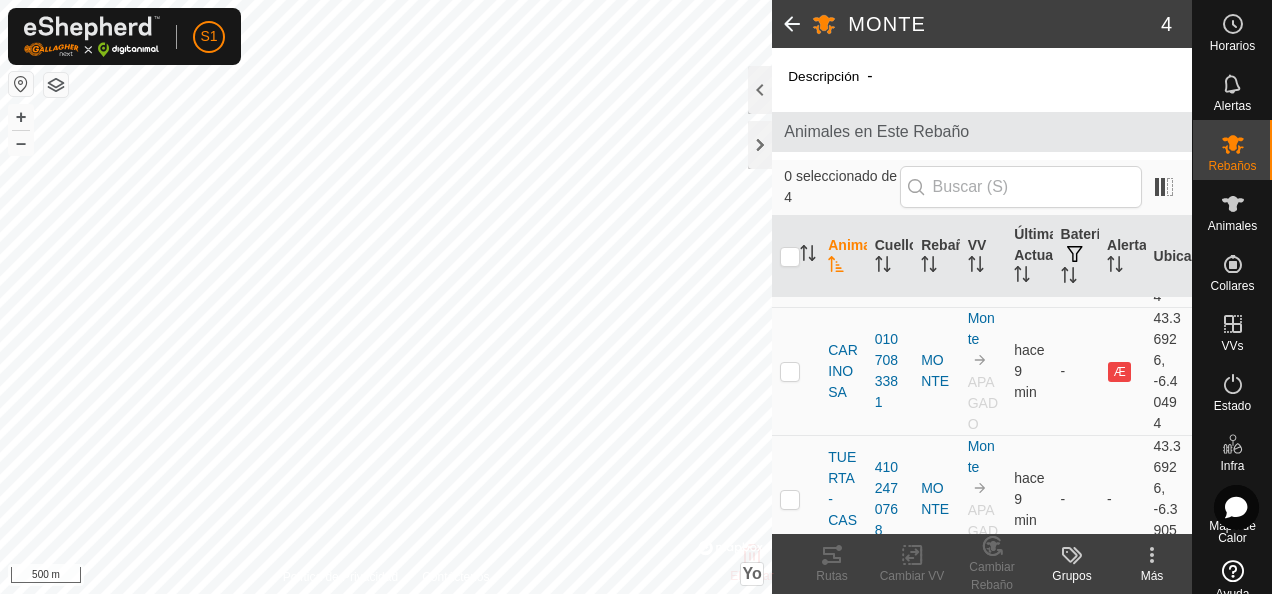 scroll, scrollTop: 270, scrollLeft: 0, axis: vertical 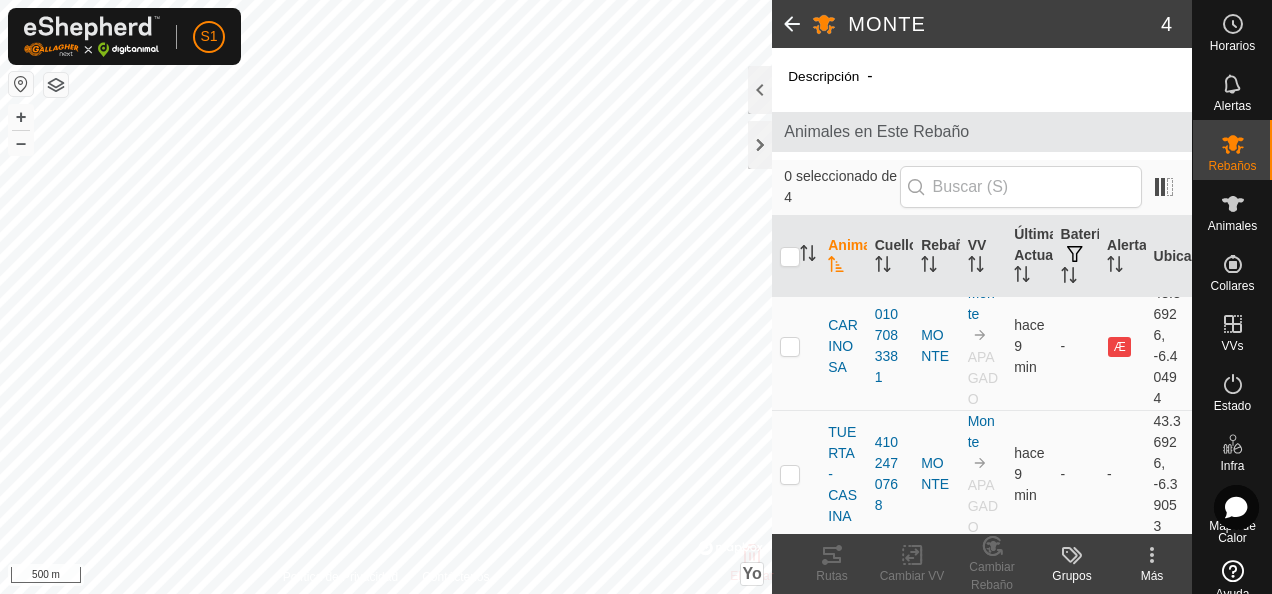 click 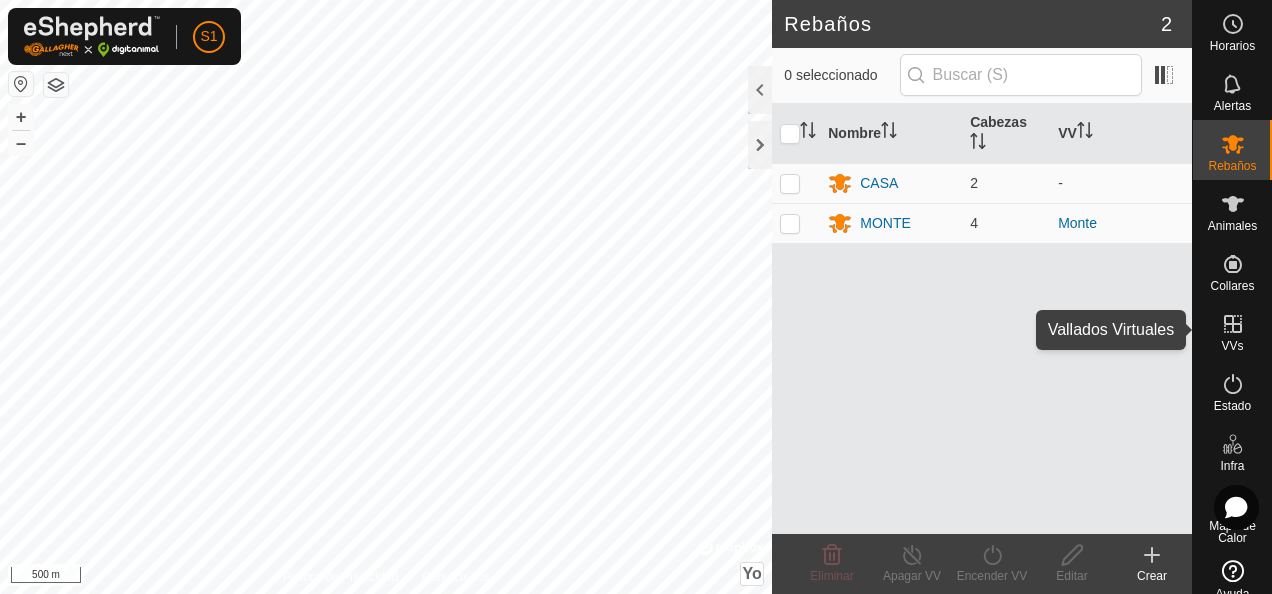 click 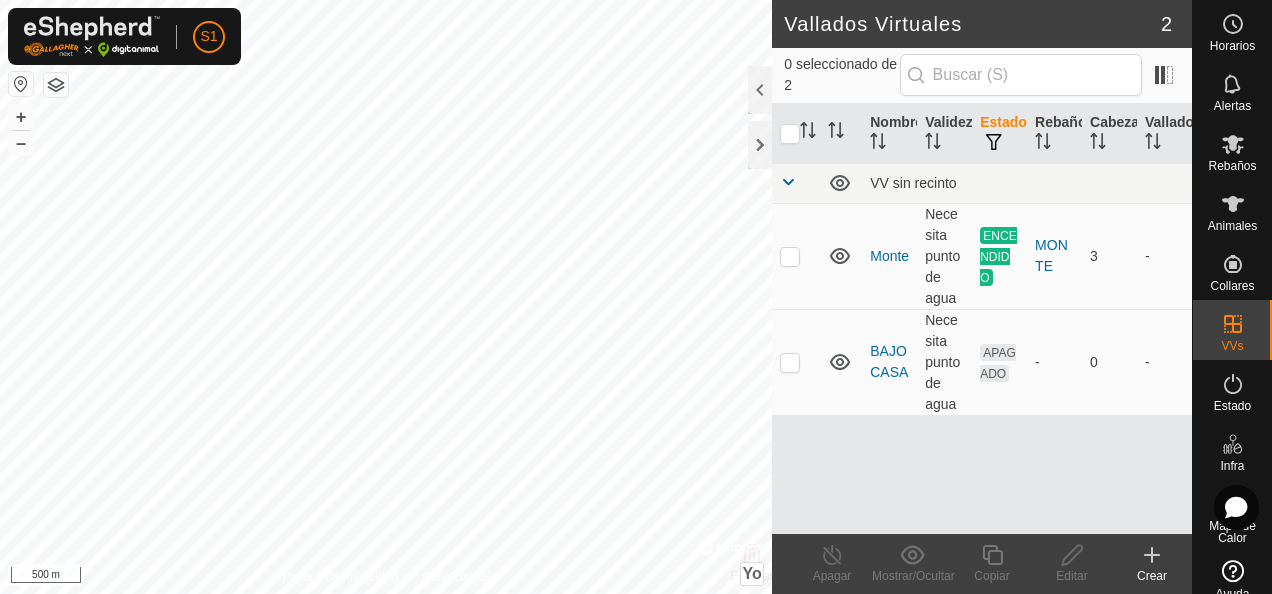 click at bounding box center (796, 256) 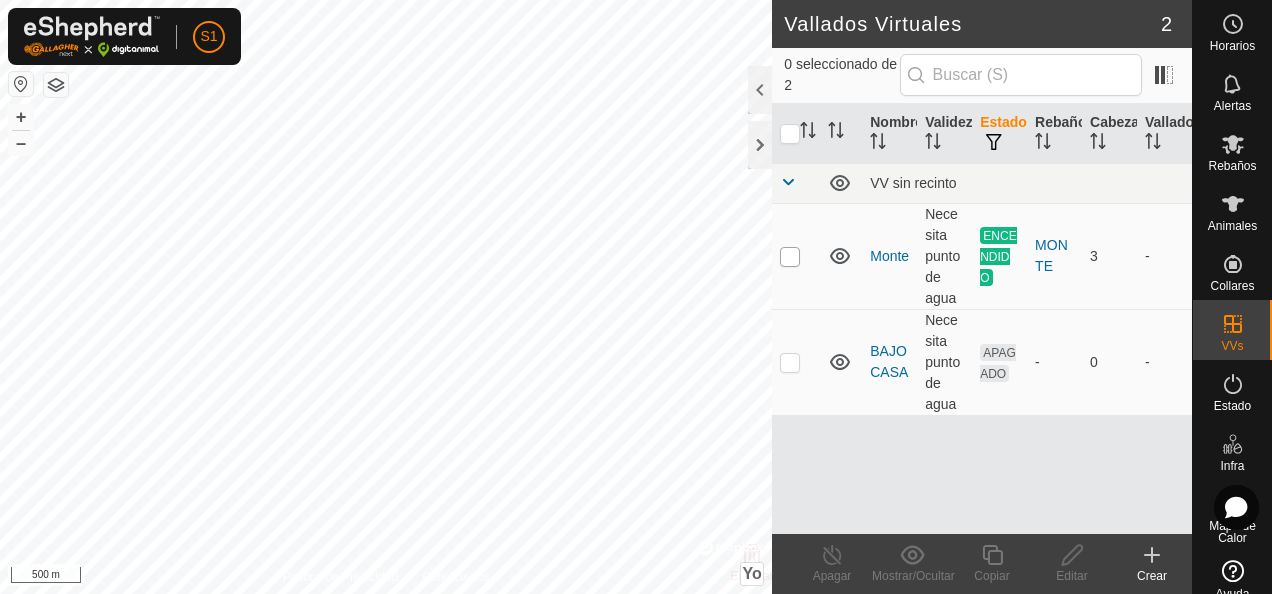click at bounding box center (790, 257) 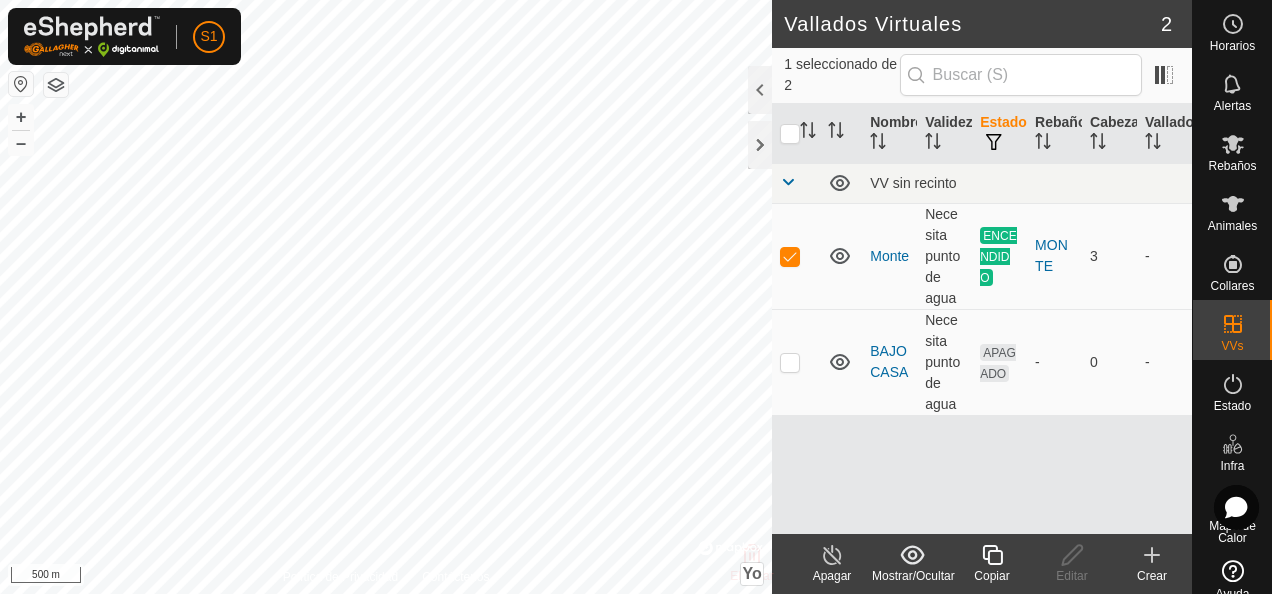 click 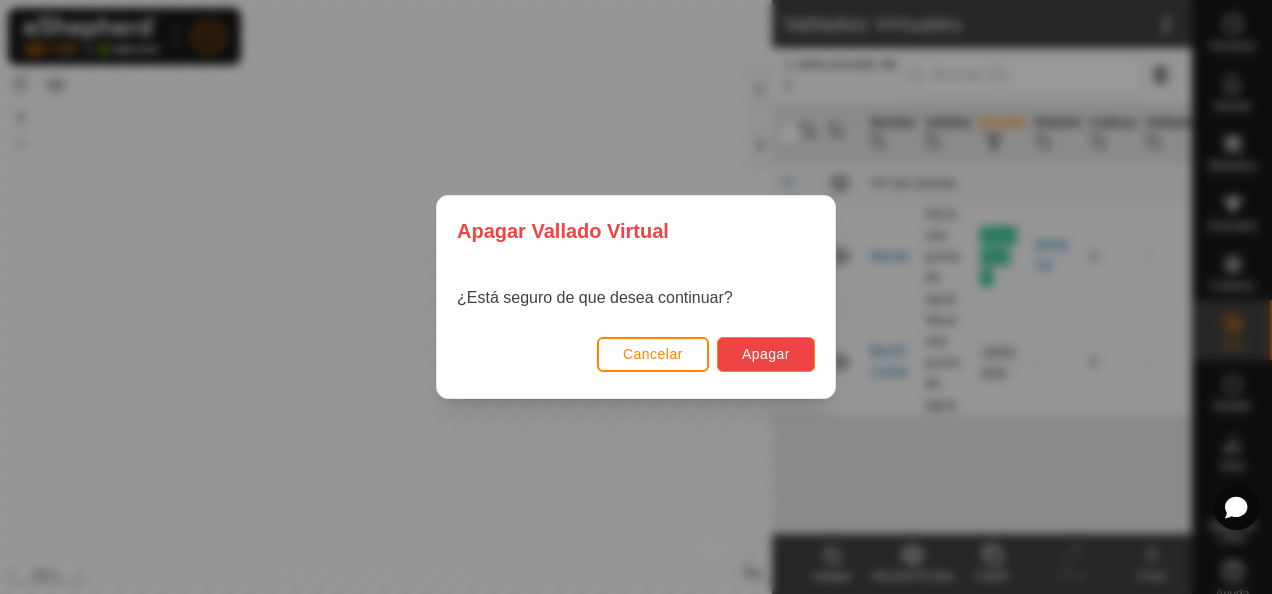 click on "Apagar" at bounding box center (766, 354) 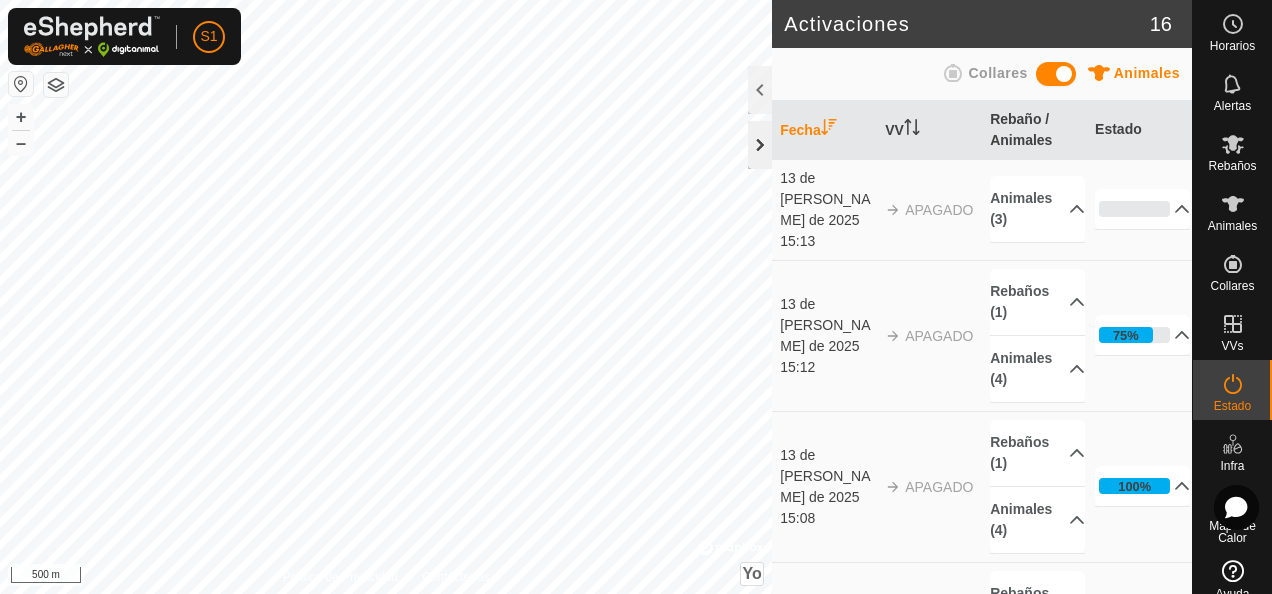 click 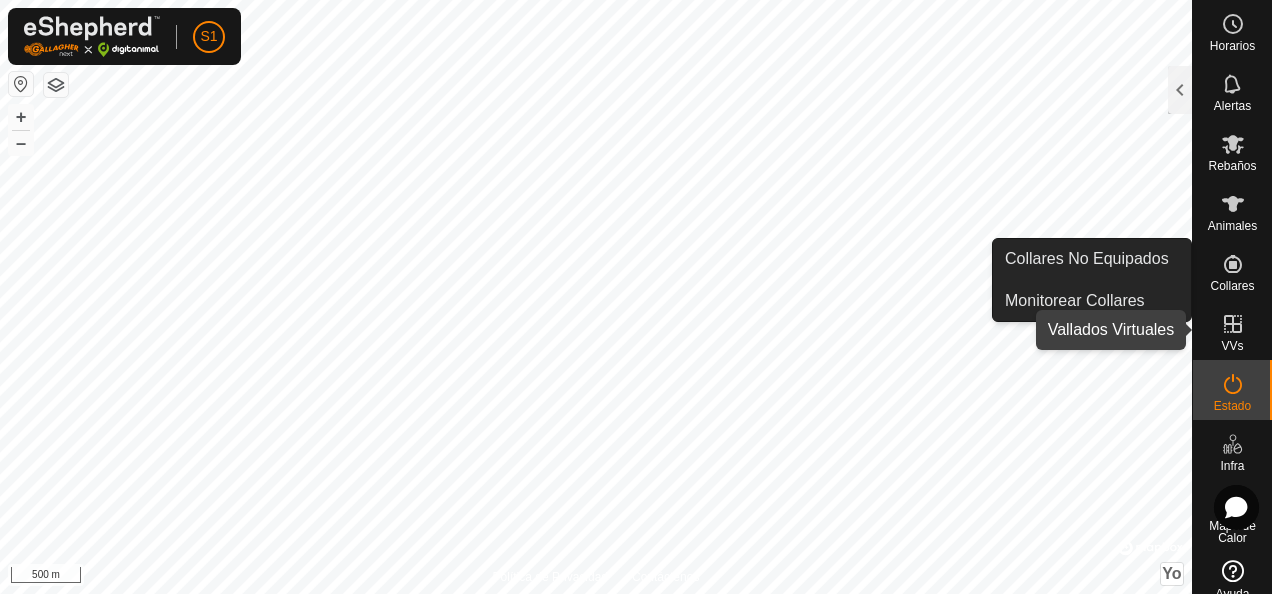 click 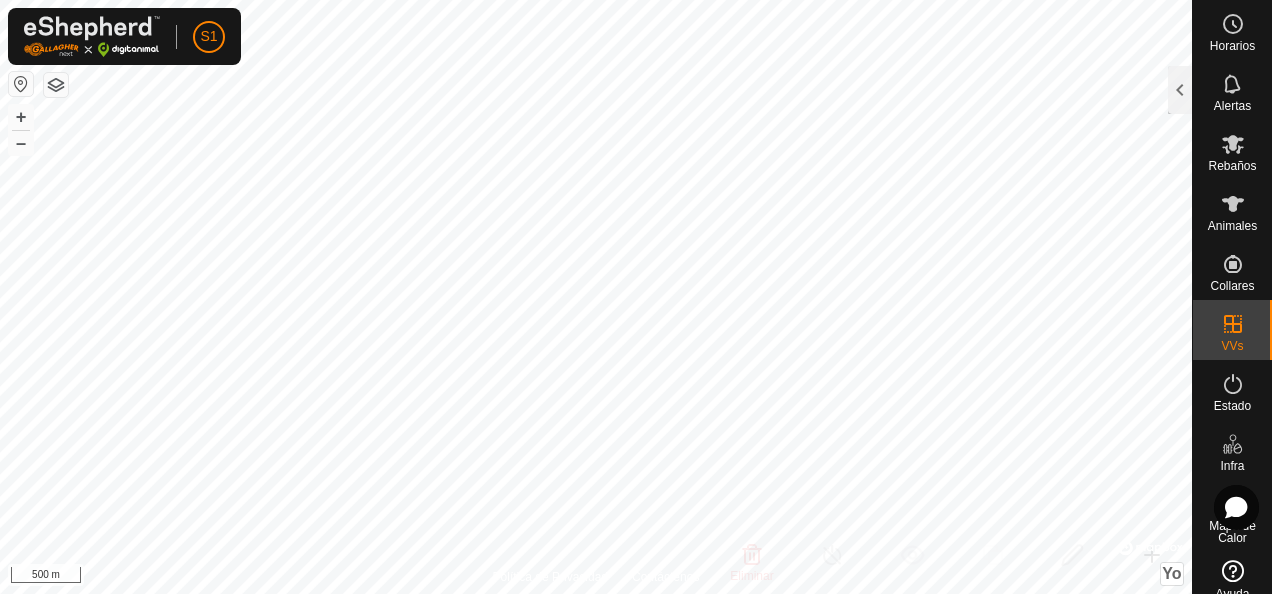 click 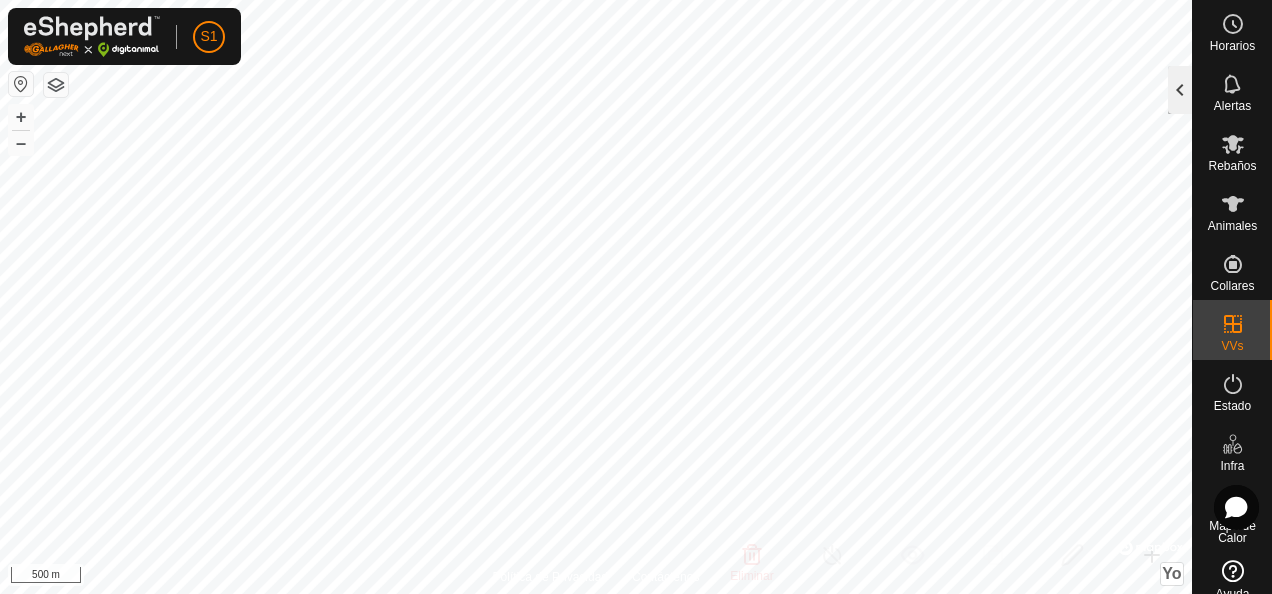 click 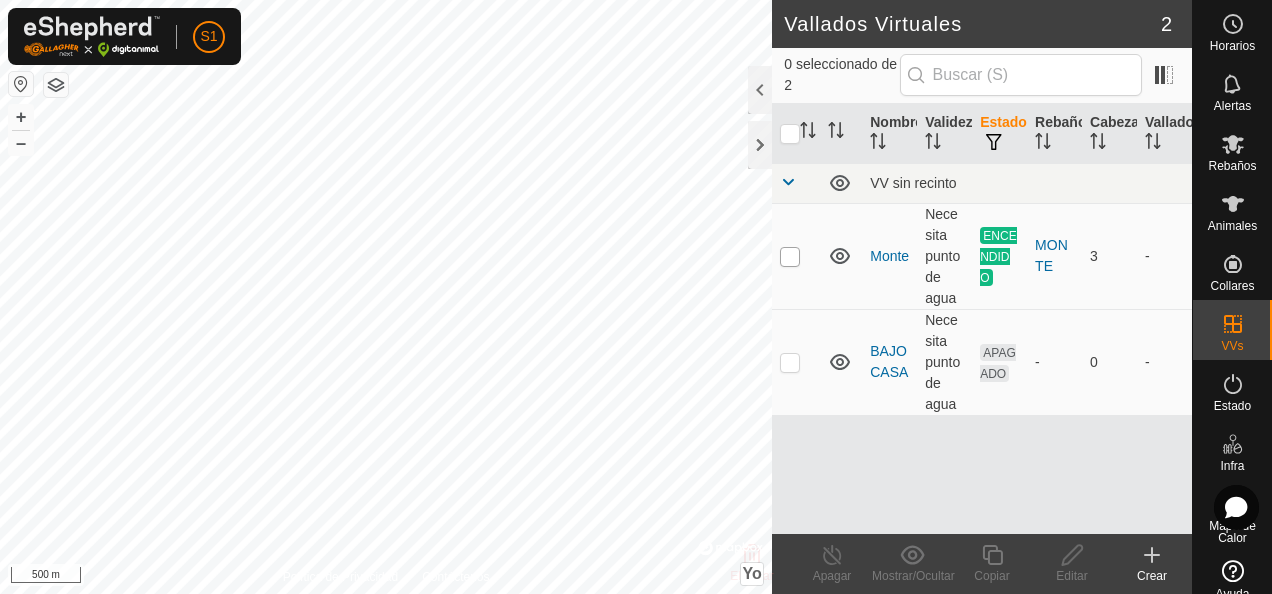 click at bounding box center (790, 257) 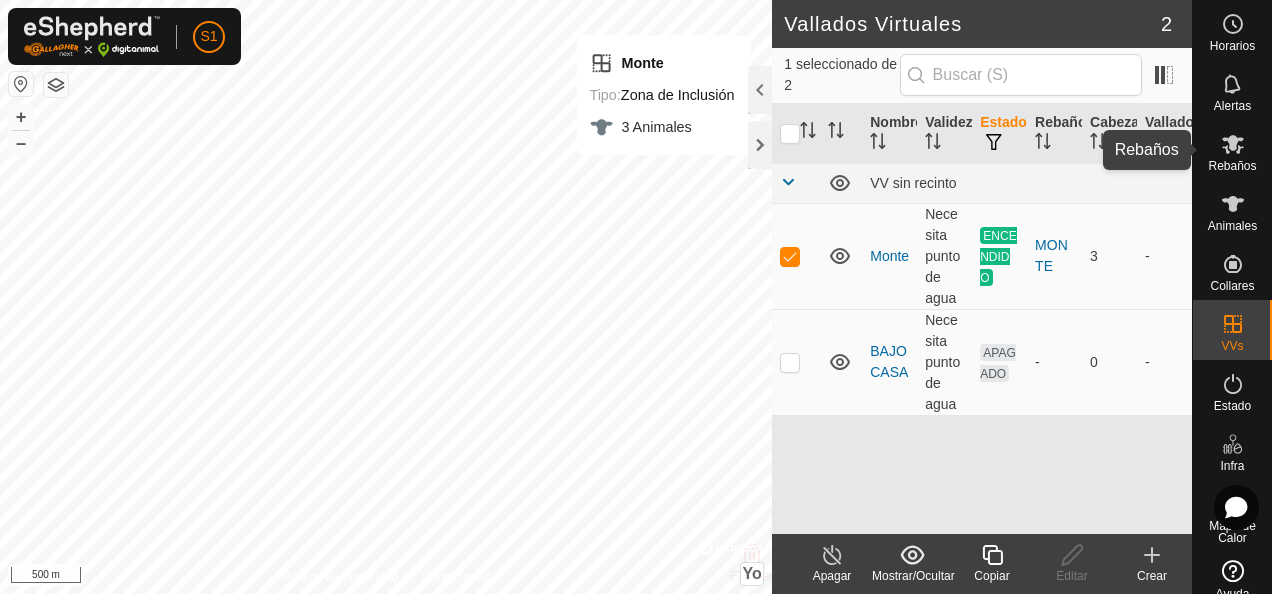 click at bounding box center (1233, 144) 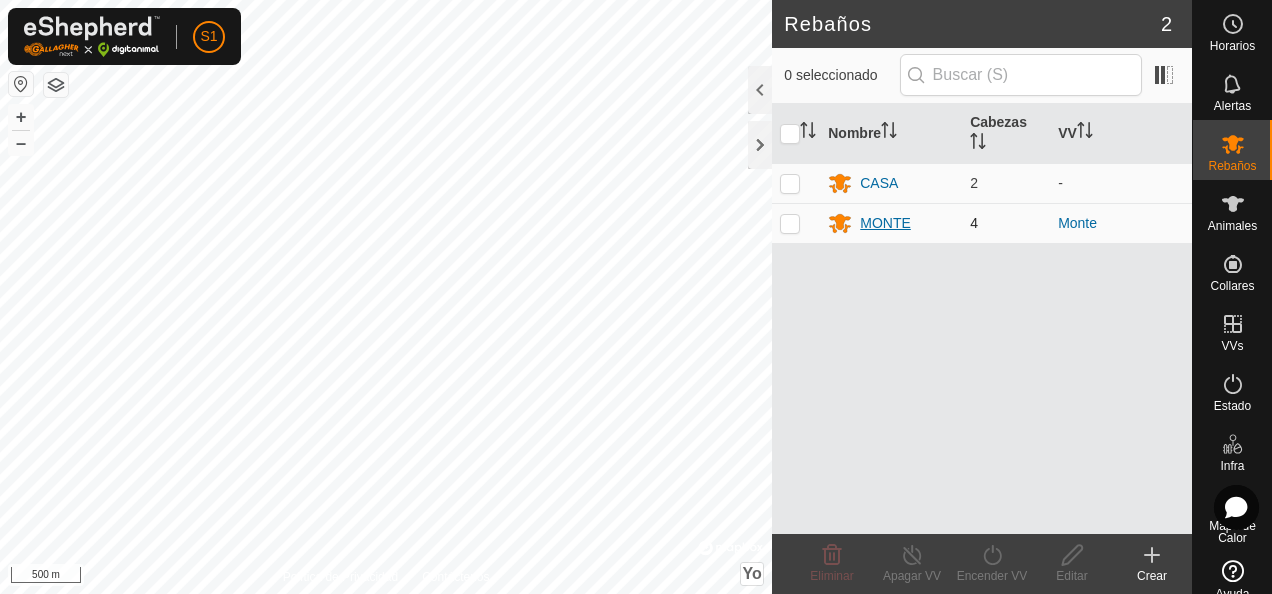 click on "MONTE" at bounding box center (885, 223) 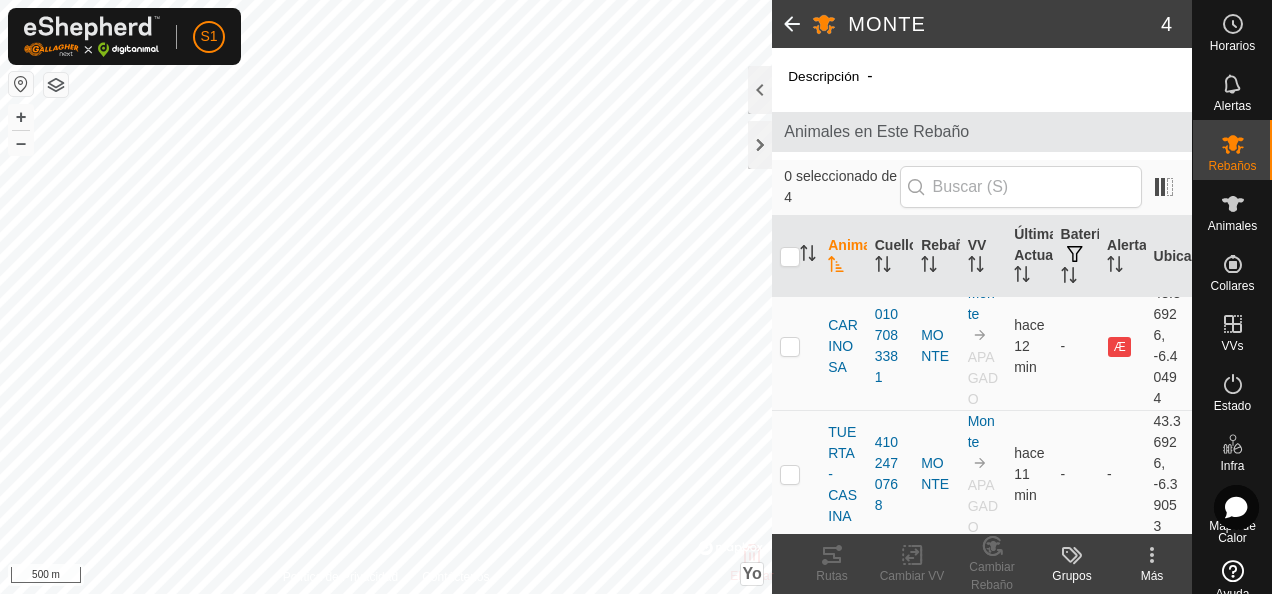 scroll, scrollTop: 0, scrollLeft: 0, axis: both 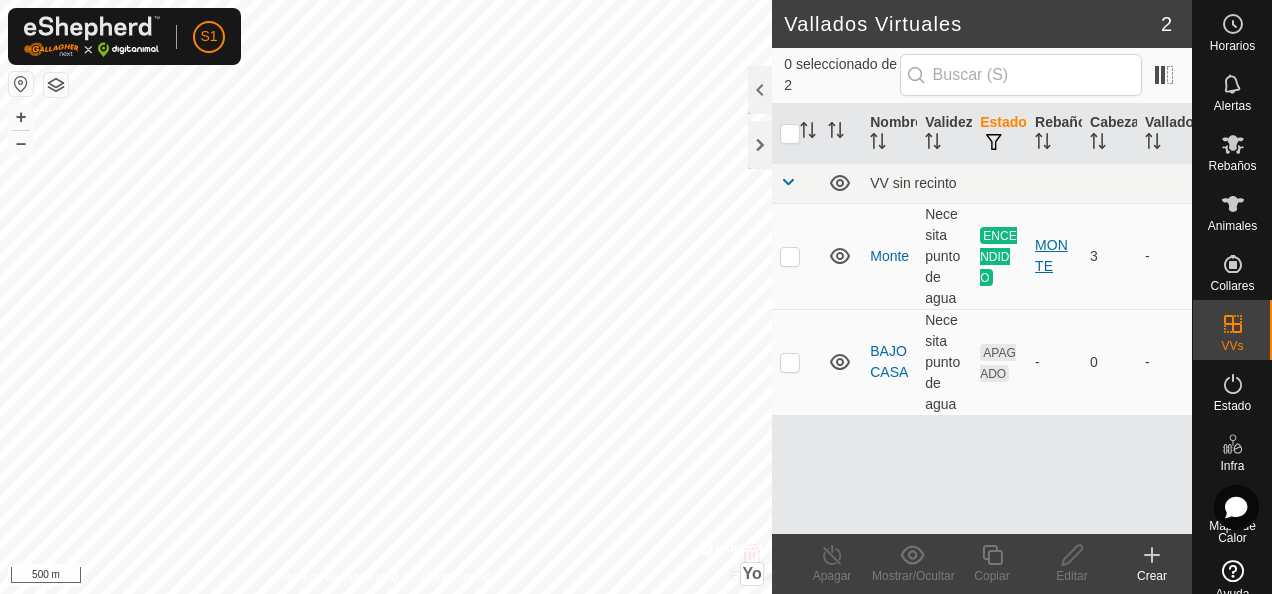 click on "MONTE" at bounding box center (1054, 256) 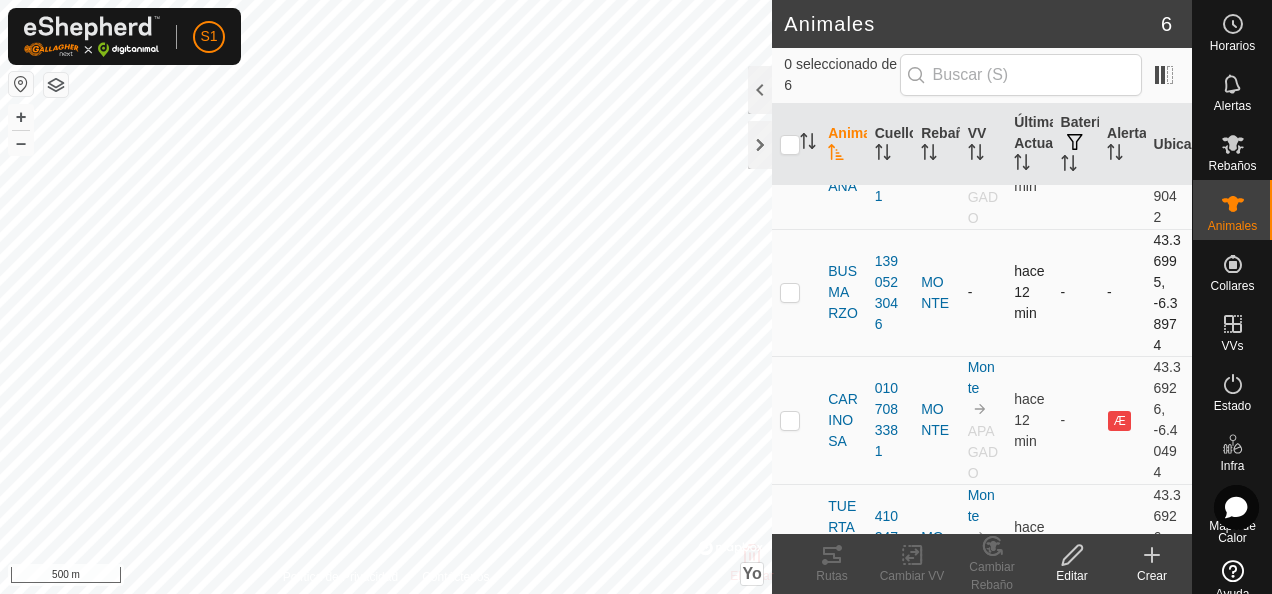 scroll, scrollTop: 211, scrollLeft: 0, axis: vertical 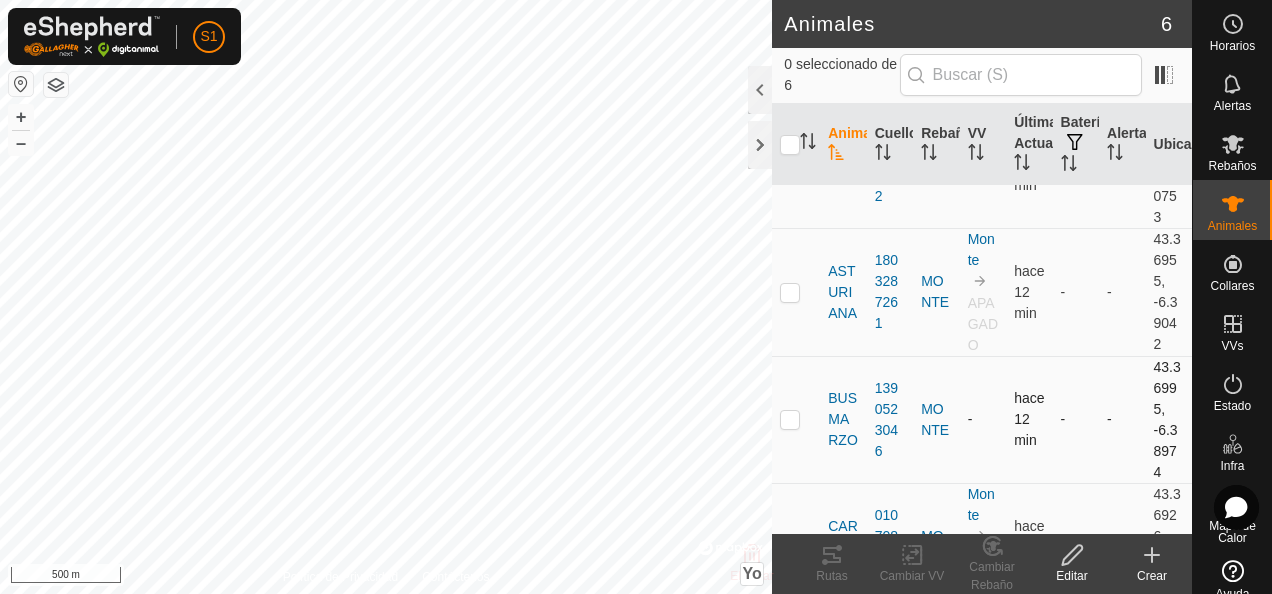 click at bounding box center (790, 419) 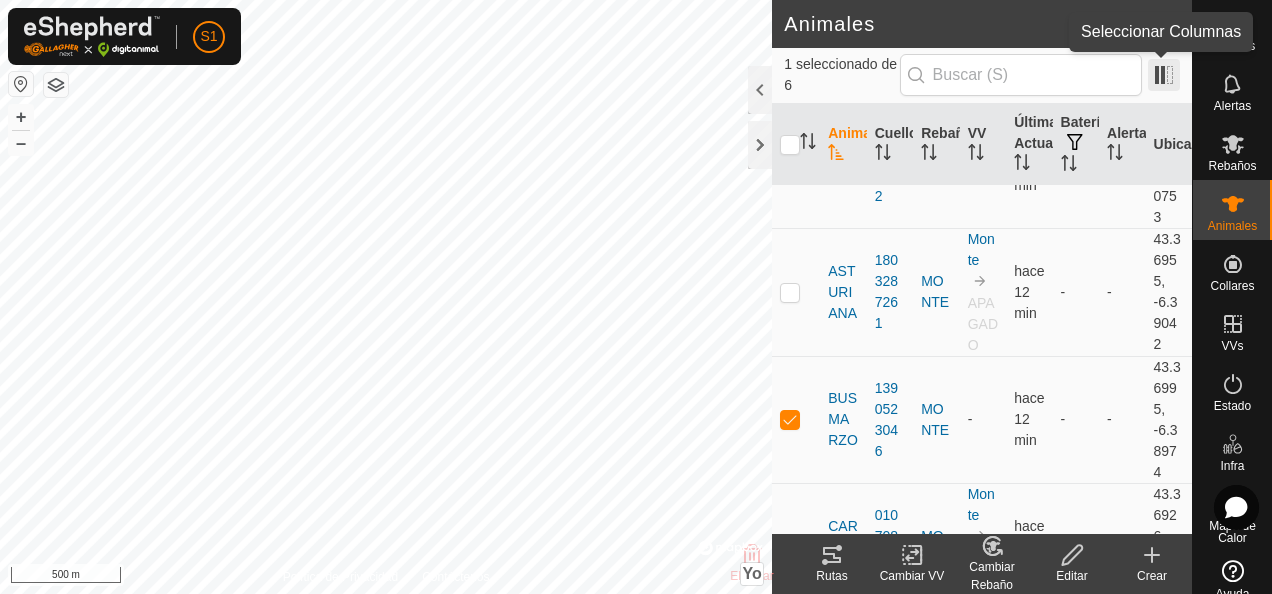 click at bounding box center [1164, 75] 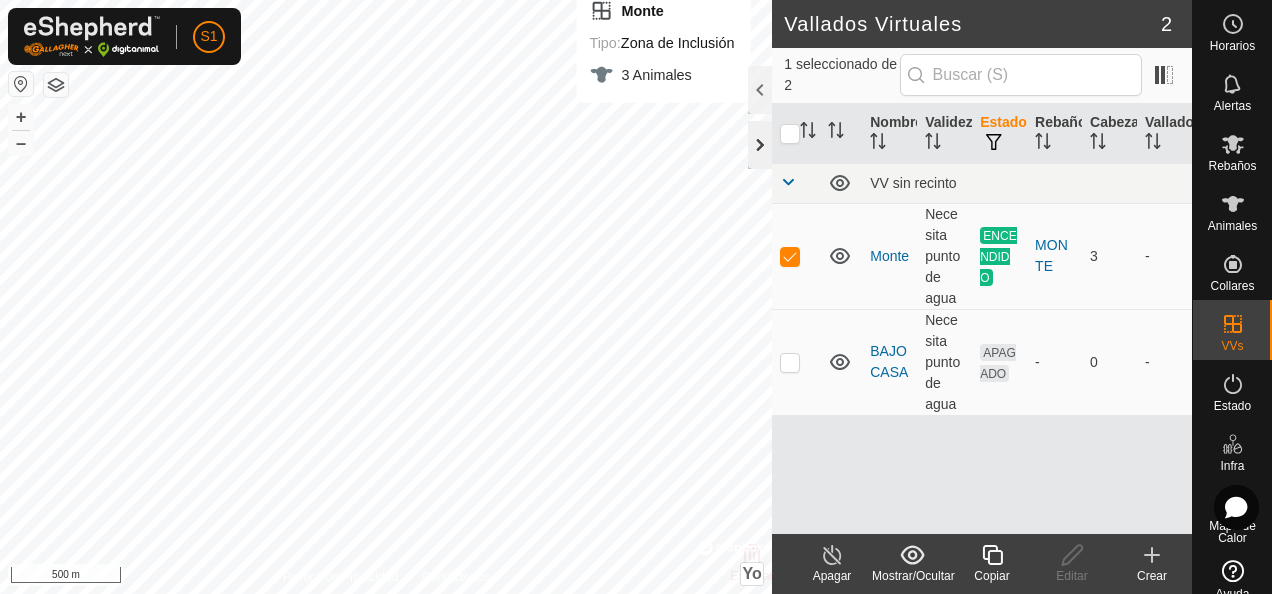 click 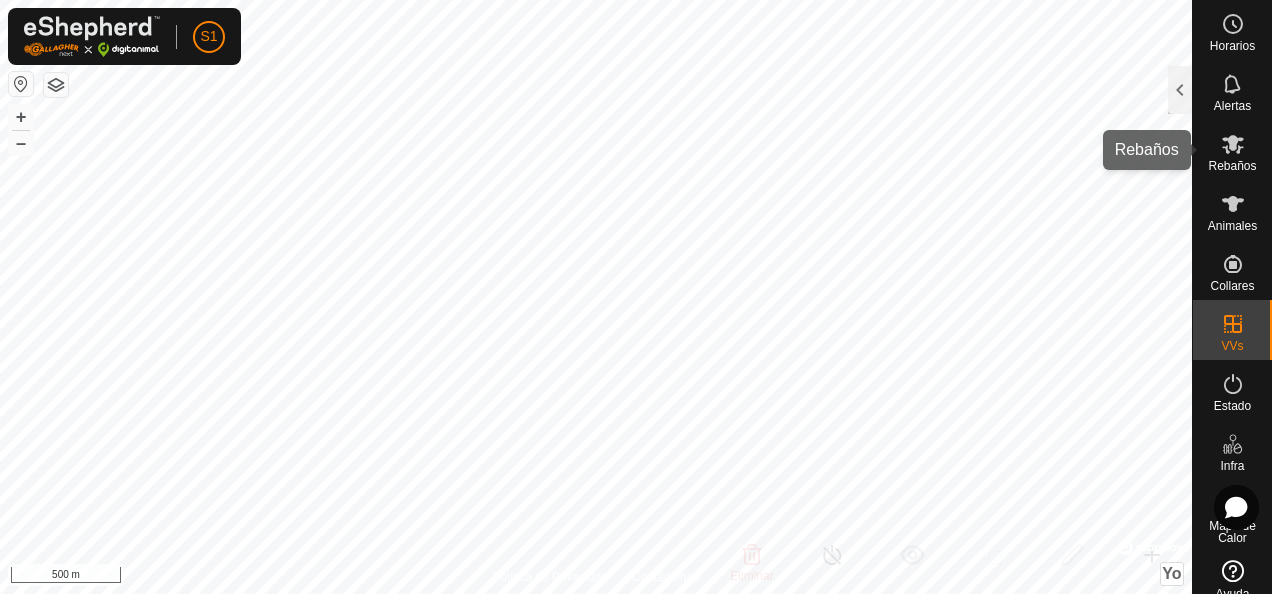 click 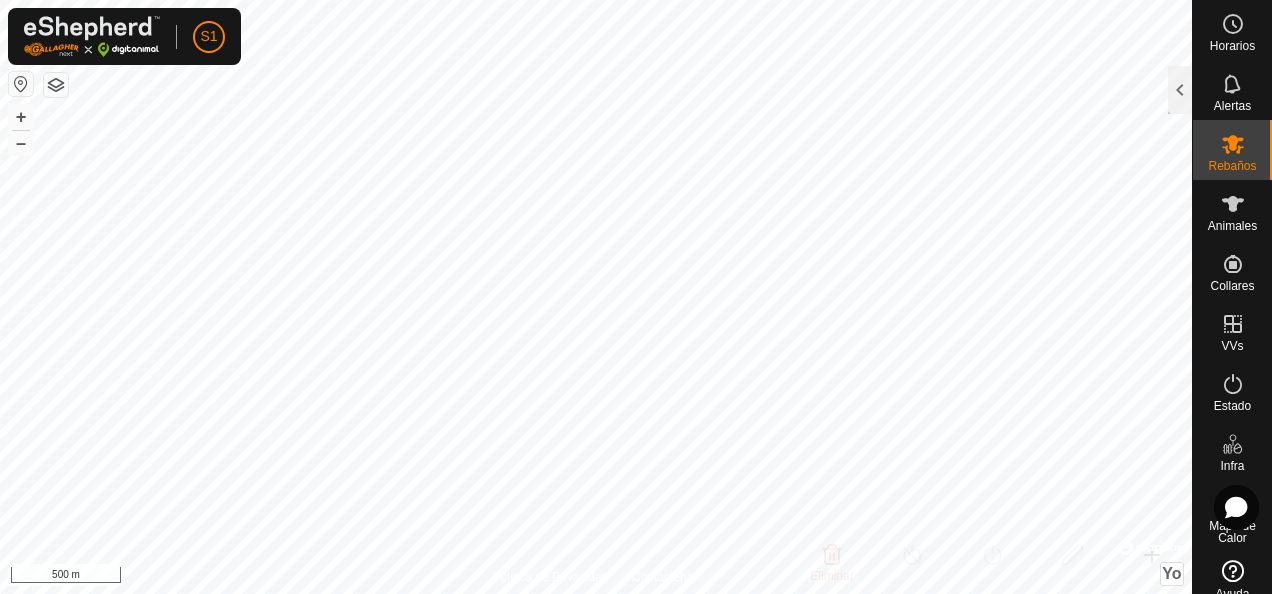 click 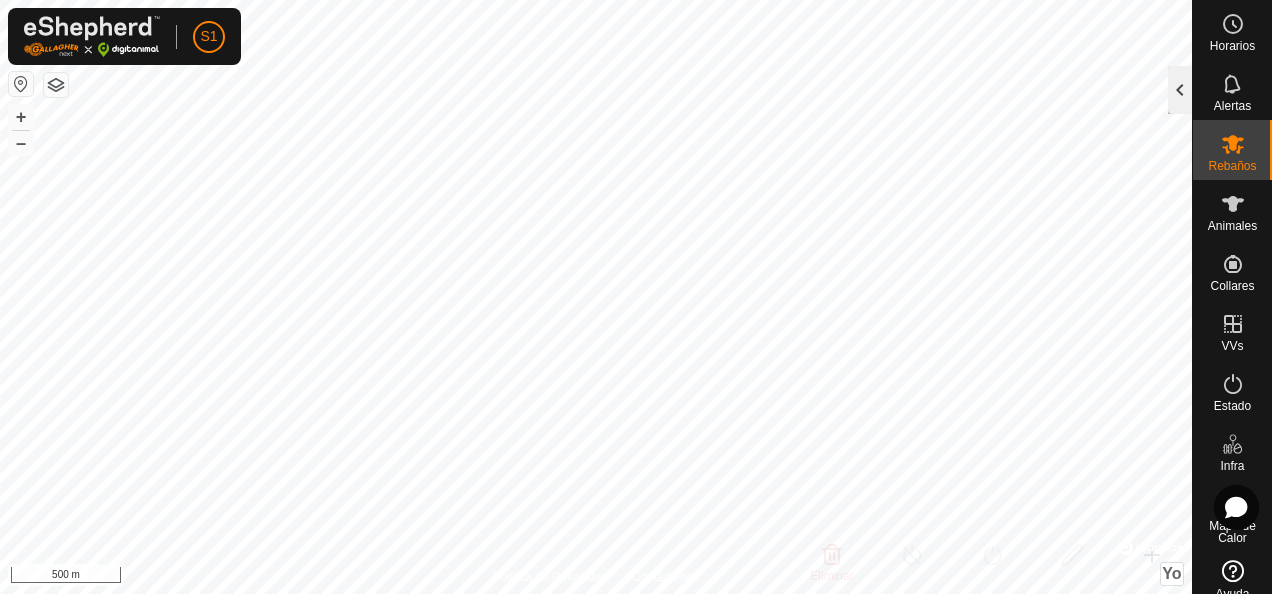 click 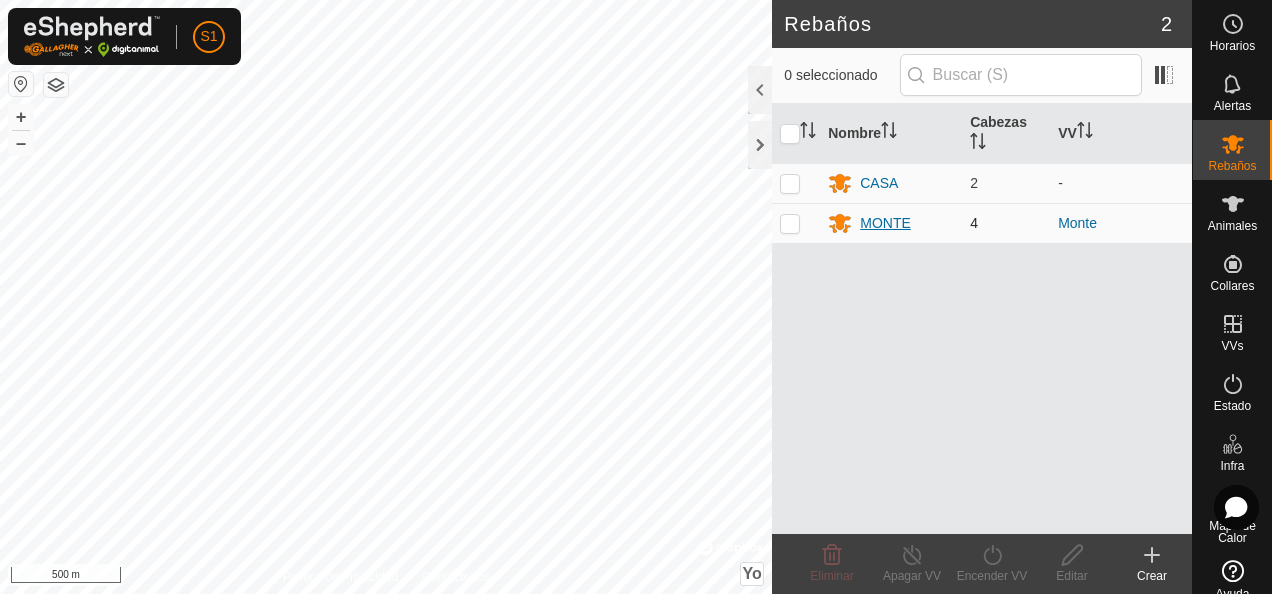click on "MONTE" at bounding box center [885, 223] 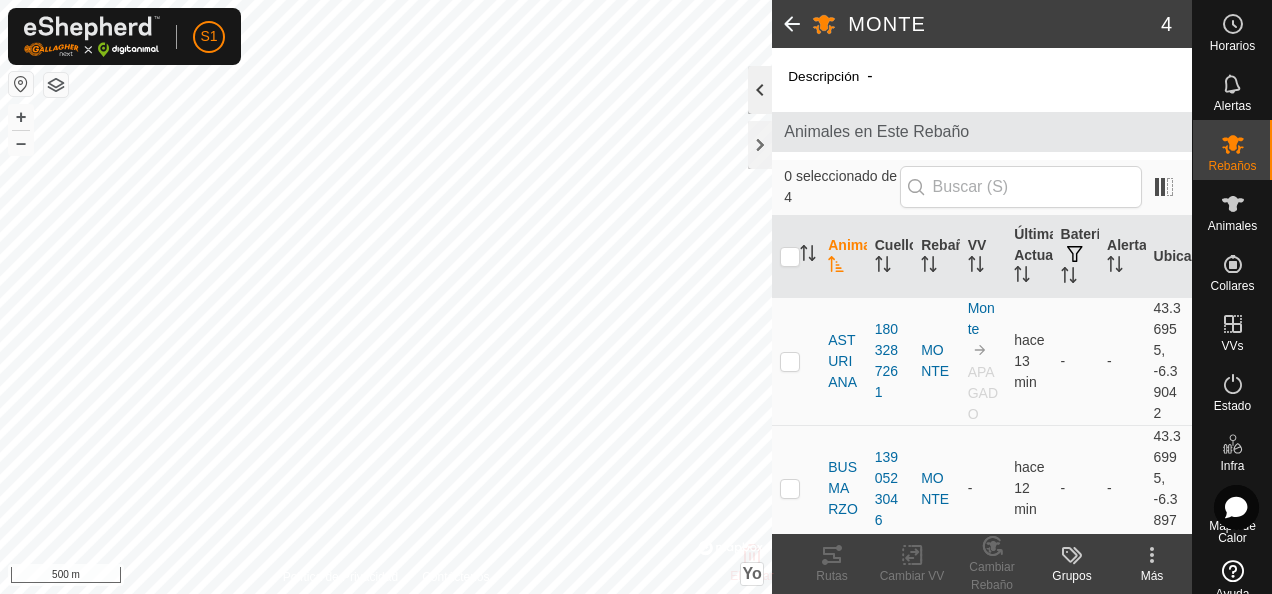 click 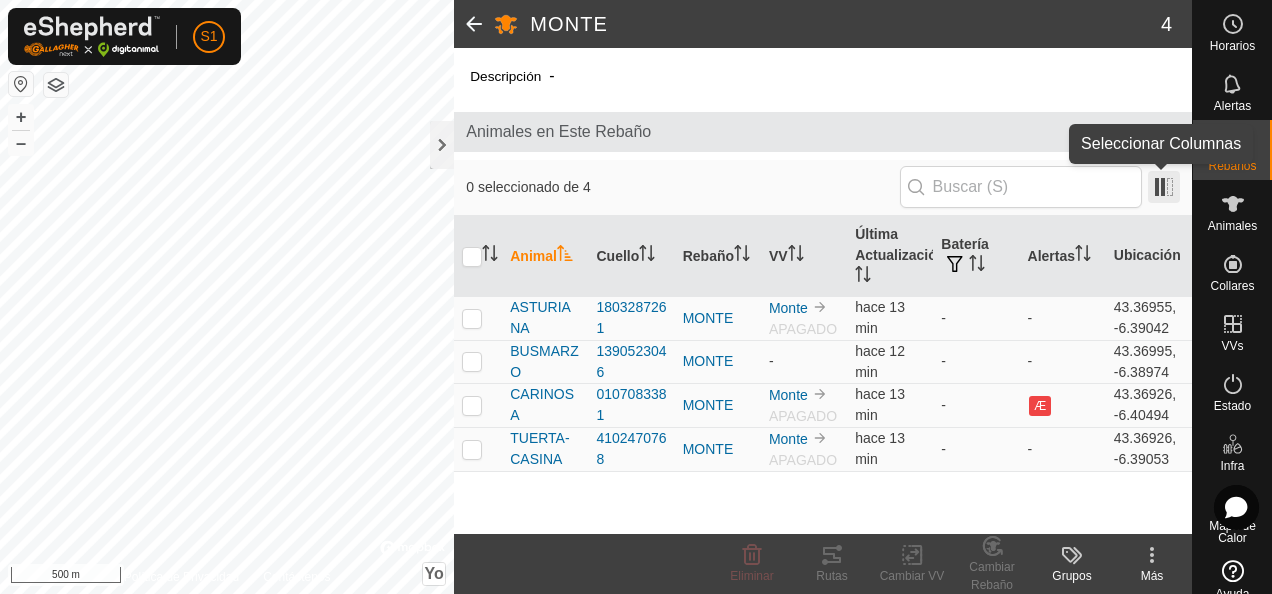 click at bounding box center [1164, 187] 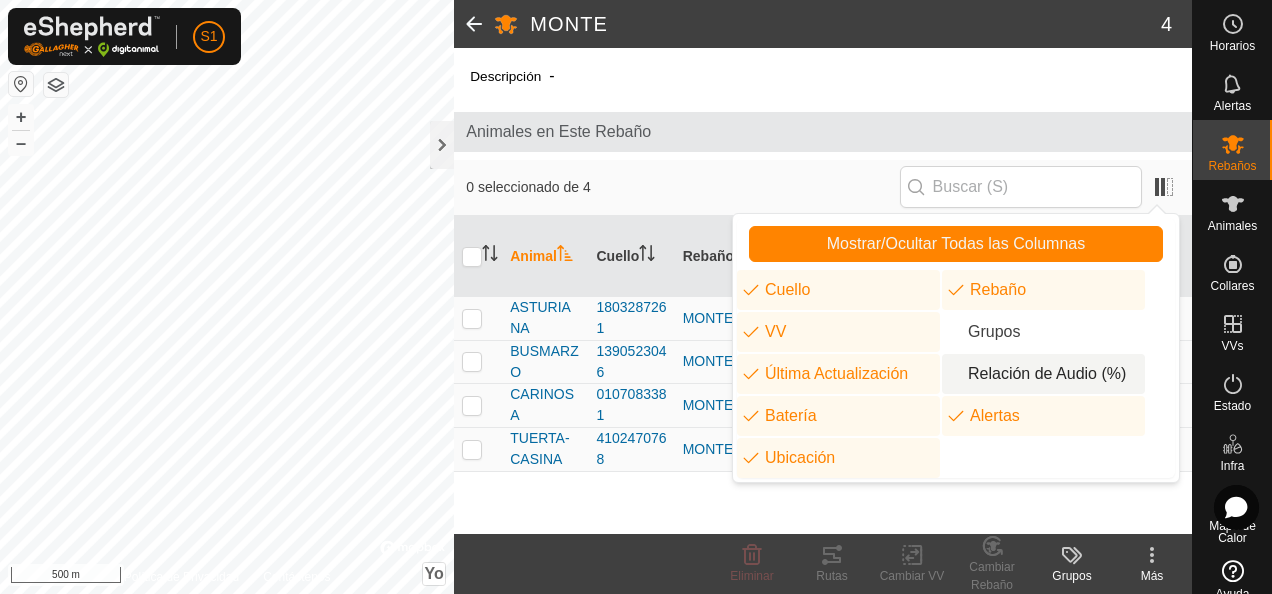 click on "Relación de Audio (%)" at bounding box center [1043, 374] 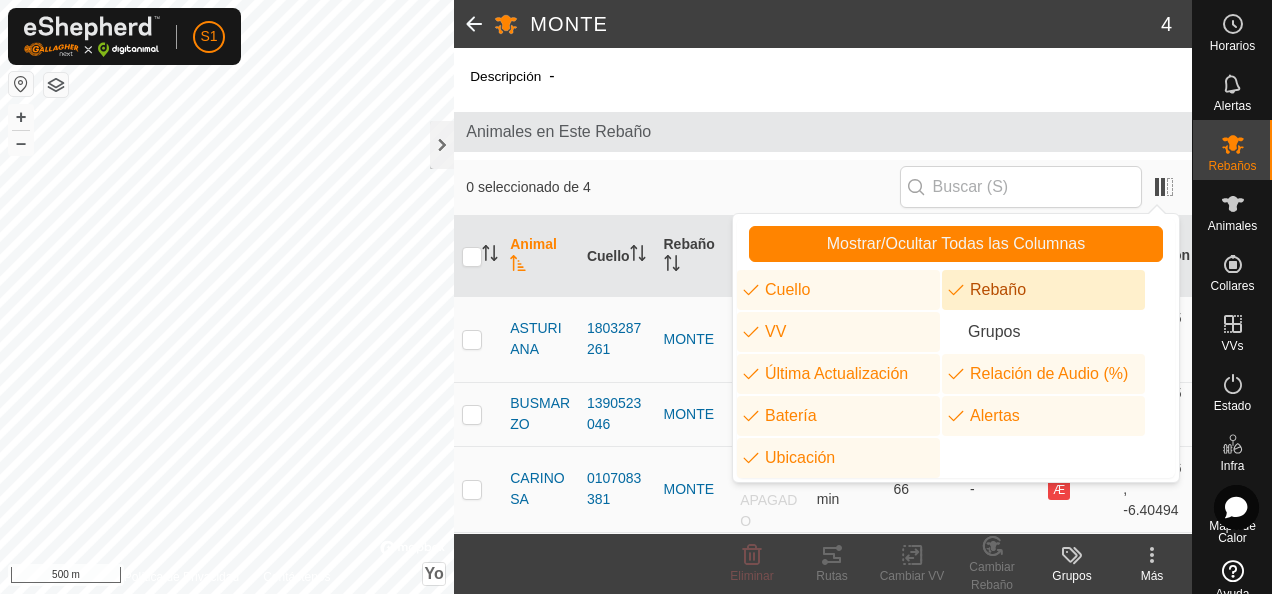 click on "0 seleccionado de 4" at bounding box center (682, 187) 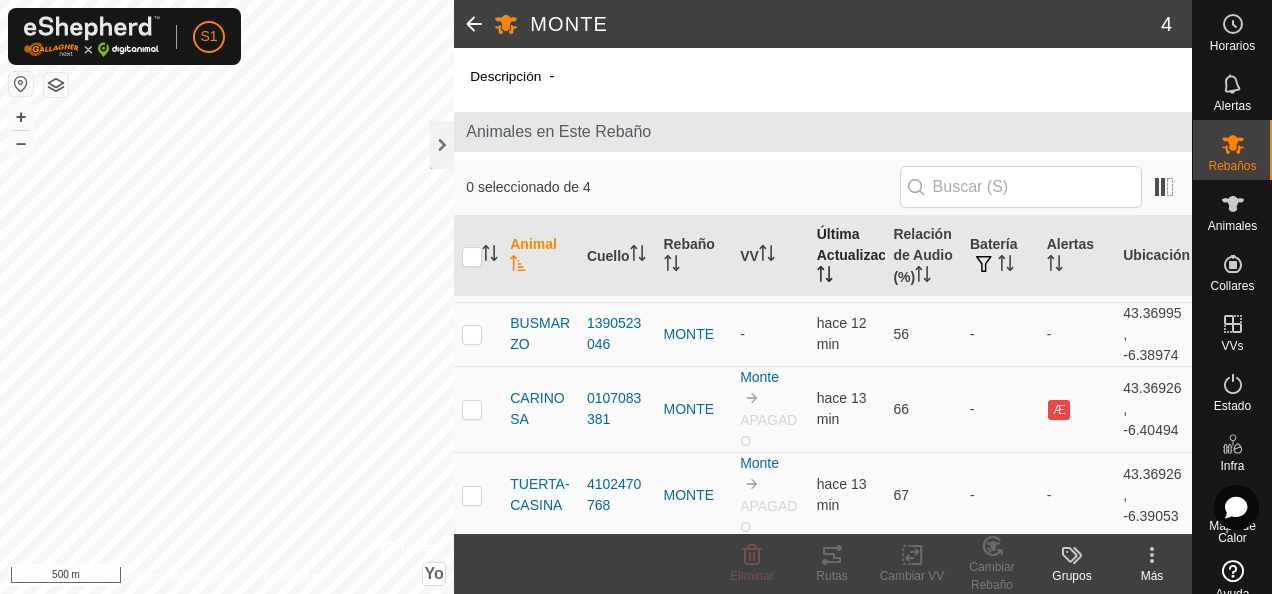 scroll, scrollTop: 0, scrollLeft: 0, axis: both 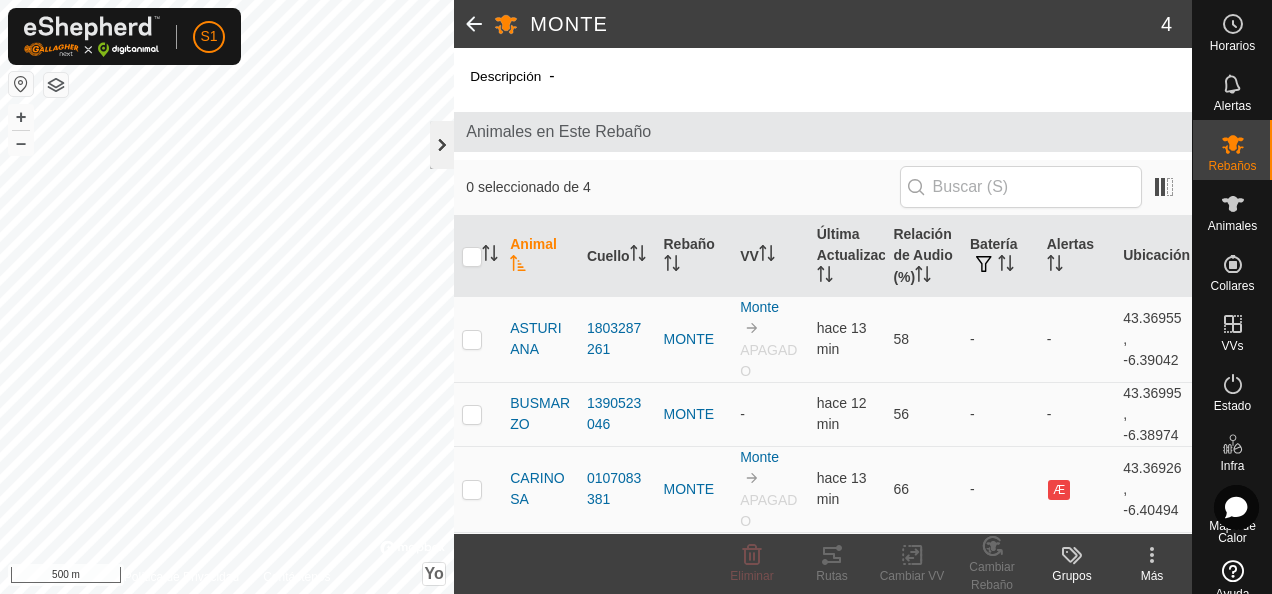 click 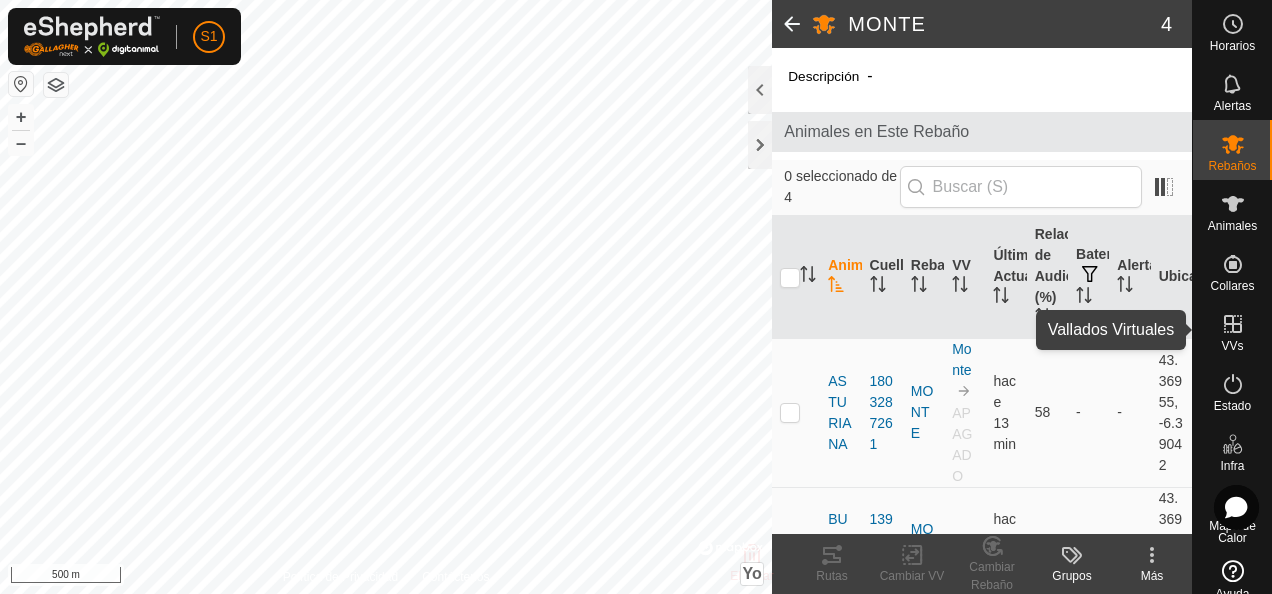 click 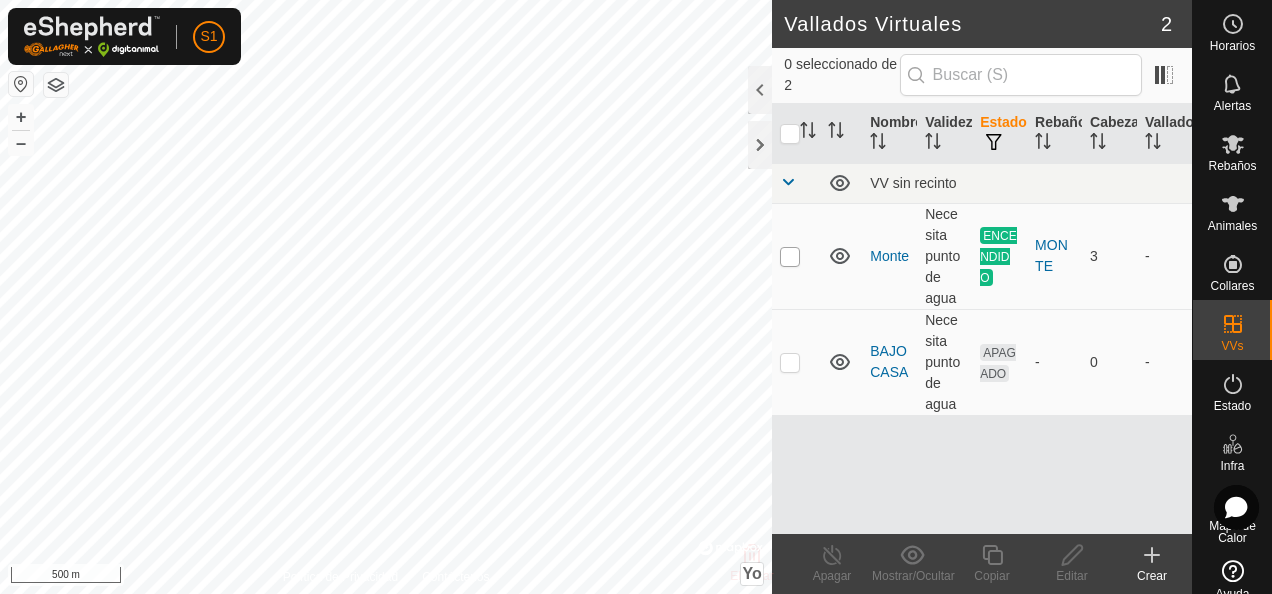 click at bounding box center (790, 257) 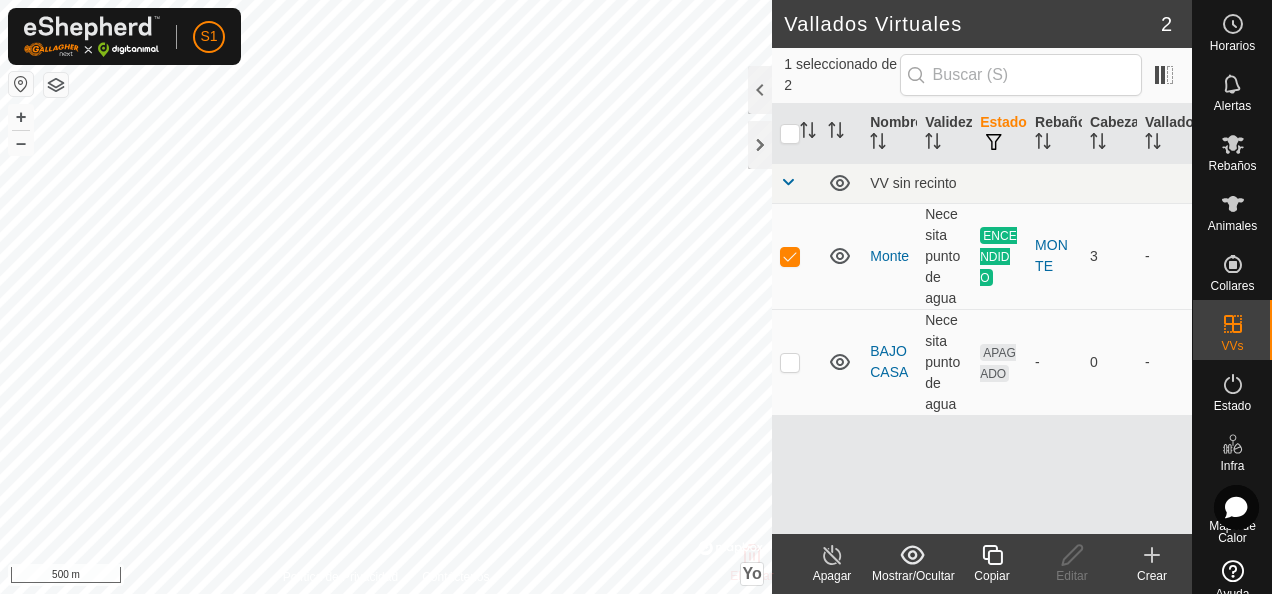 click 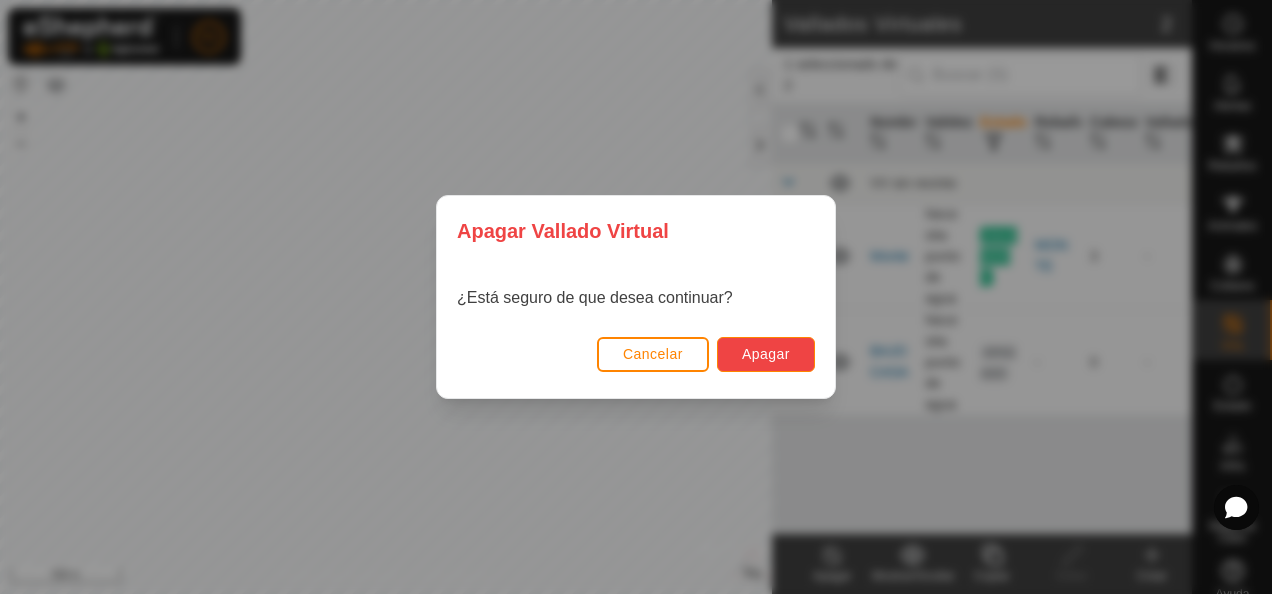 click on "Apagar" at bounding box center (766, 354) 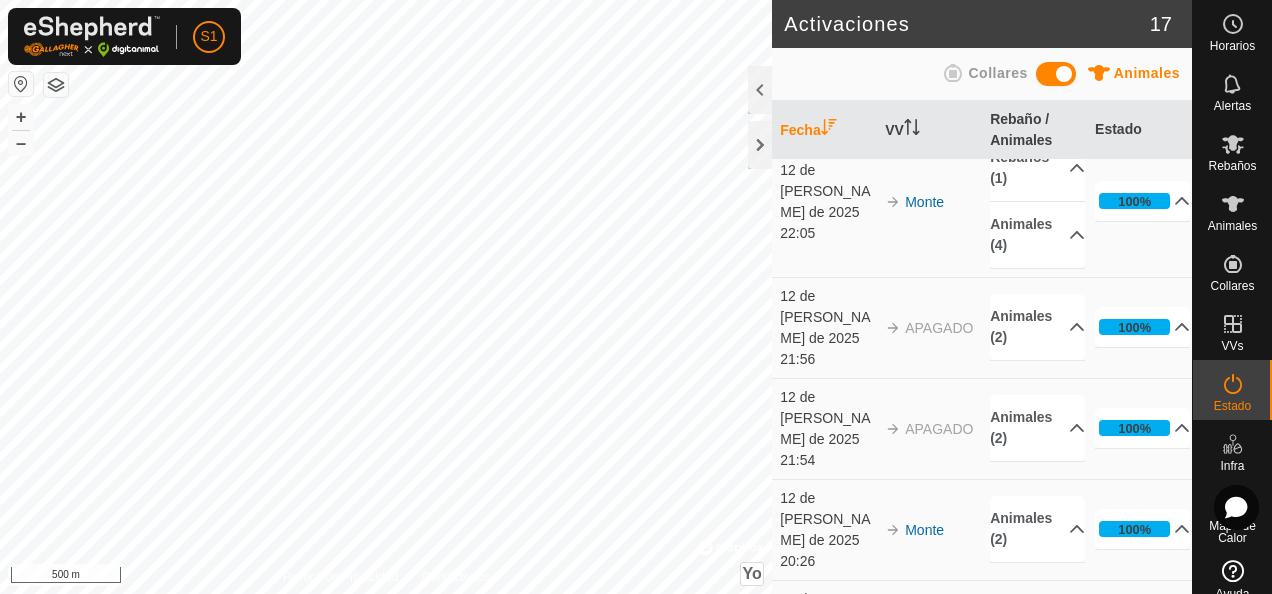 scroll, scrollTop: 1581, scrollLeft: 0, axis: vertical 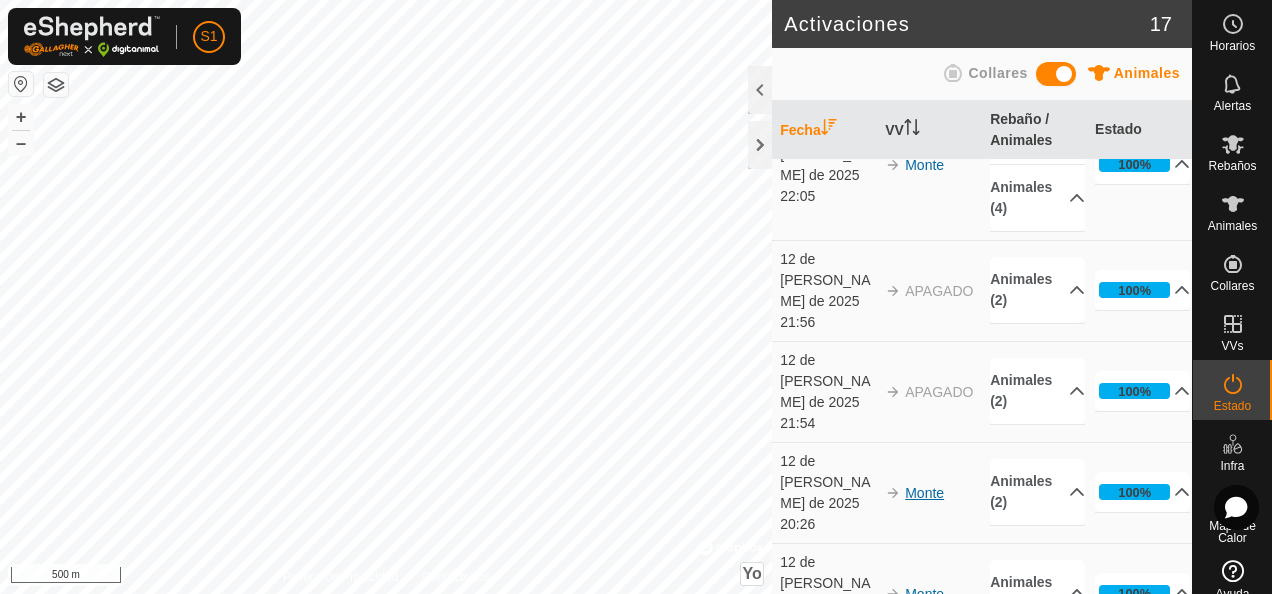 click on "Monte" at bounding box center (924, 493) 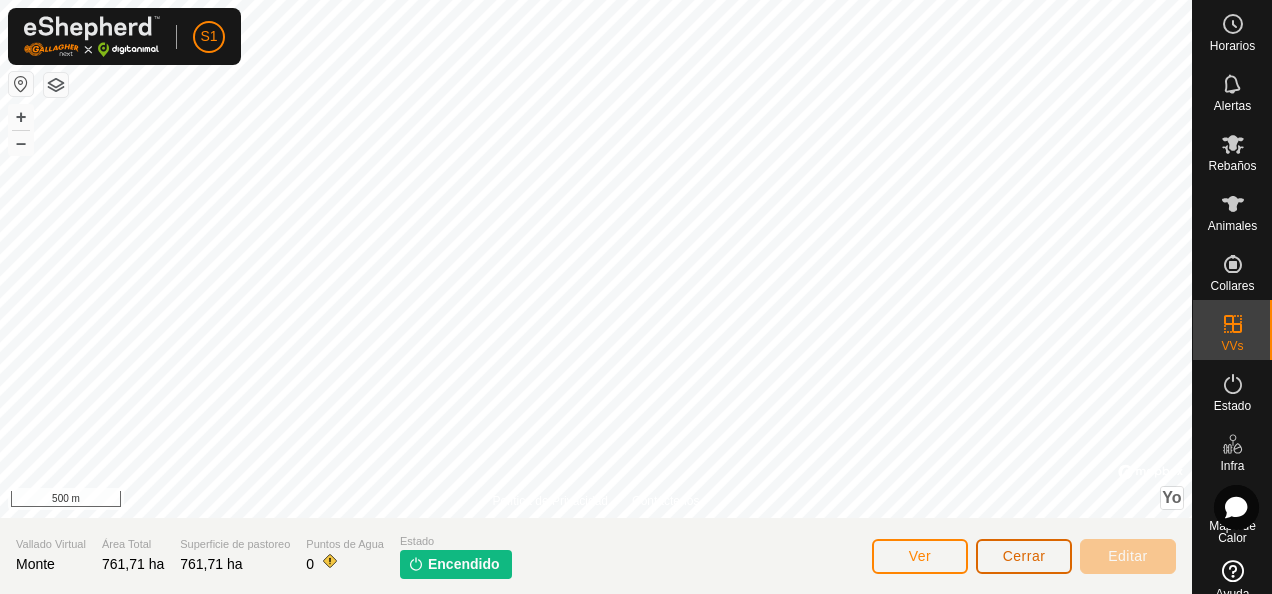 click on "Cerrar" 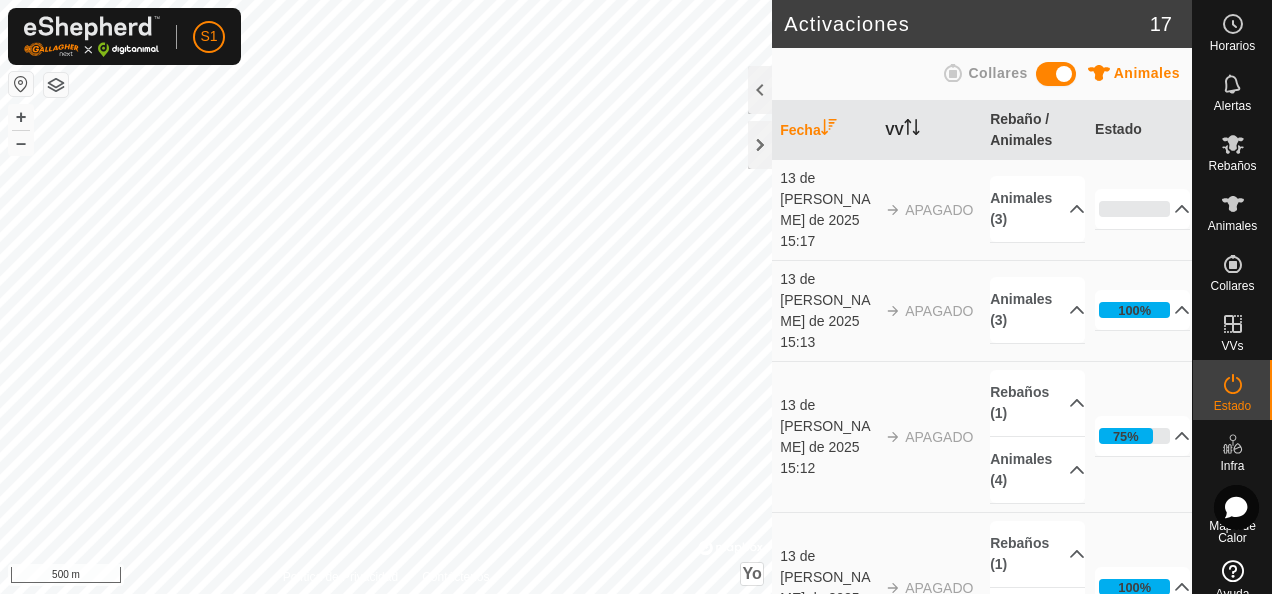 click on "VV" at bounding box center (894, 130) 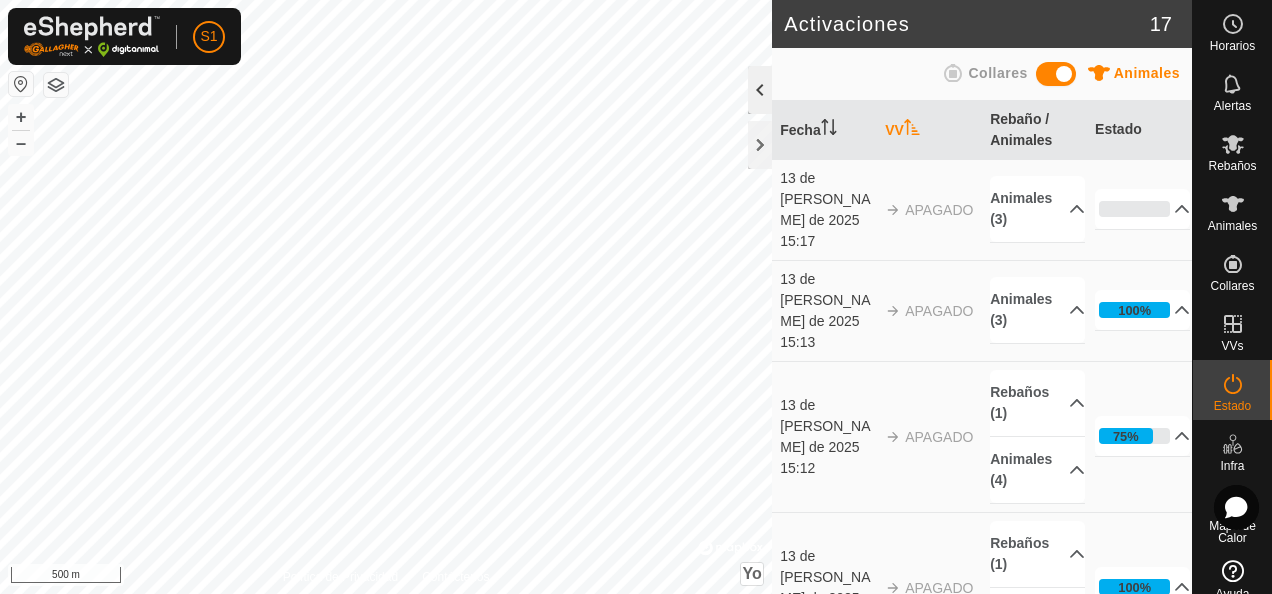 click 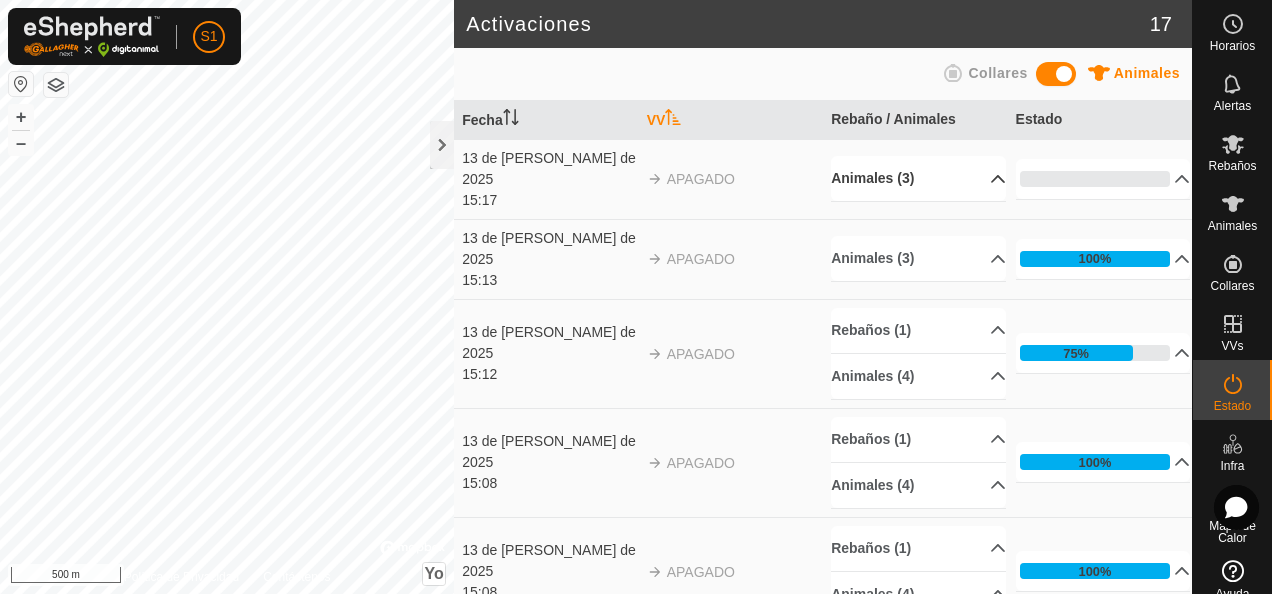 click on "Animales (3)" at bounding box center [918, 178] 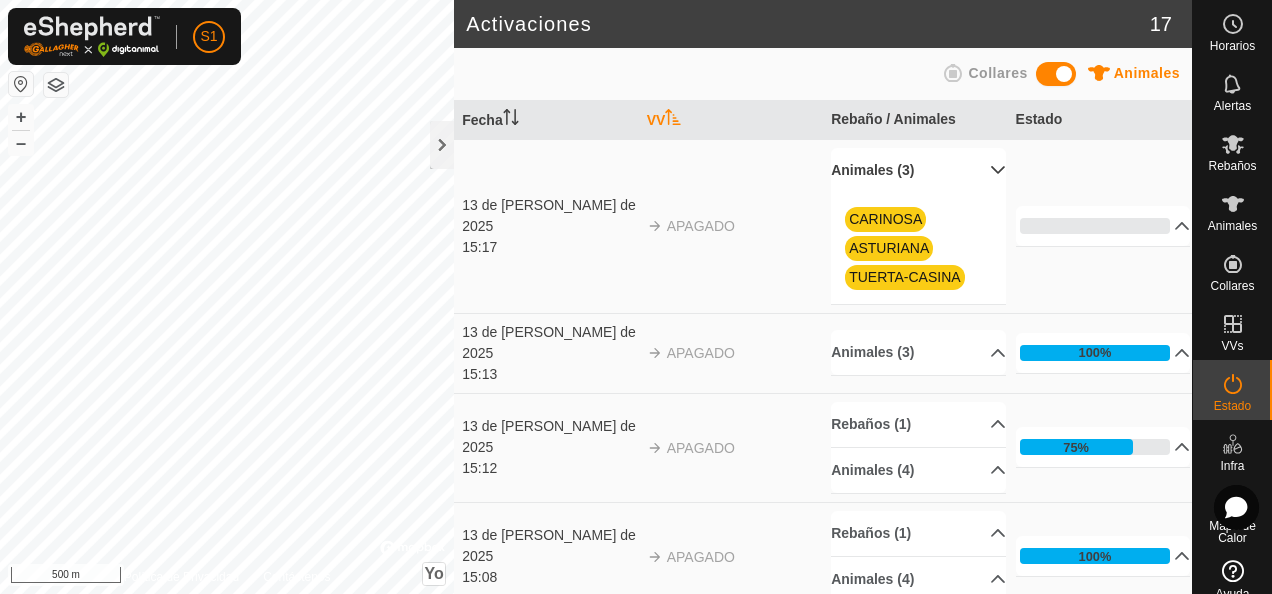 click on "Animales (3)" at bounding box center (918, 170) 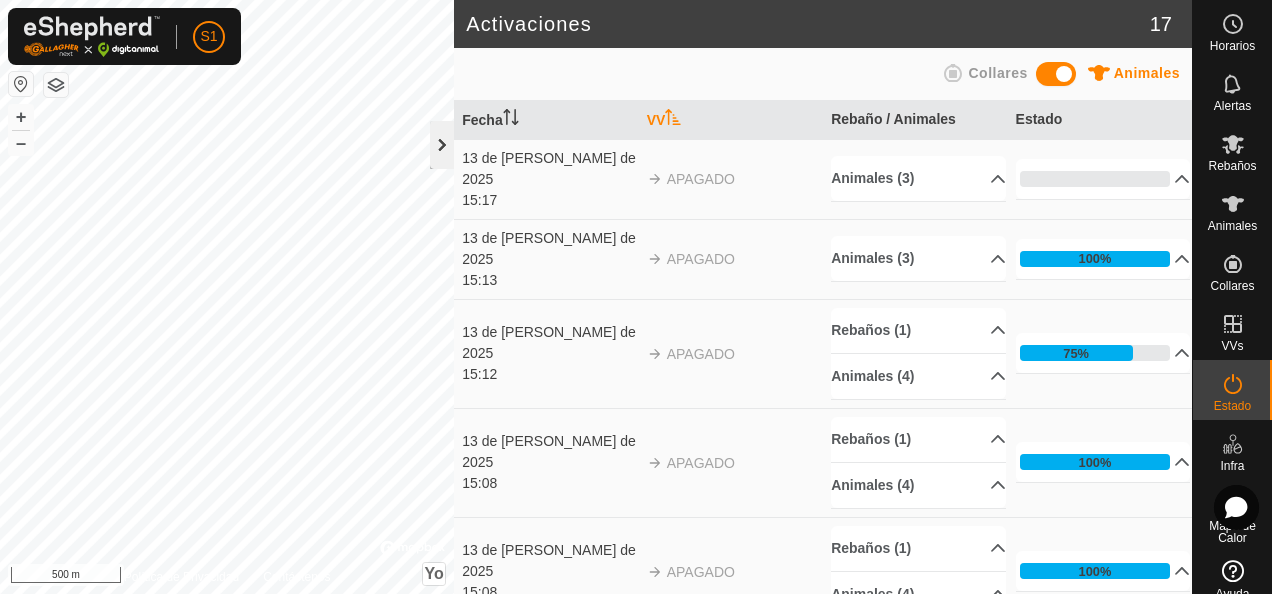 click 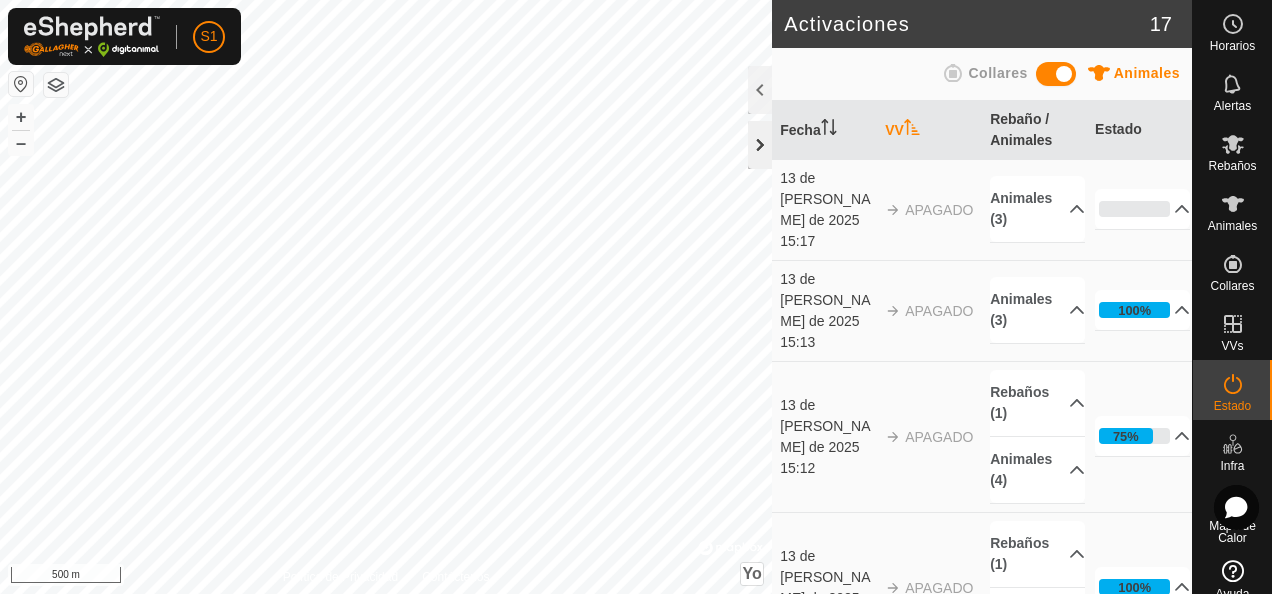 click 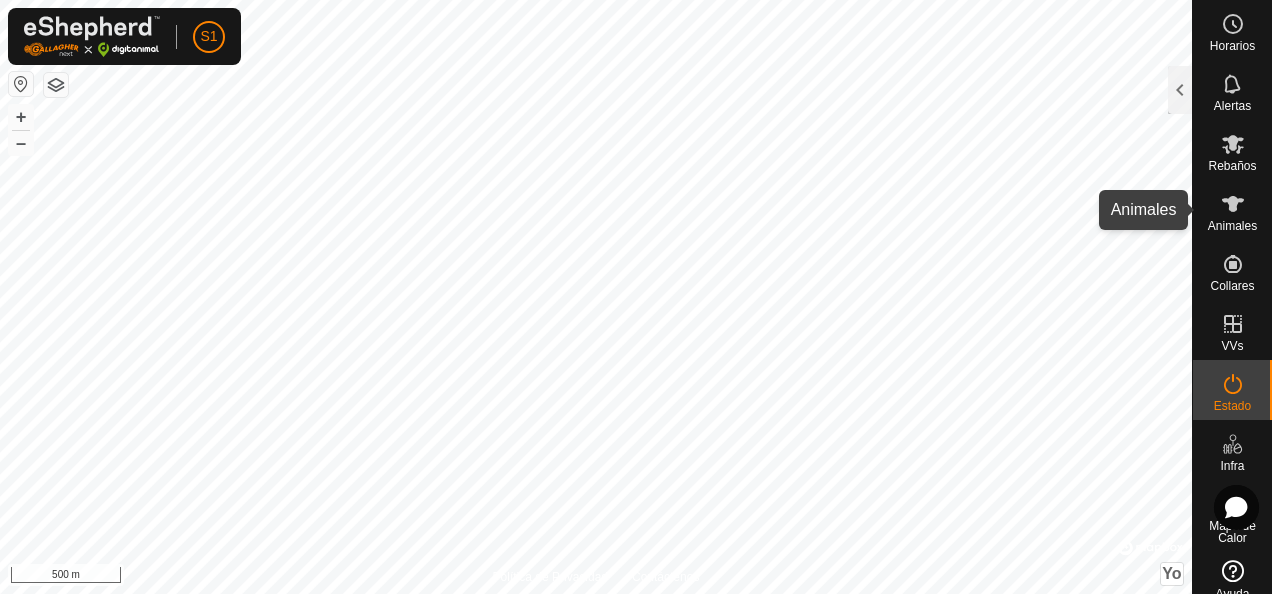 click 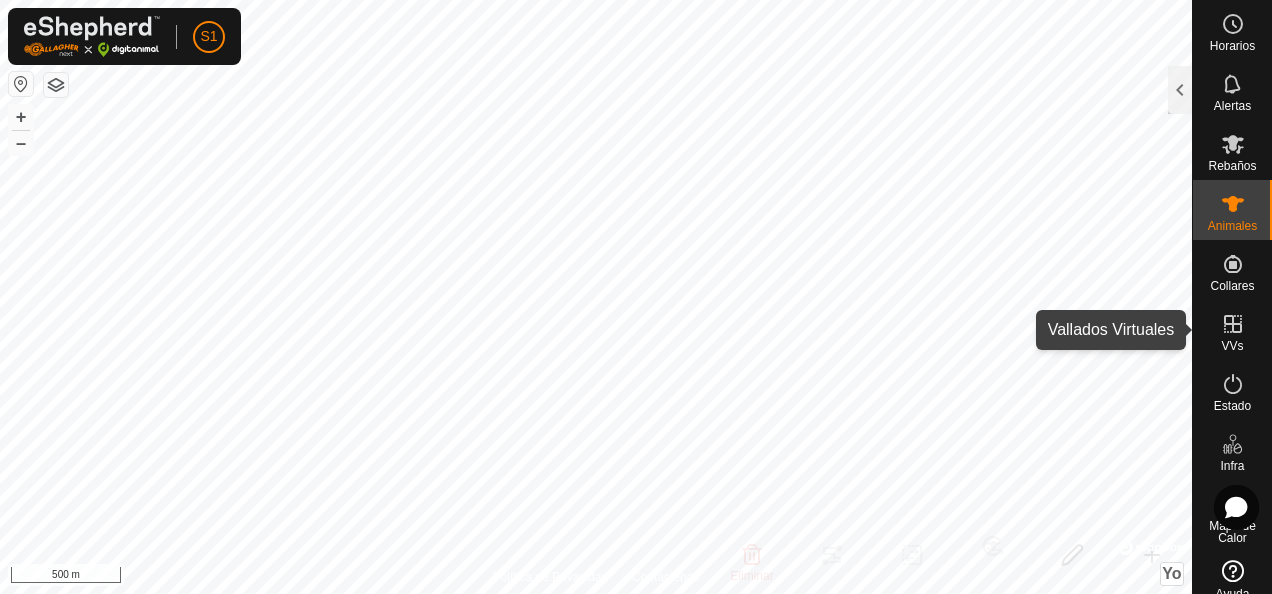 click 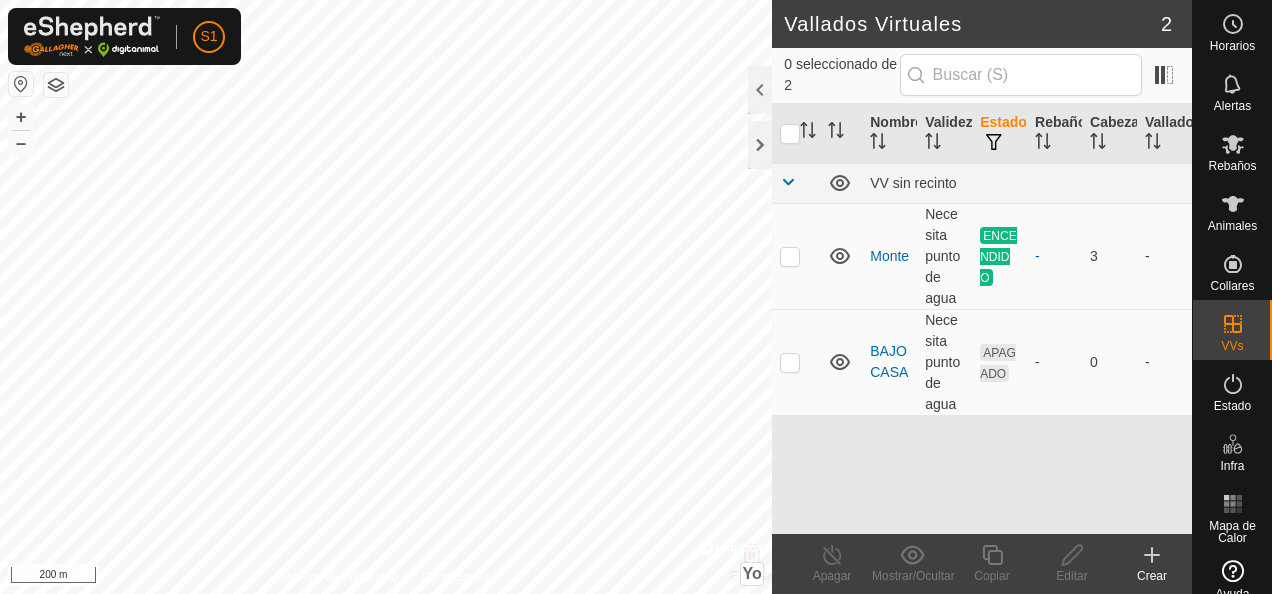 scroll, scrollTop: 0, scrollLeft: 0, axis: both 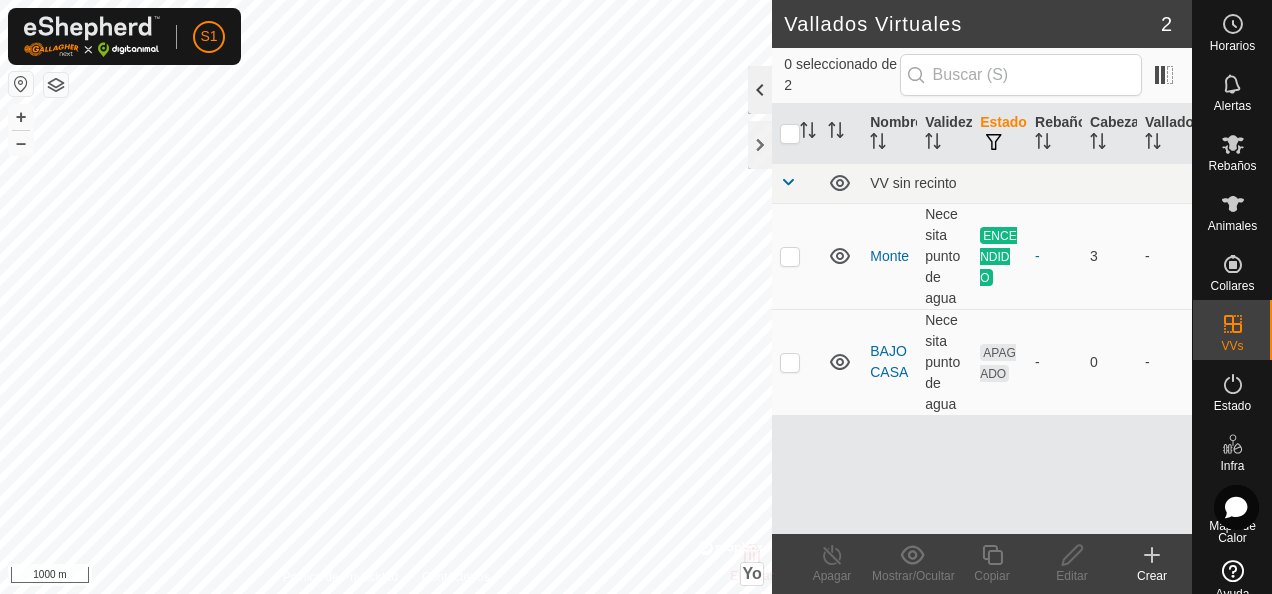 click 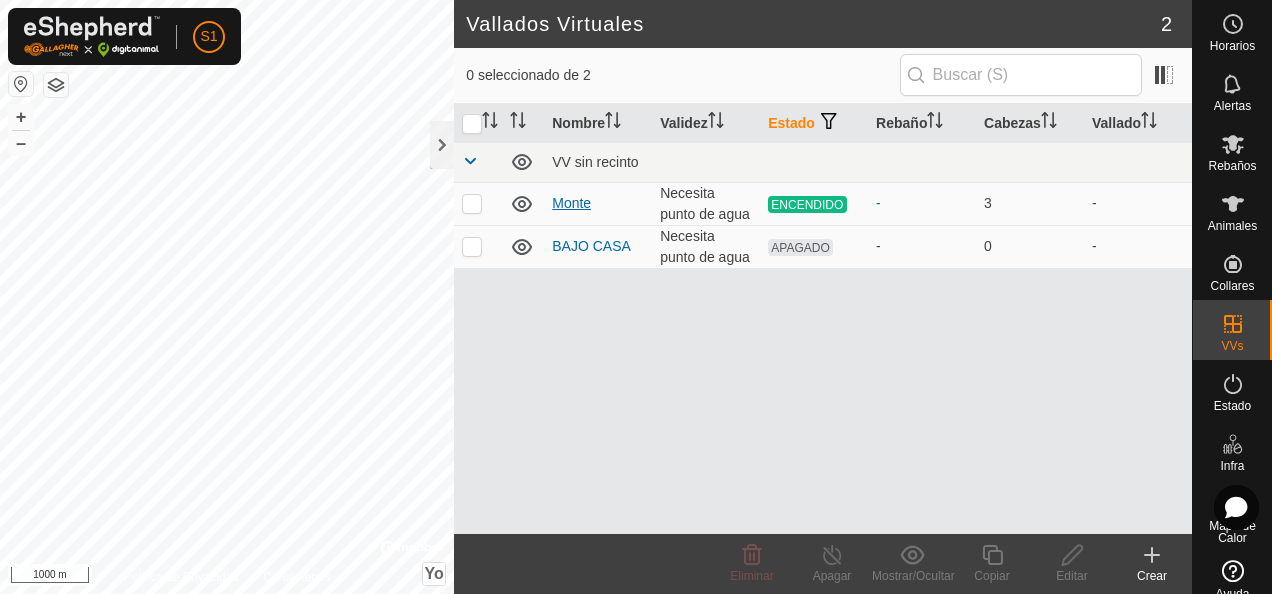 click on "Monte" at bounding box center [571, 203] 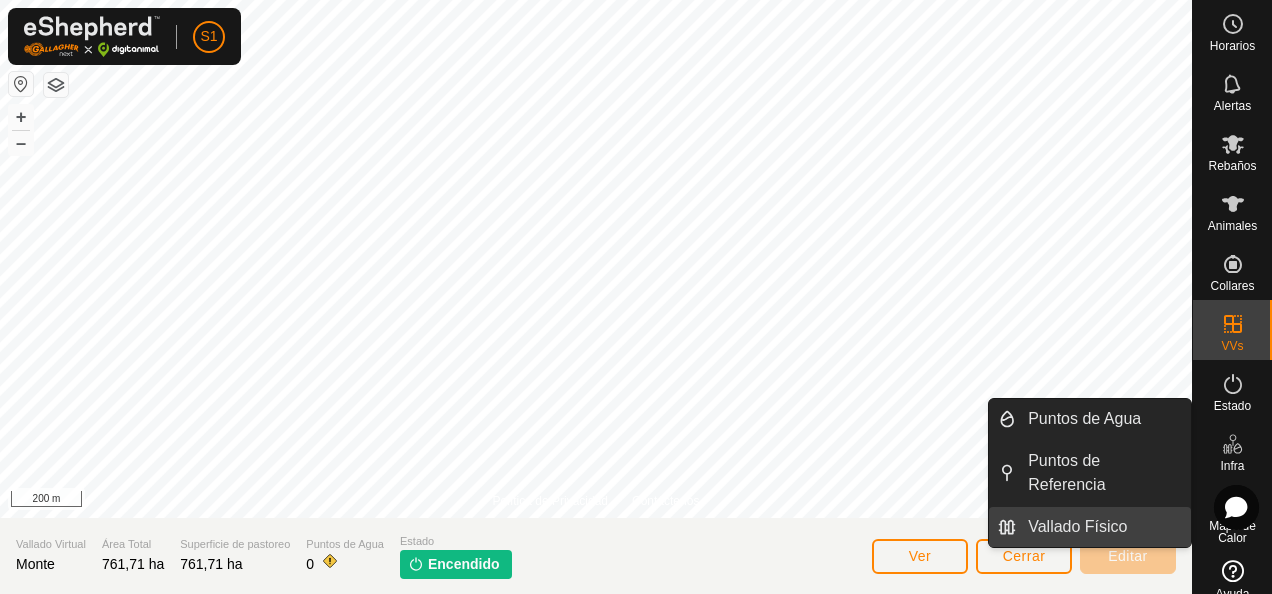 click on "Vallado Físico" at bounding box center (1103, 527) 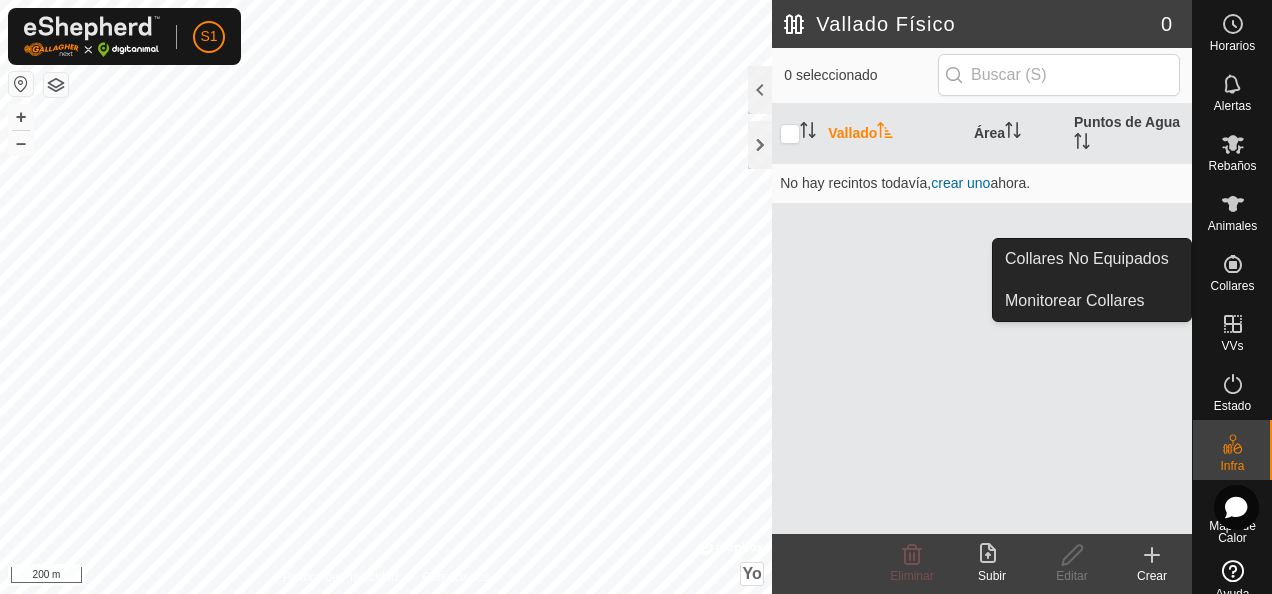 click at bounding box center (1233, 264) 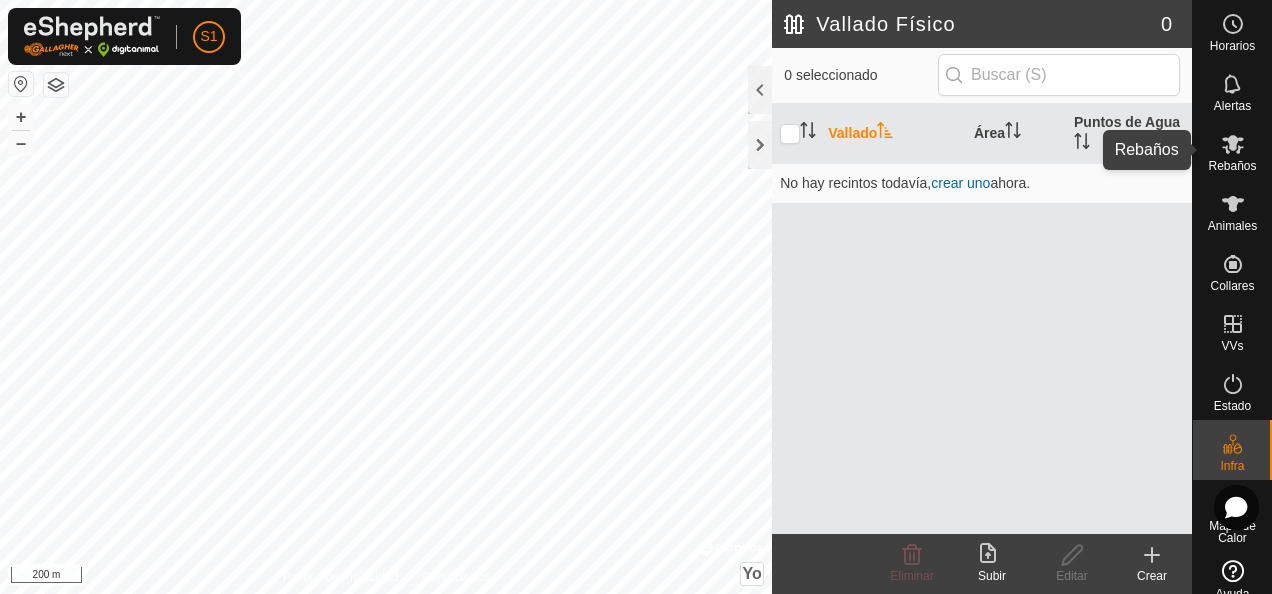 click 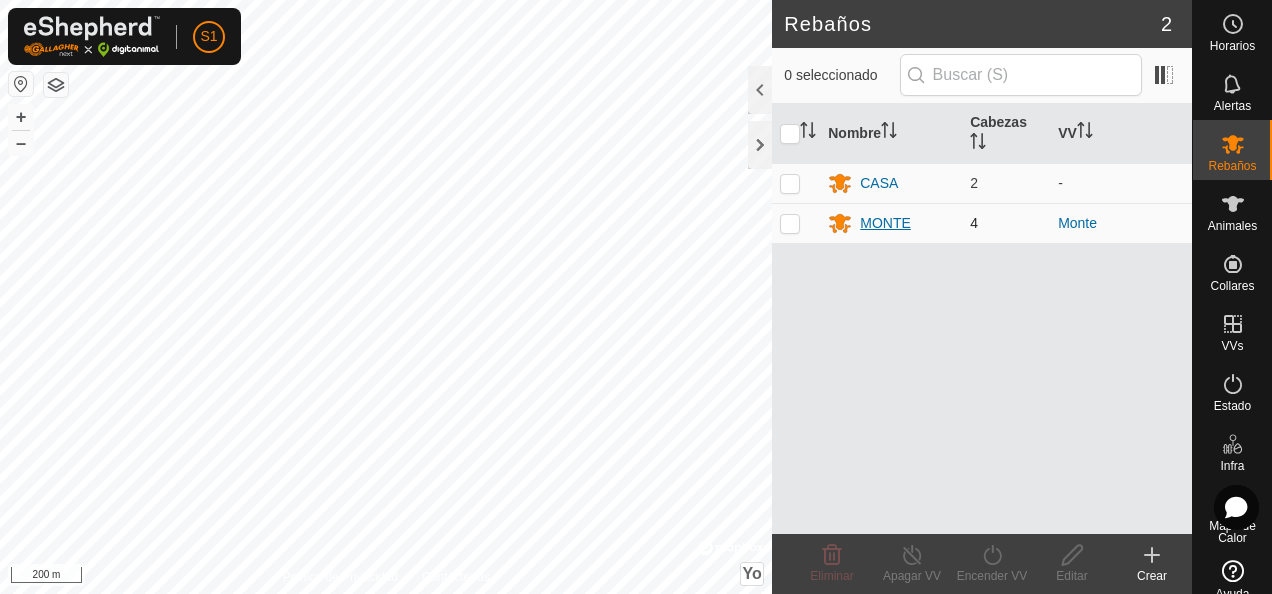 click on "MONTE" at bounding box center (885, 223) 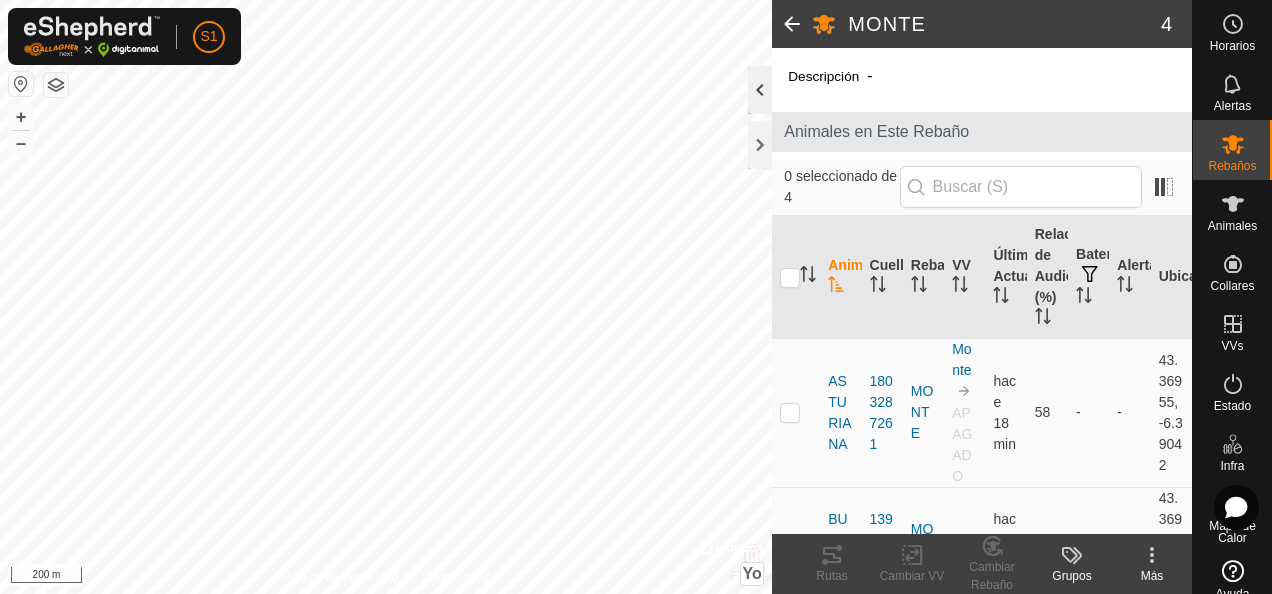click 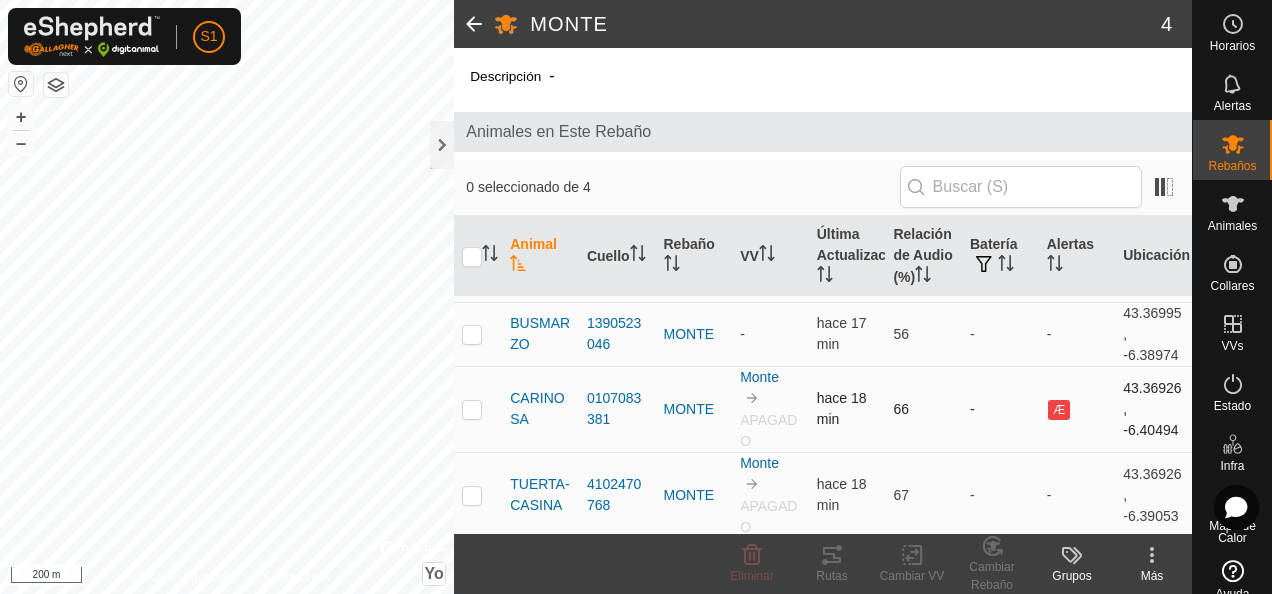 scroll, scrollTop: 0, scrollLeft: 0, axis: both 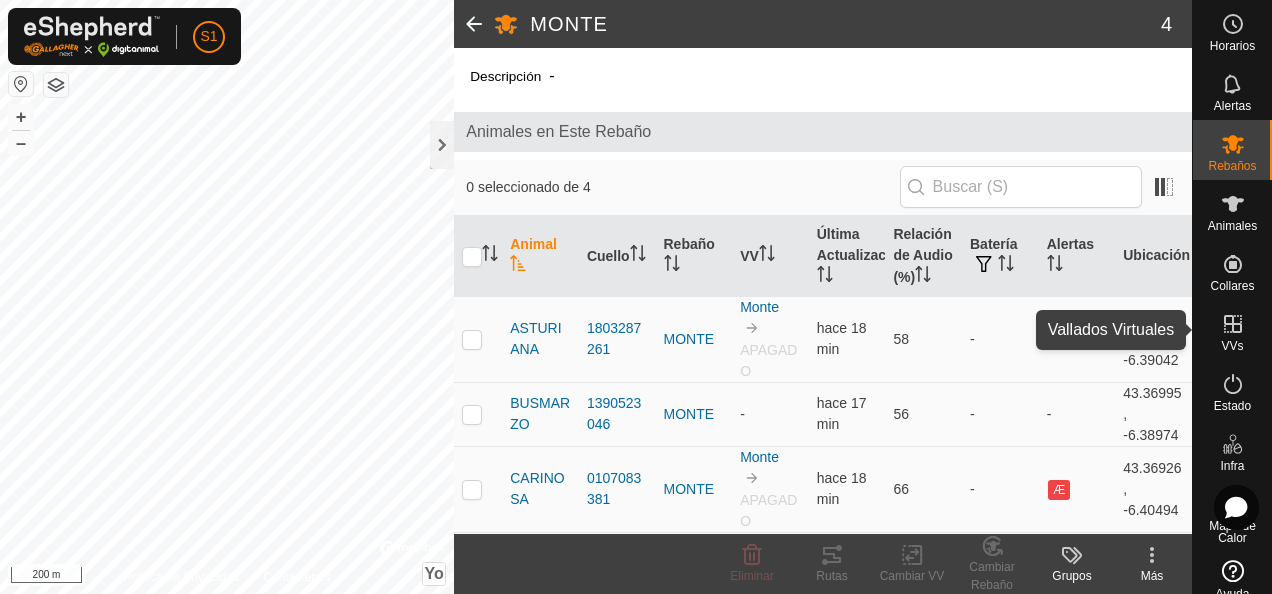 click 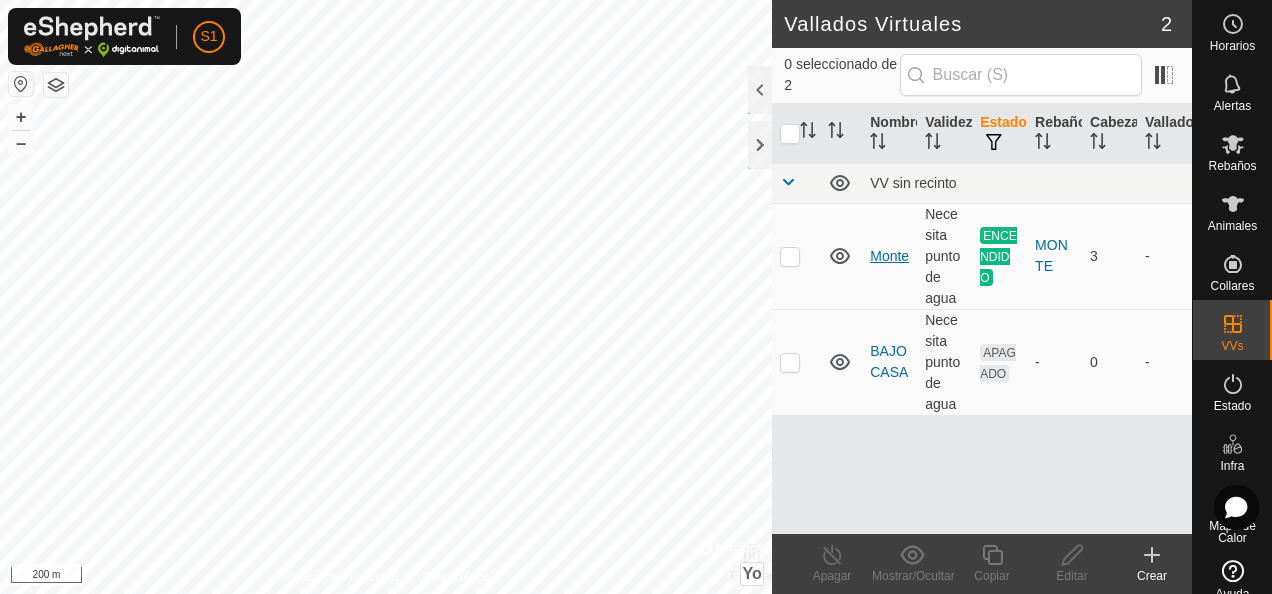 click on "Monte" at bounding box center [889, 256] 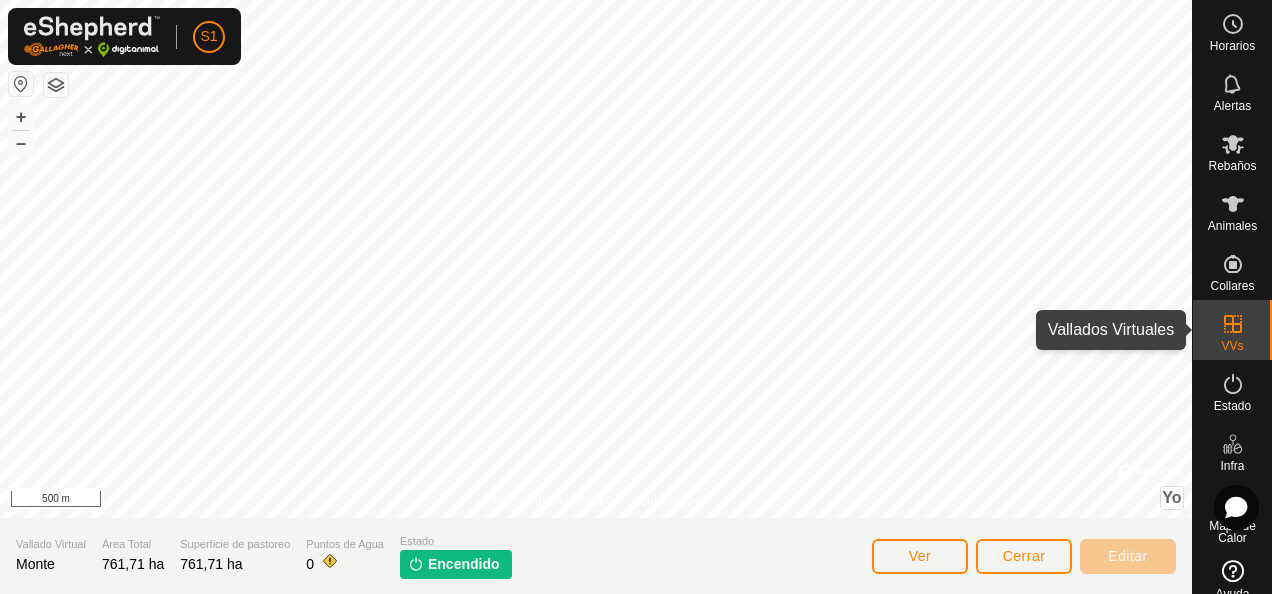 click 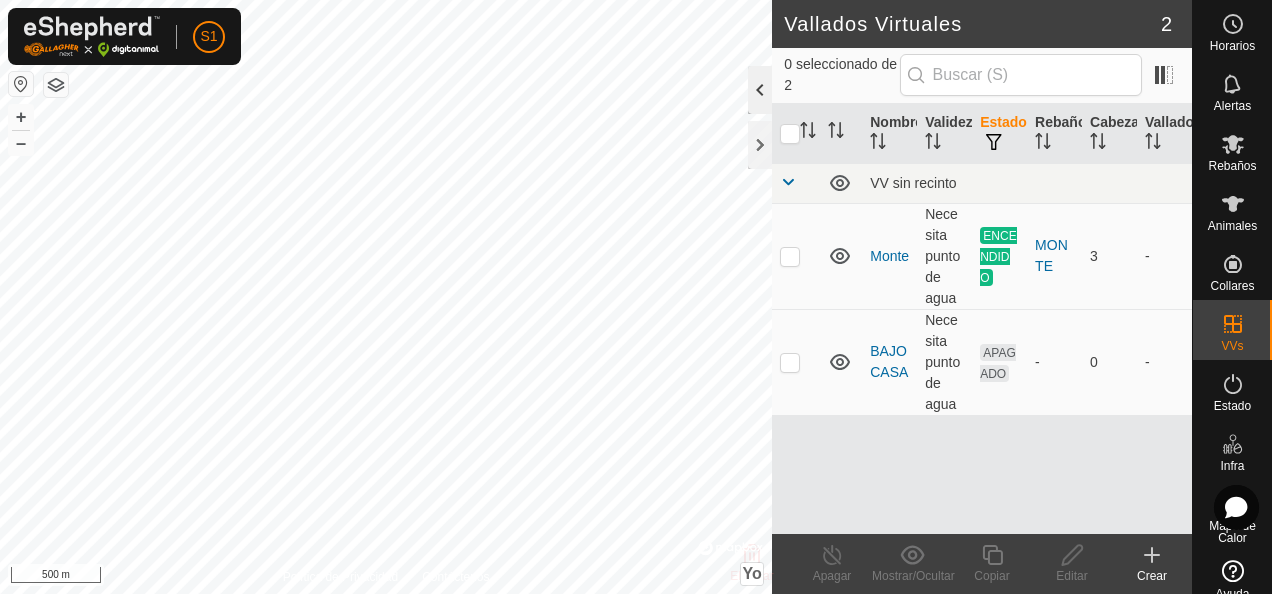 click 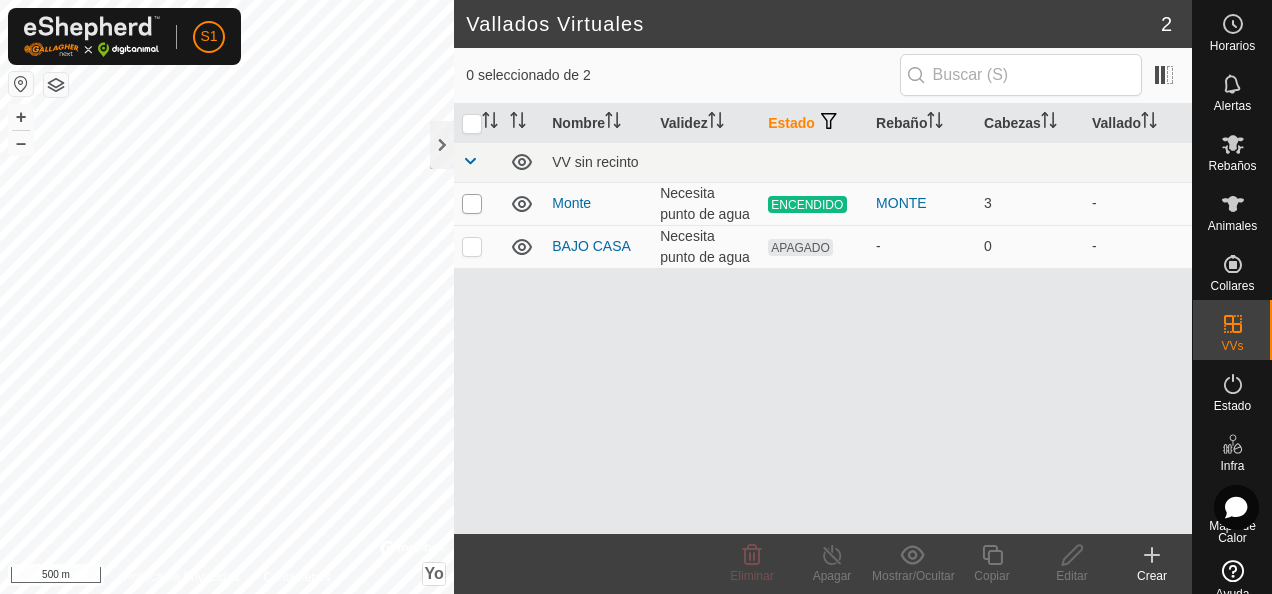 click at bounding box center [472, 204] 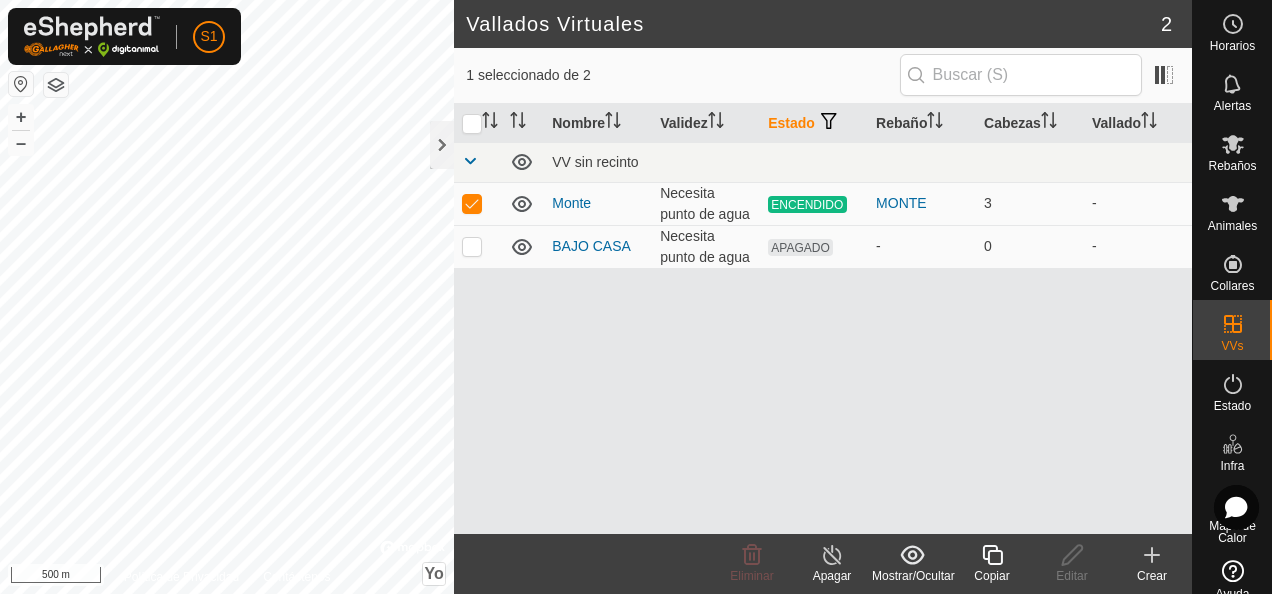 click 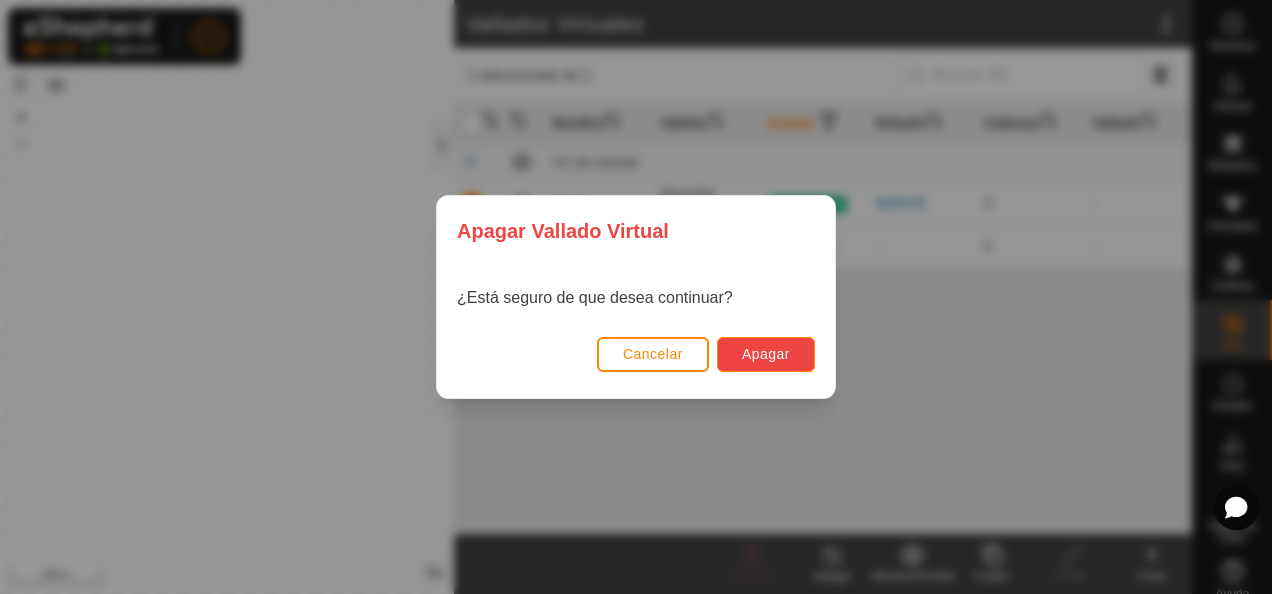 click on "Apagar" at bounding box center (766, 354) 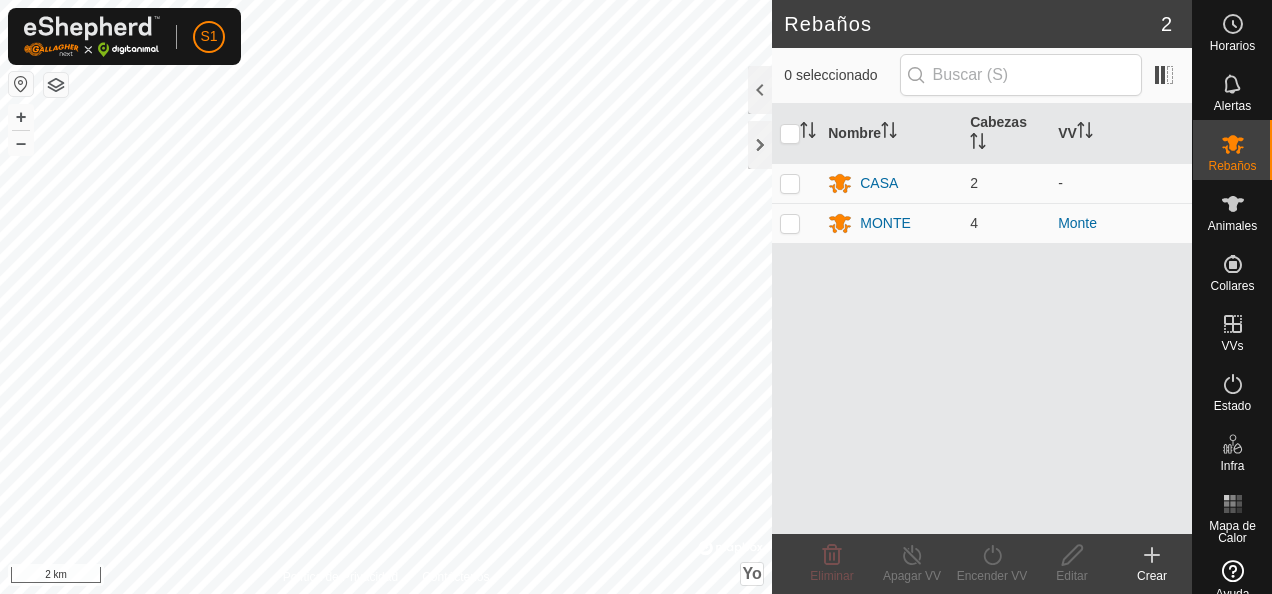 scroll, scrollTop: 0, scrollLeft: 0, axis: both 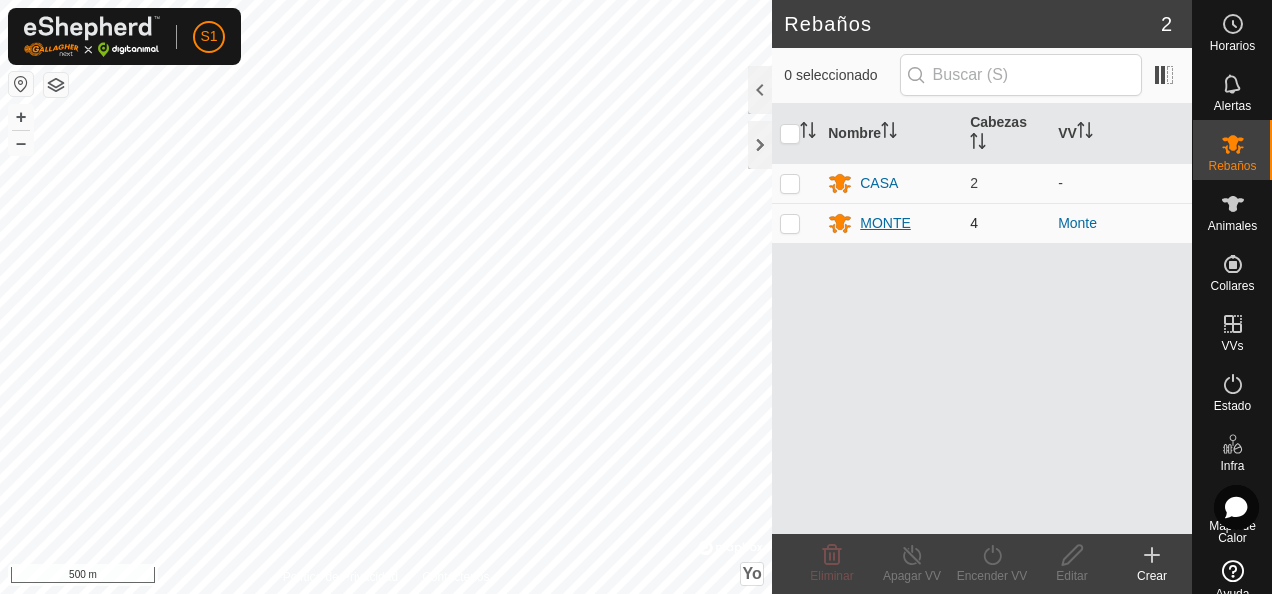 click on "MONTE" at bounding box center [885, 223] 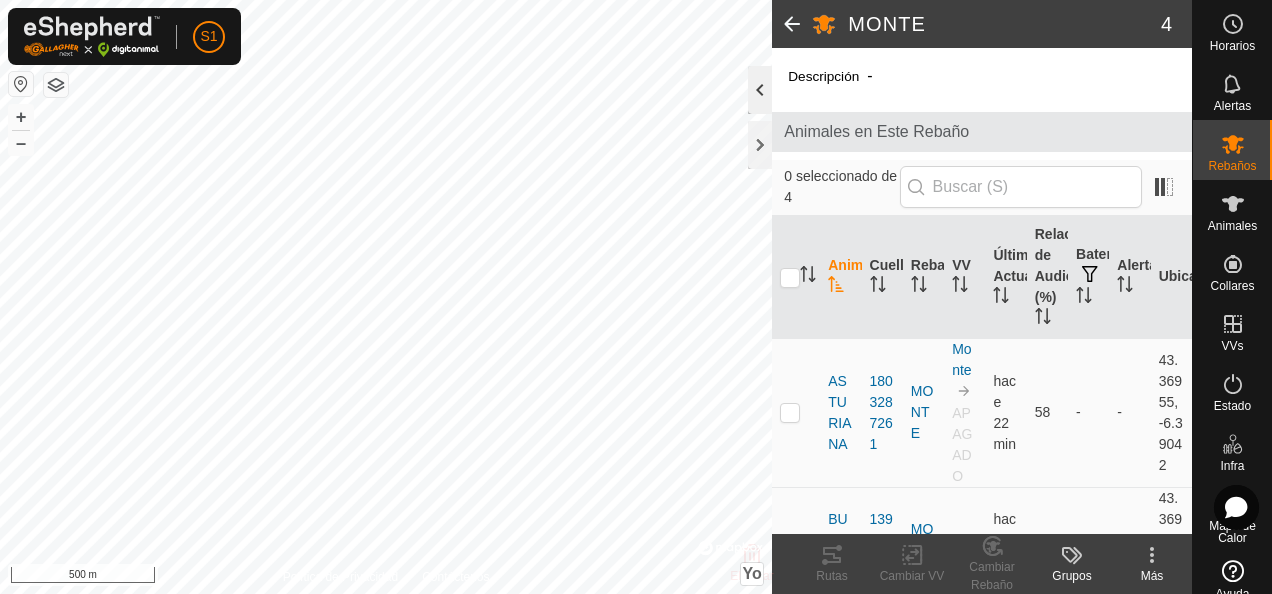 click 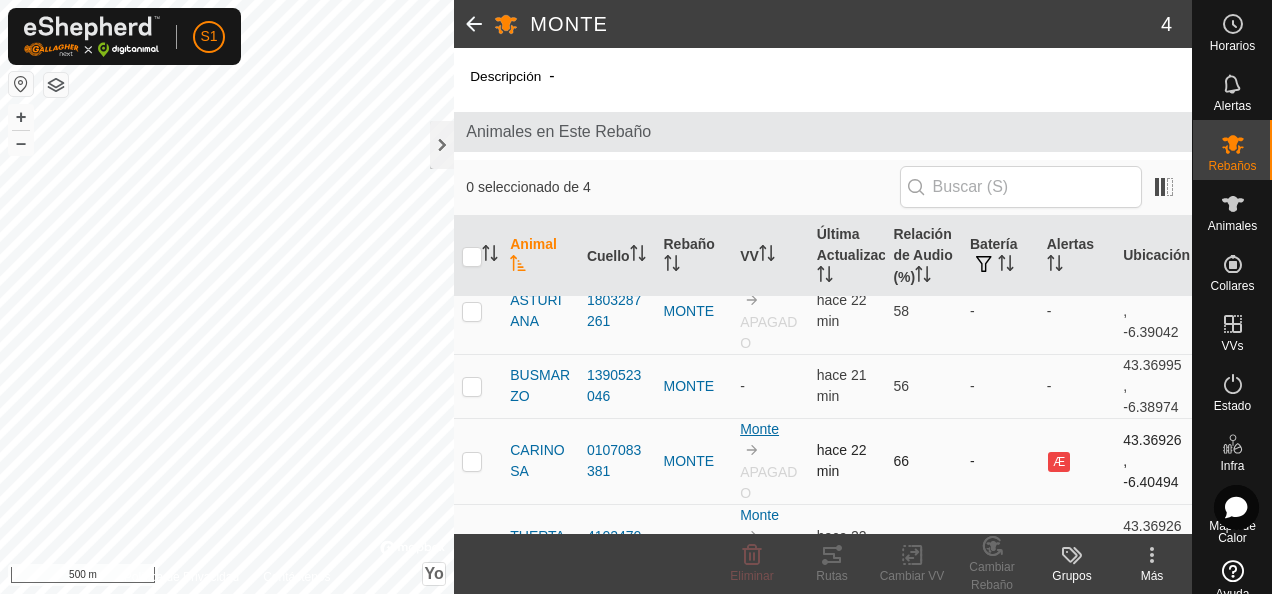 scroll, scrollTop: 0, scrollLeft: 0, axis: both 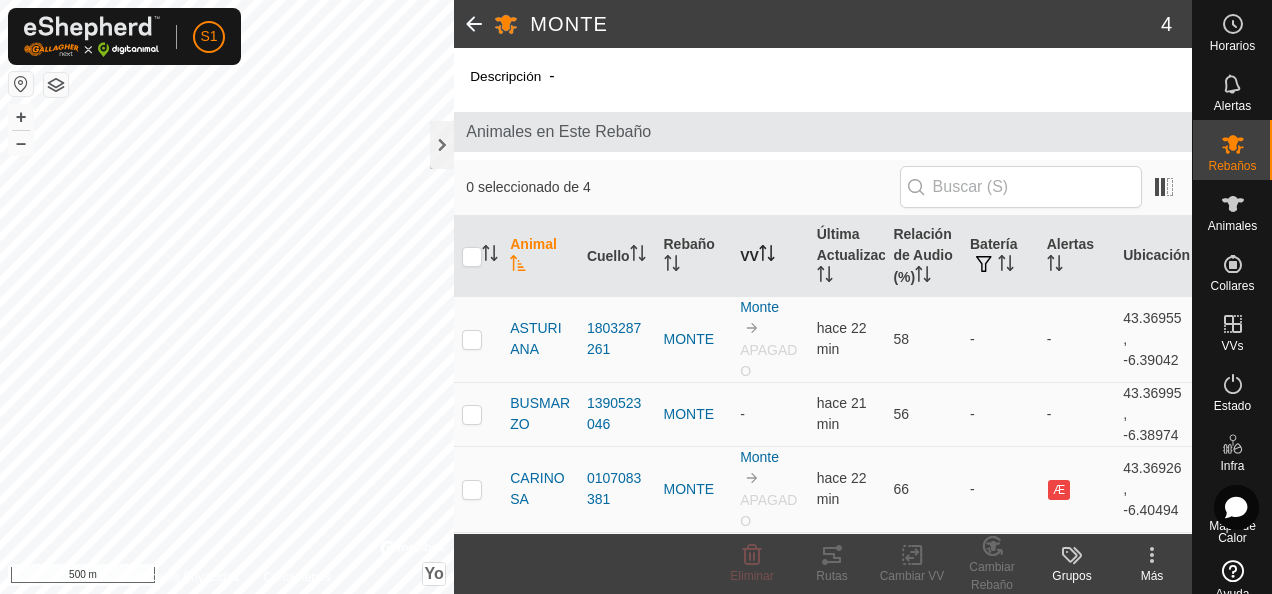 click 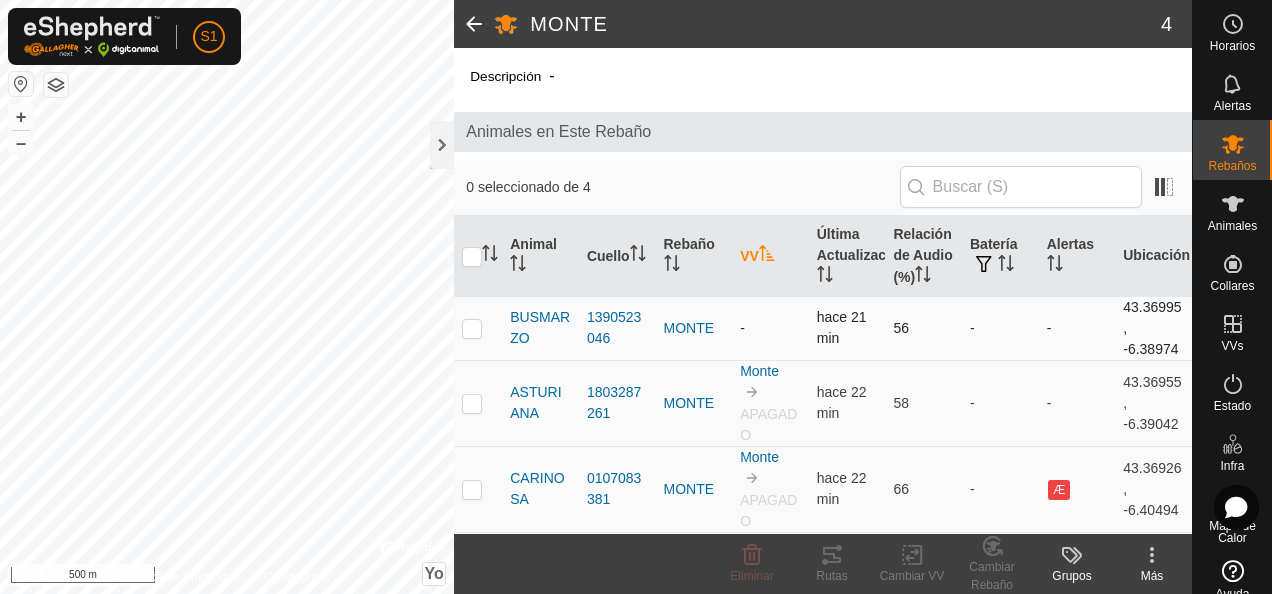 click at bounding box center [472, 328] 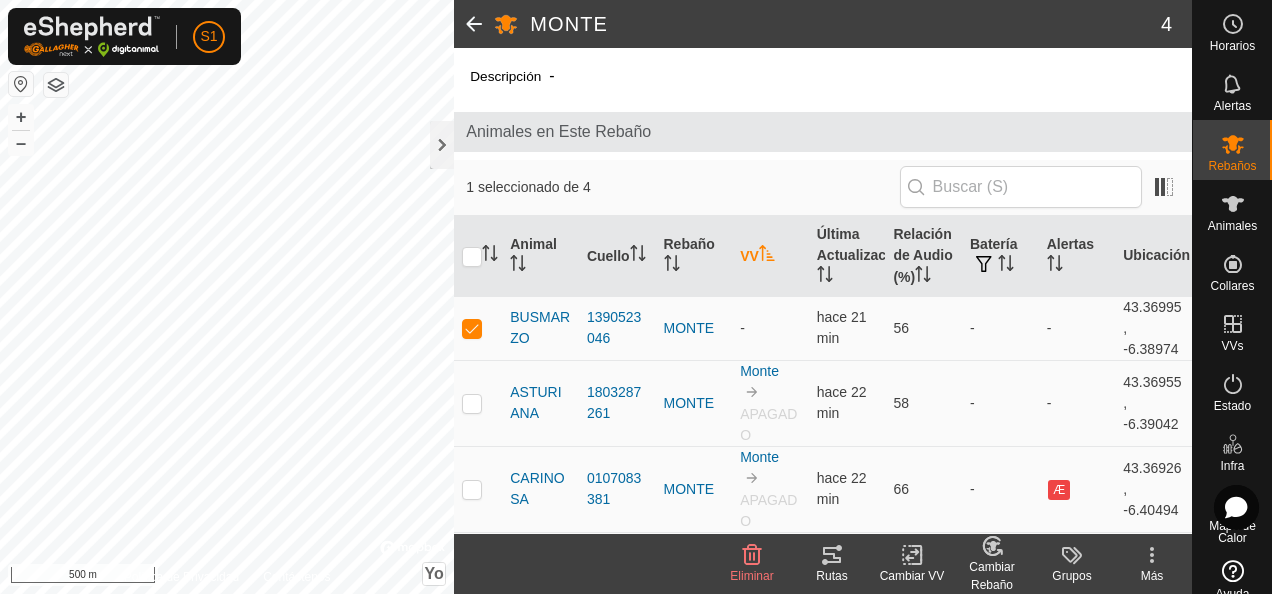 click 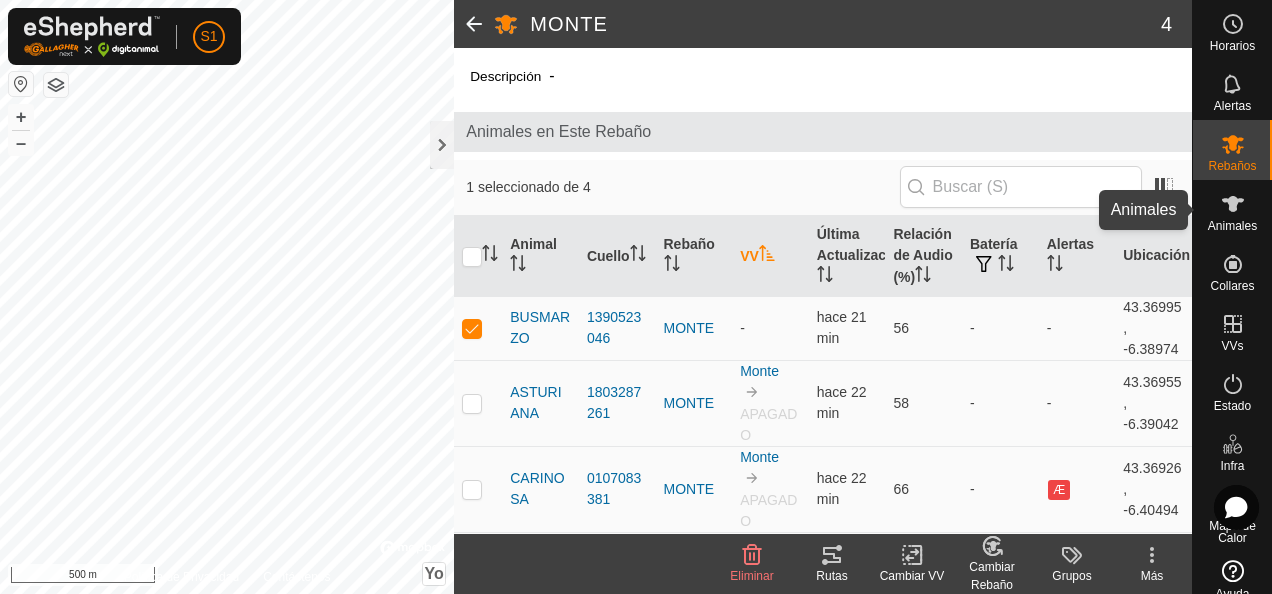 click 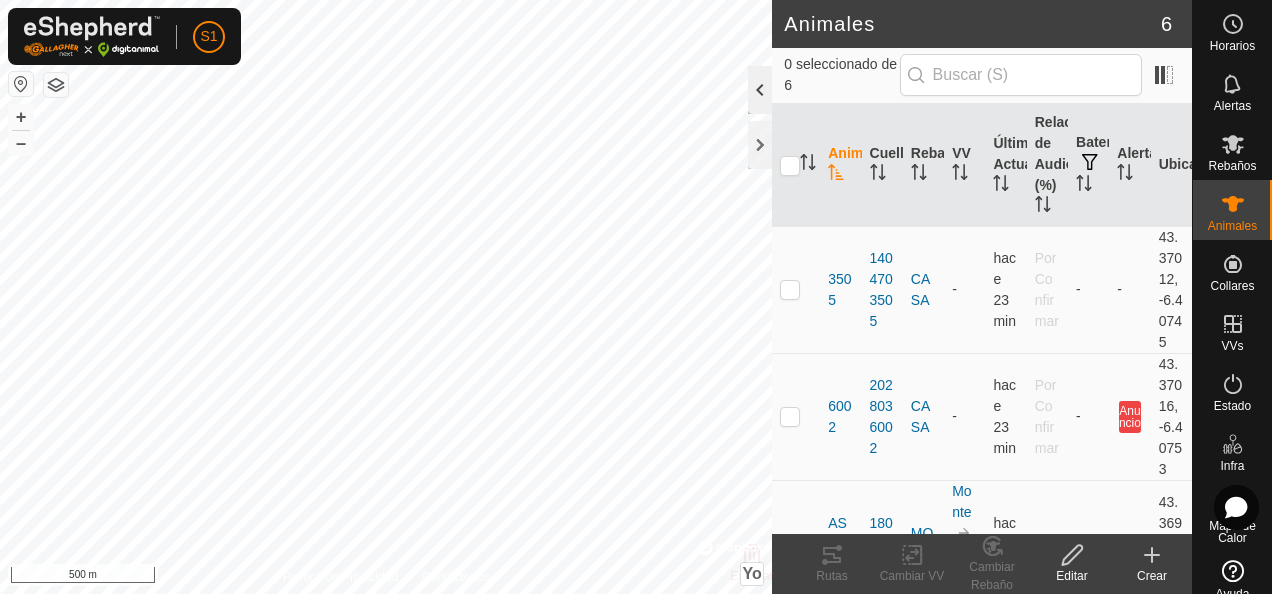 click 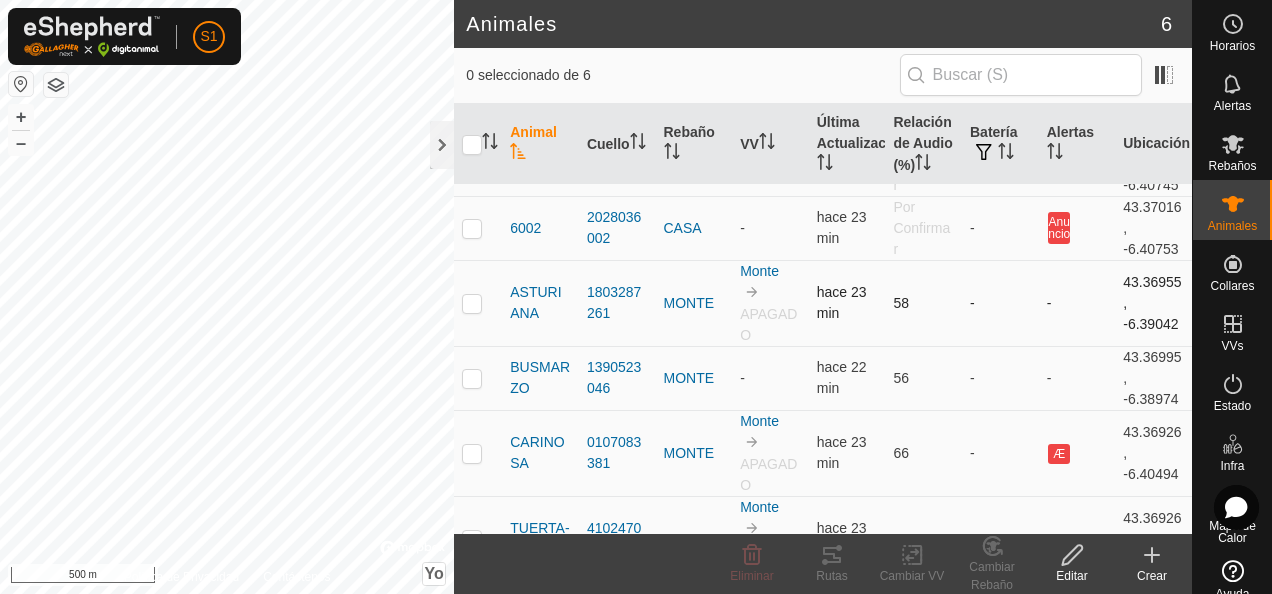 scroll, scrollTop: 96, scrollLeft: 0, axis: vertical 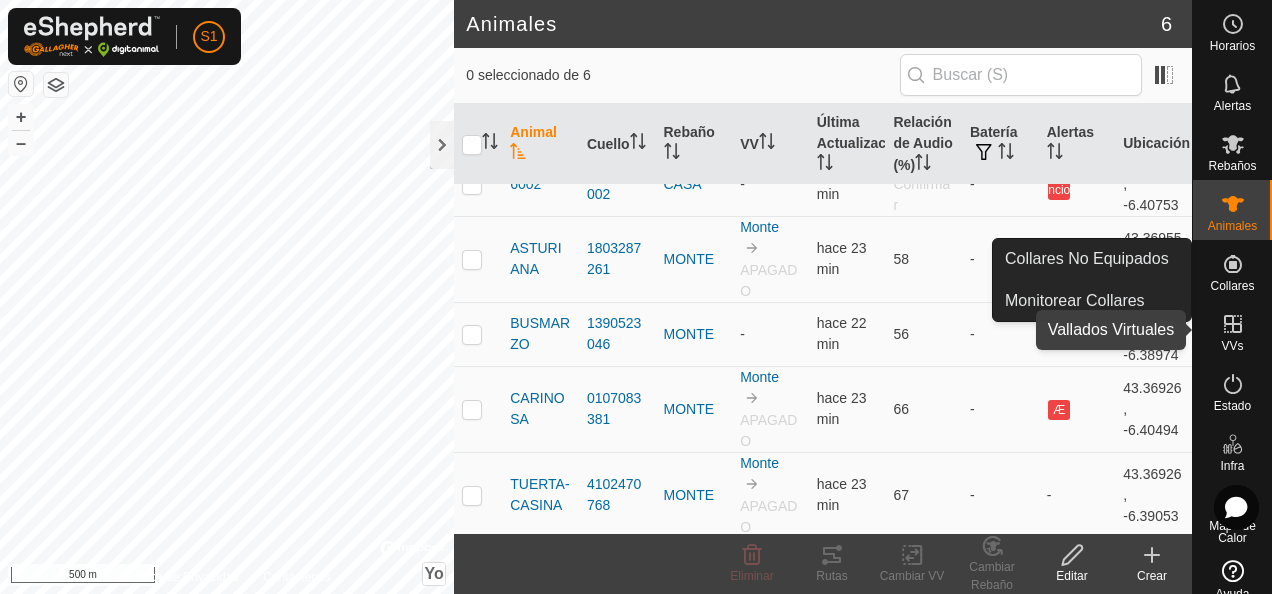 click 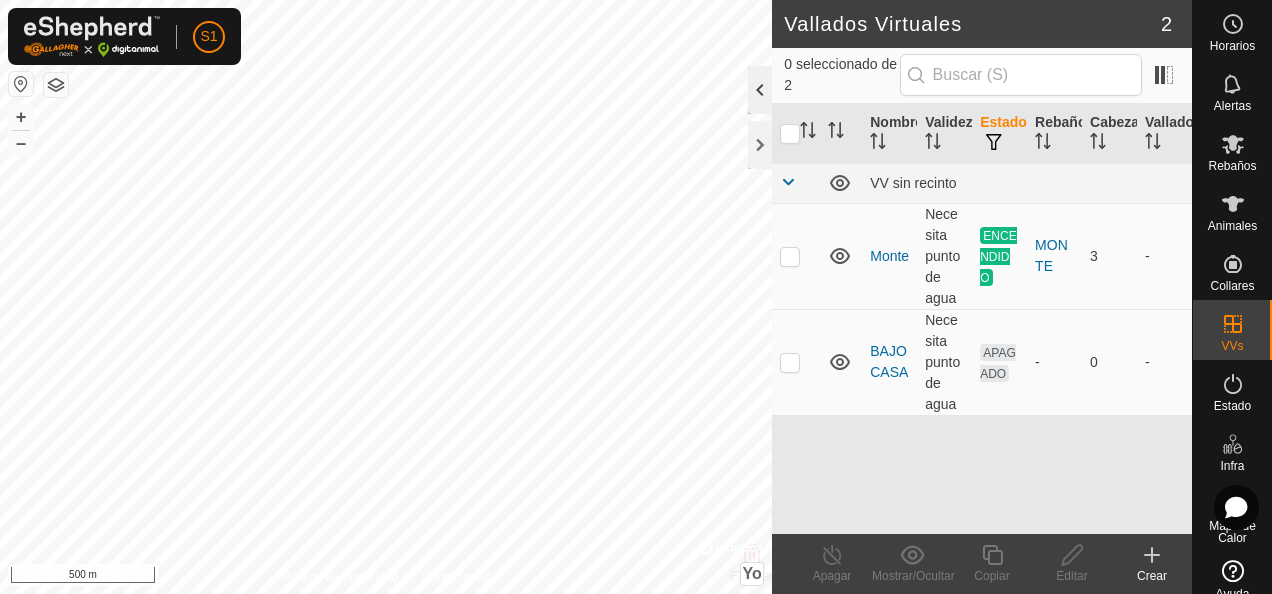 click 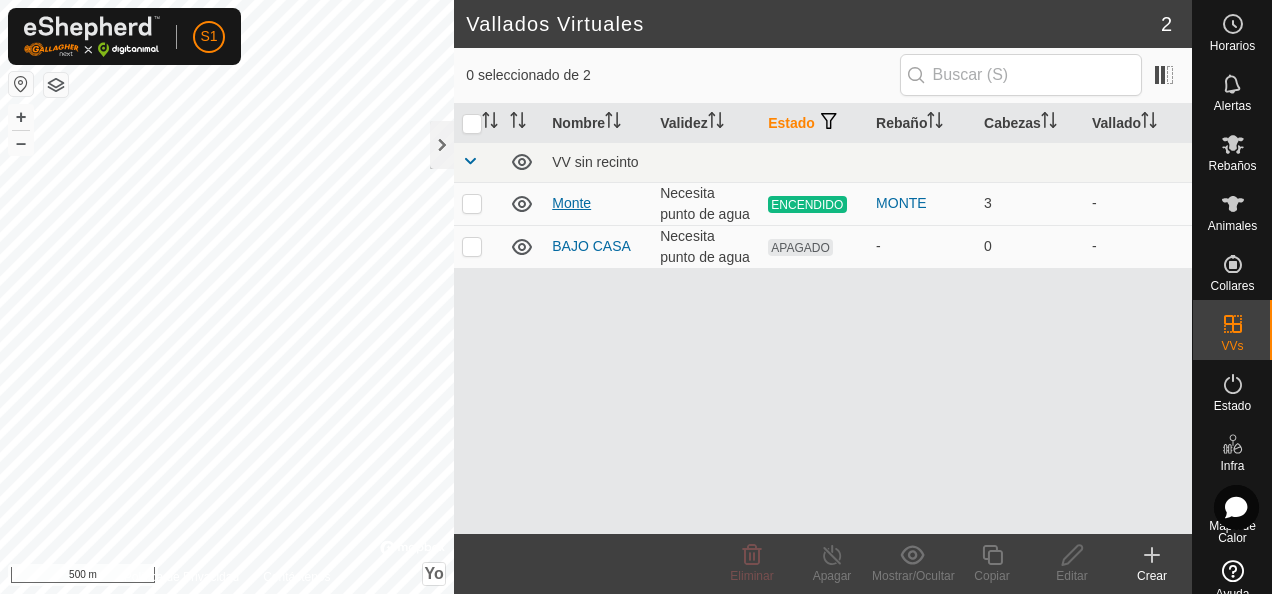 click on "Monte" at bounding box center (571, 203) 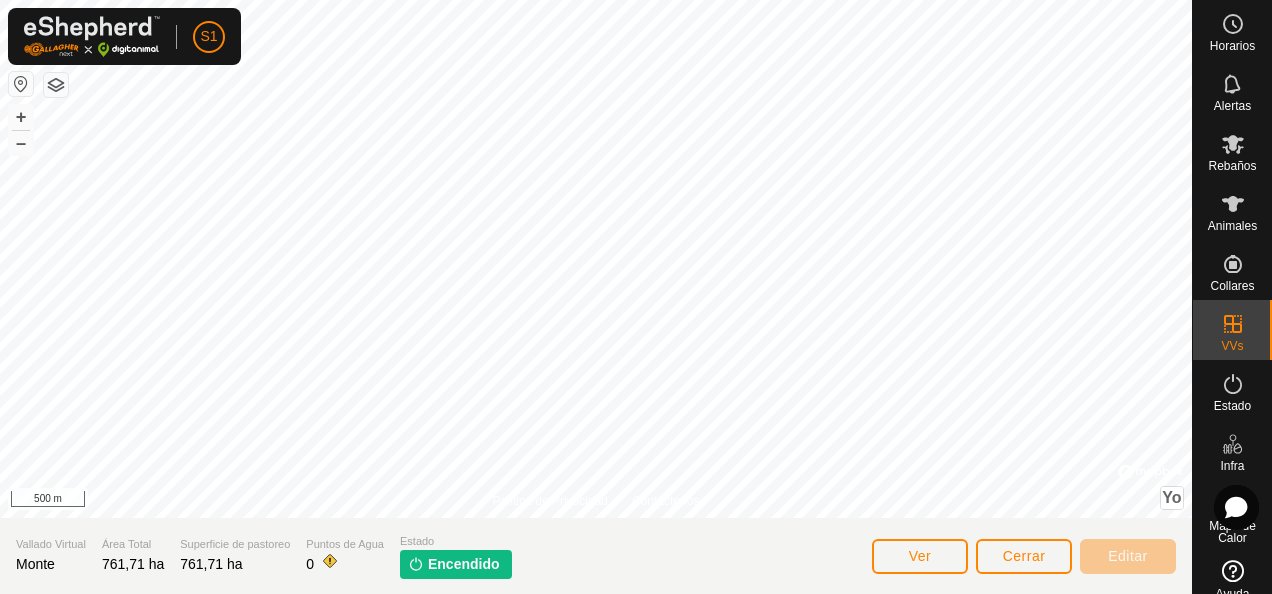 click on "Política de Privacidad Contáctenos + – ⇧ Yo ©  Mapbox , ©  OpenStreetMap ,  Improve this map 500 m Vallado Virtual Monte Área Total 761,71 ha Superficie de pastoreo 761,71 ha Puntos de Agua 0 Estado Encendido Ver Cerrar Editar" 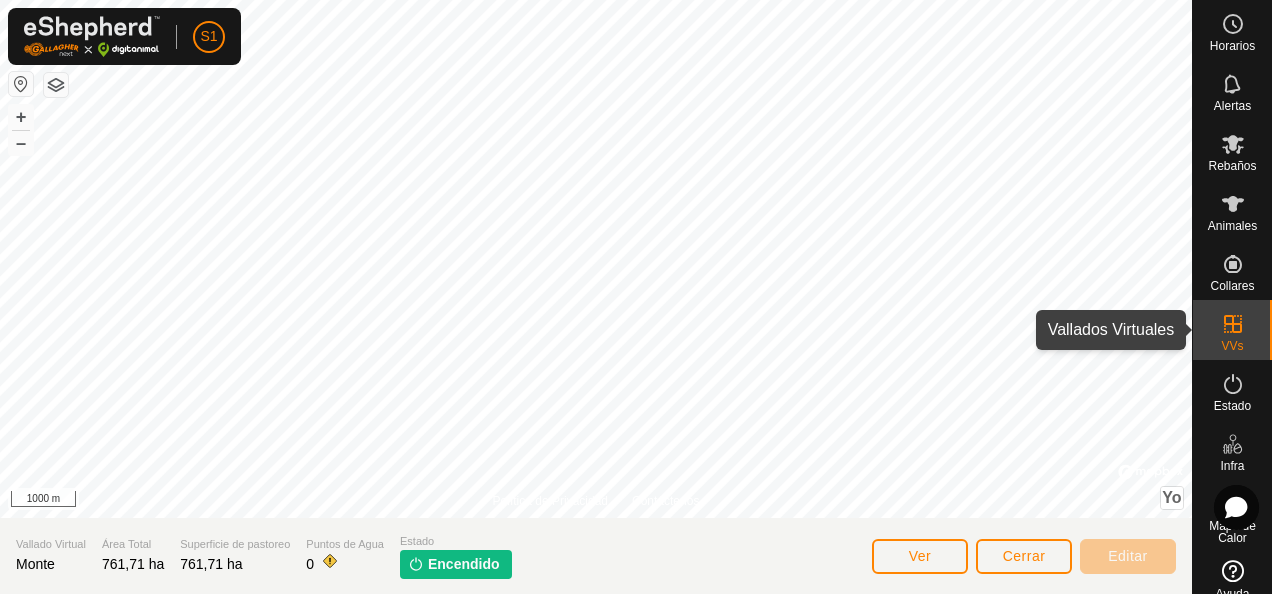 click 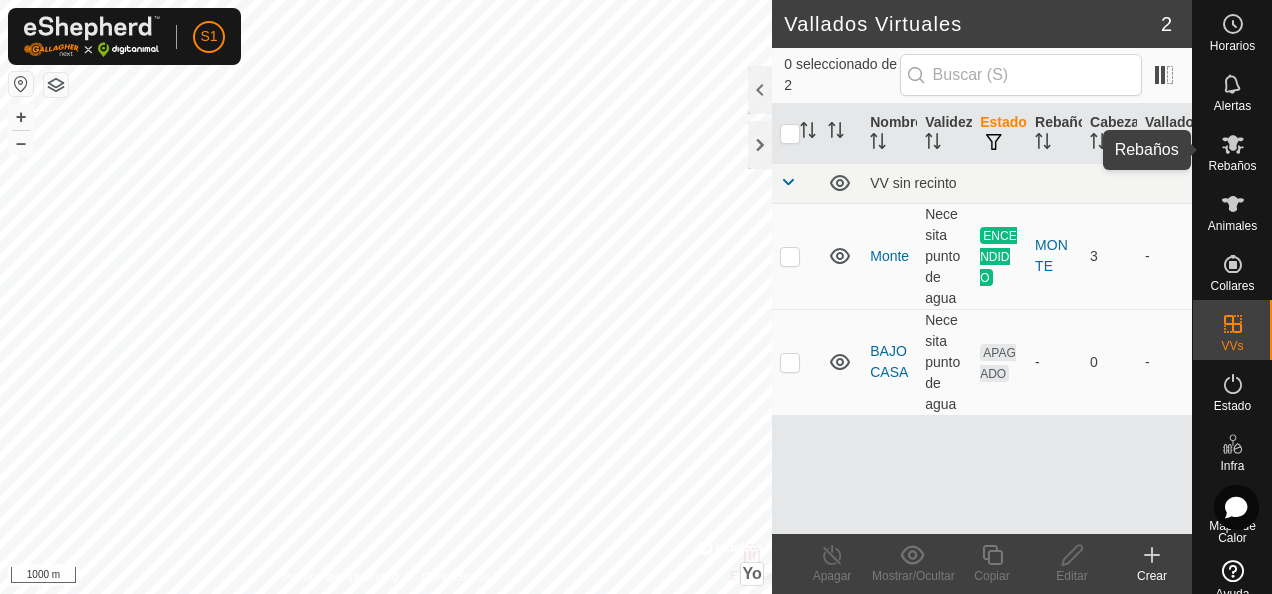 click on "Rebaños" at bounding box center [1232, 166] 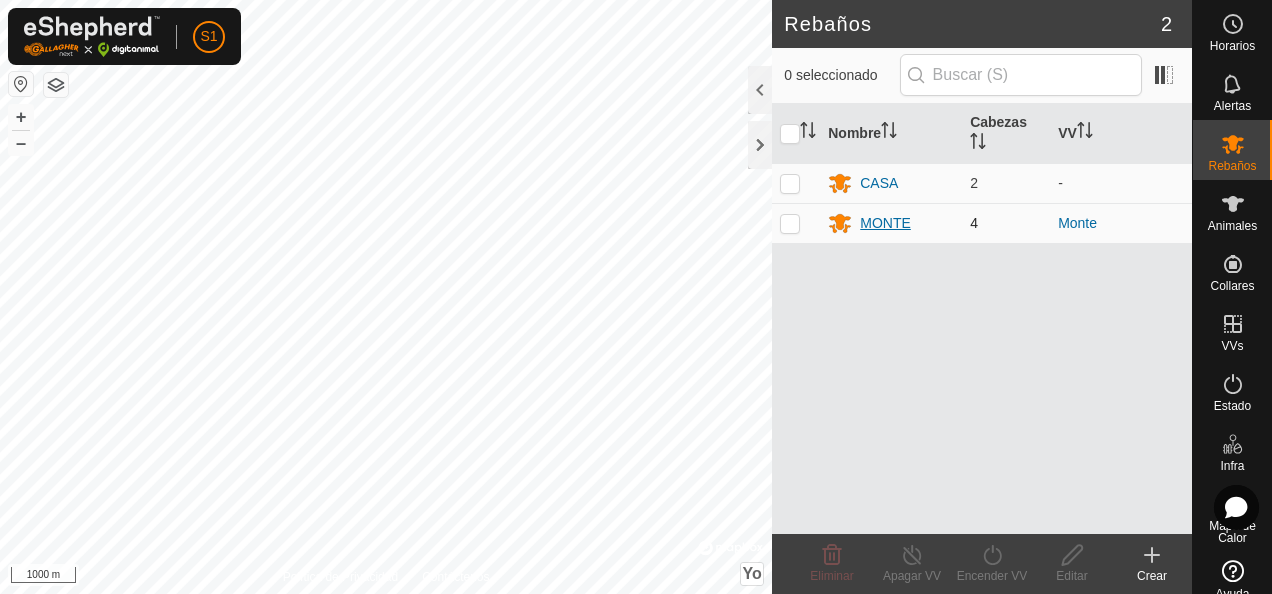 click on "MONTE" at bounding box center [885, 223] 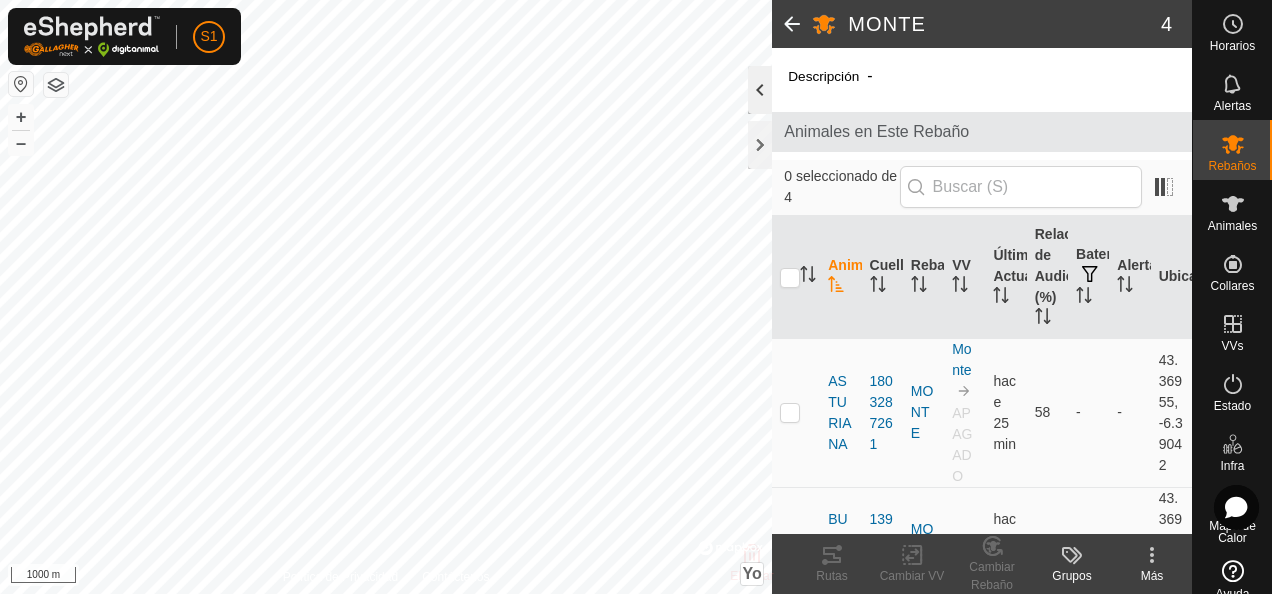click 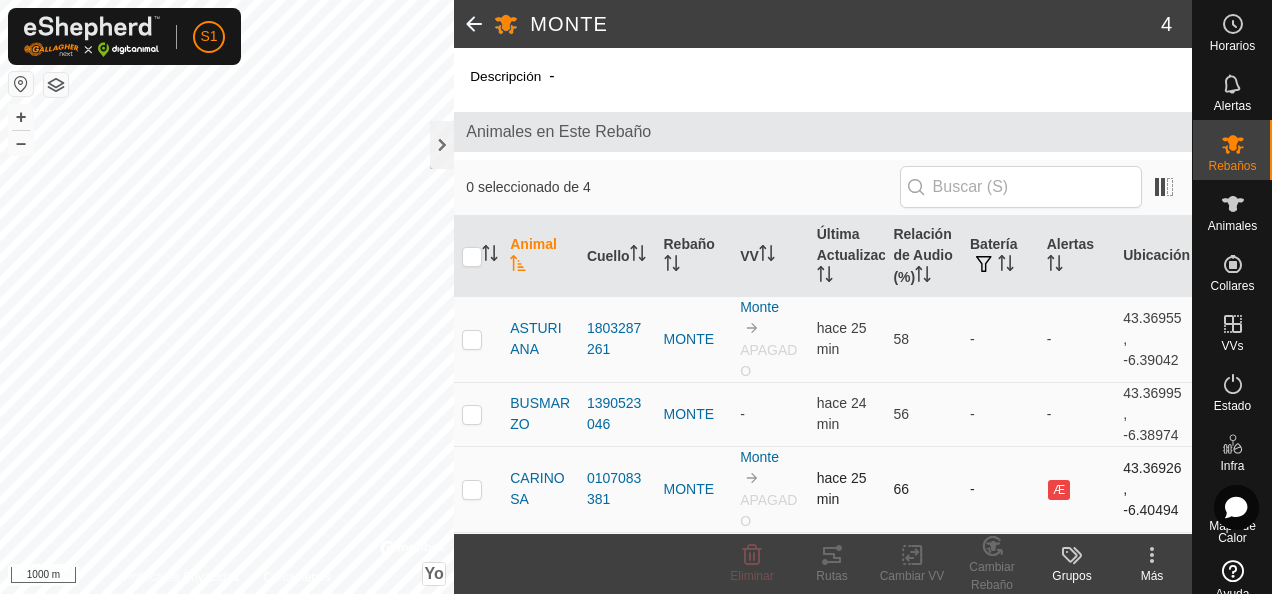scroll, scrollTop: 80, scrollLeft: 0, axis: vertical 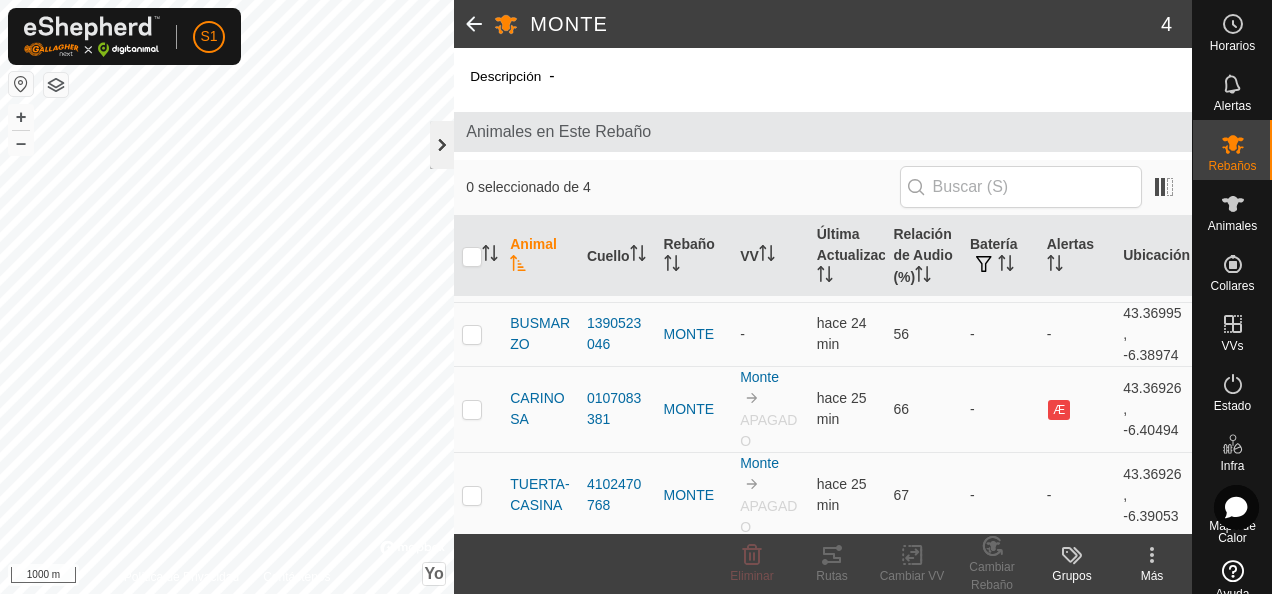click 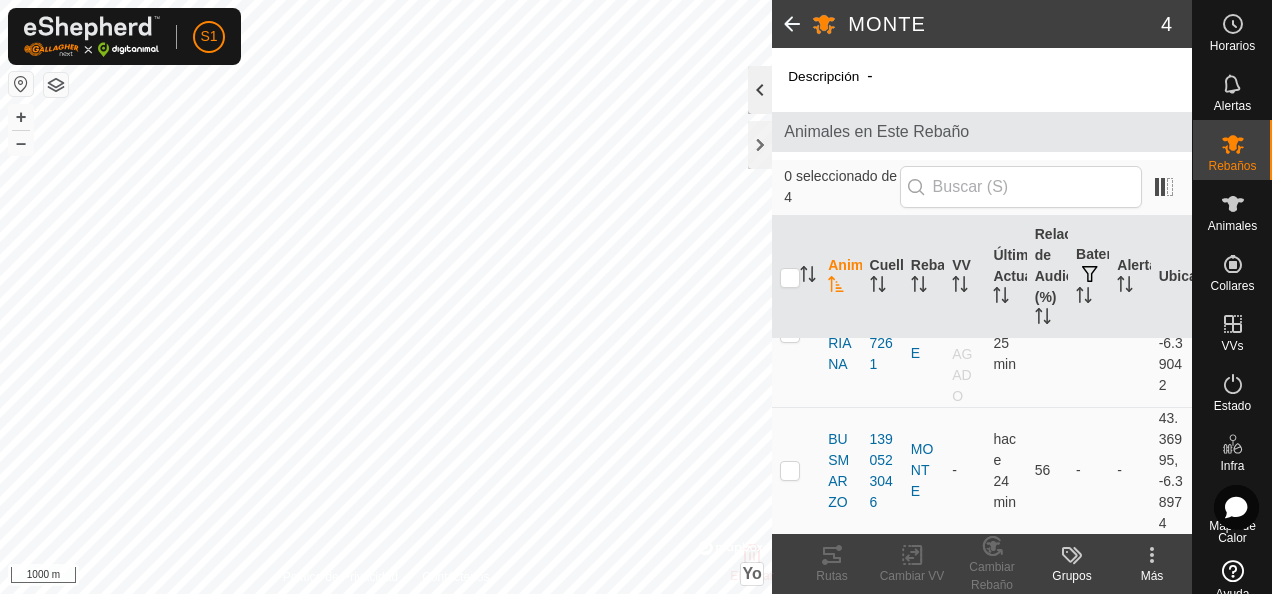 click 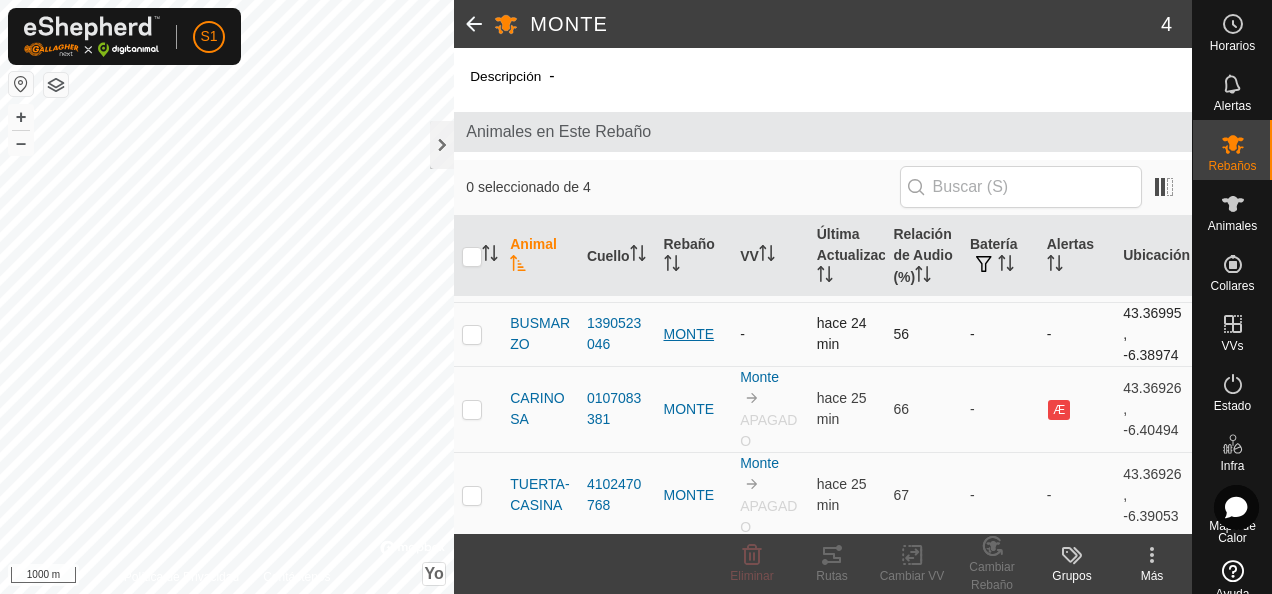 click on "MONTE" at bounding box center (694, 334) 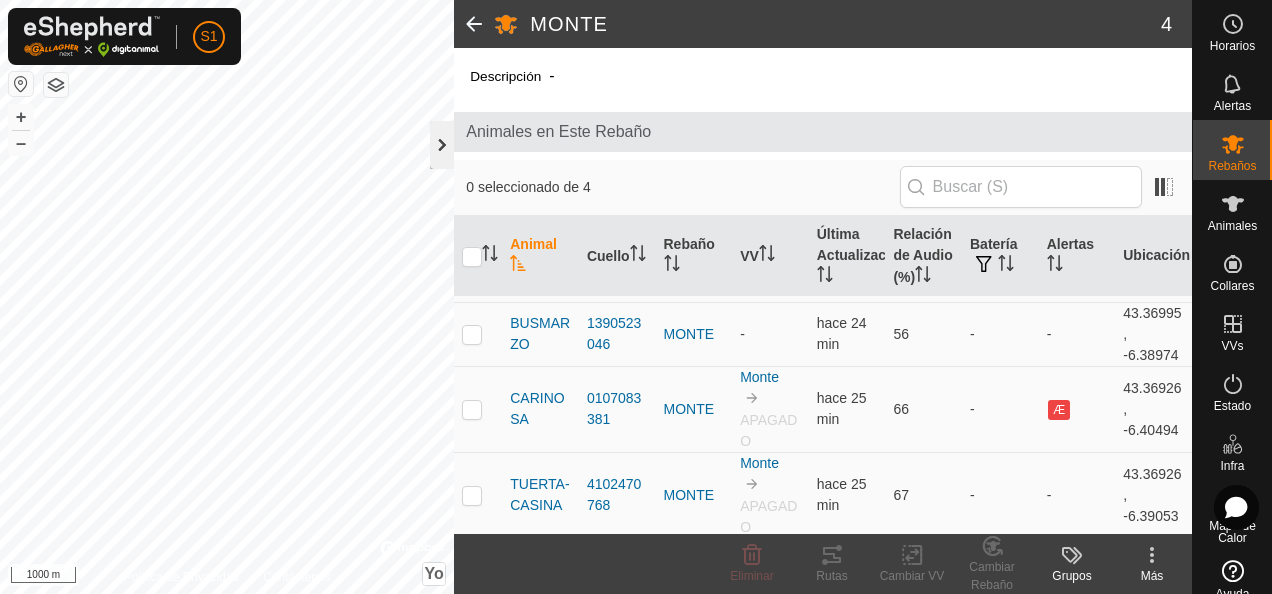 click 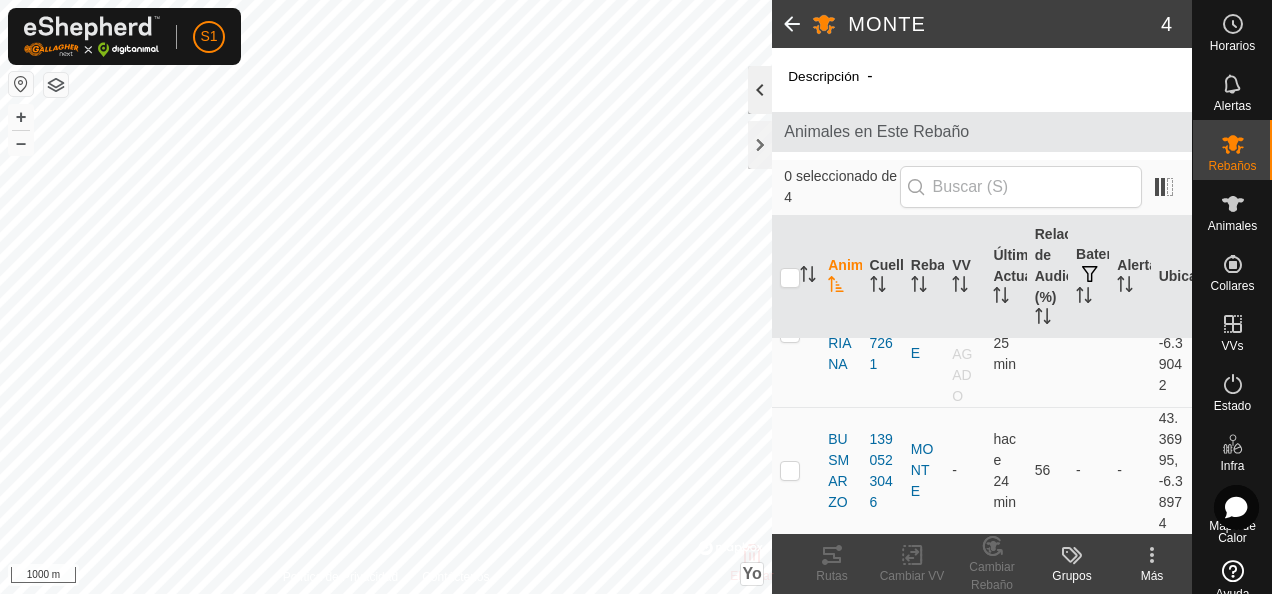 click 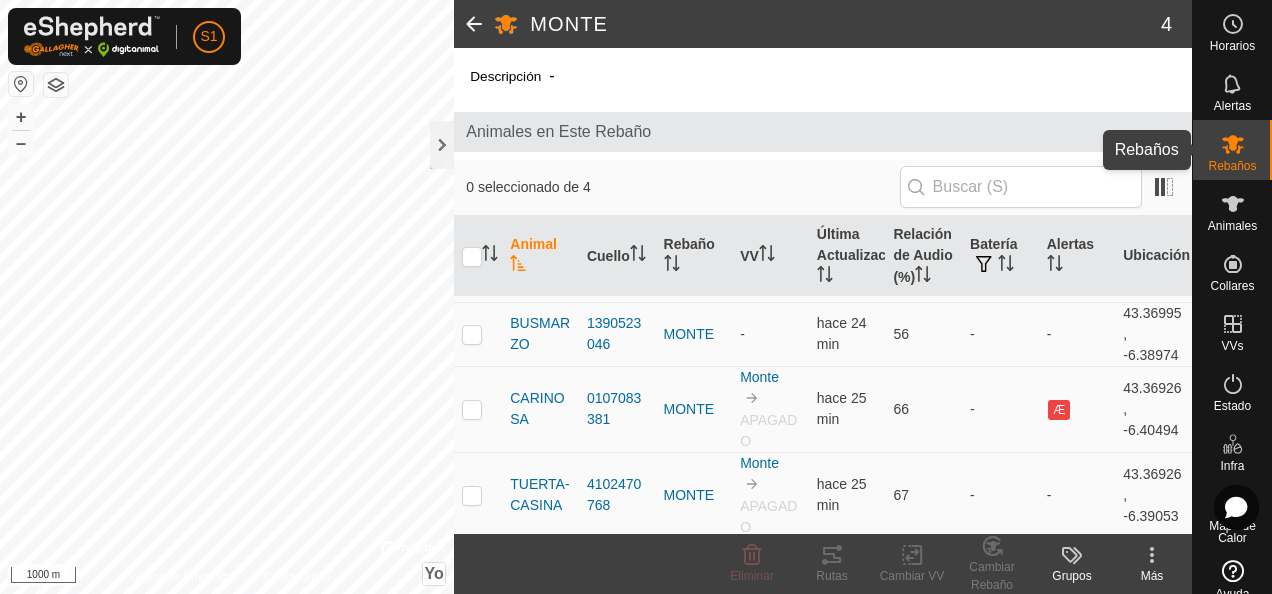click 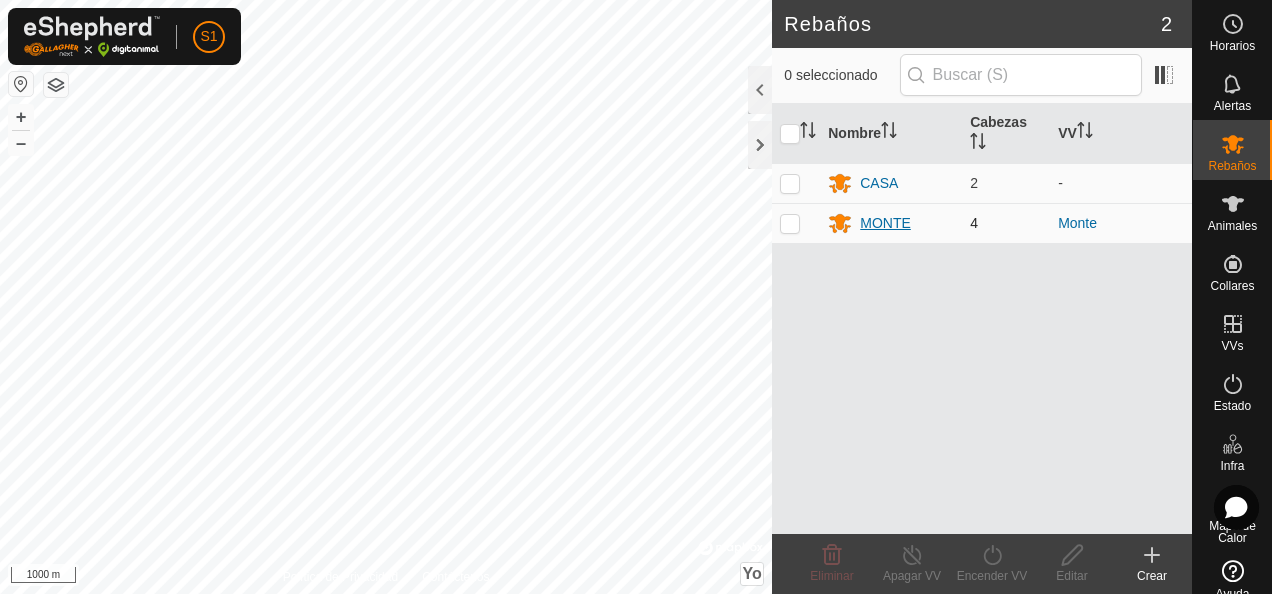 click on "MONTE" at bounding box center [885, 223] 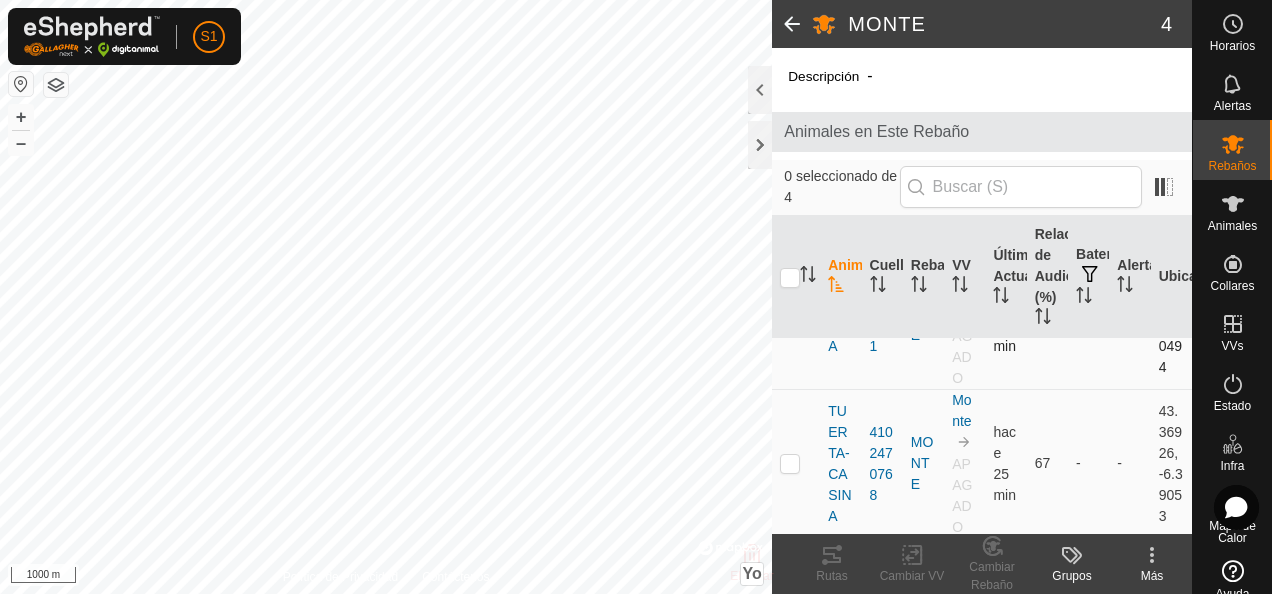 scroll, scrollTop: 0, scrollLeft: 0, axis: both 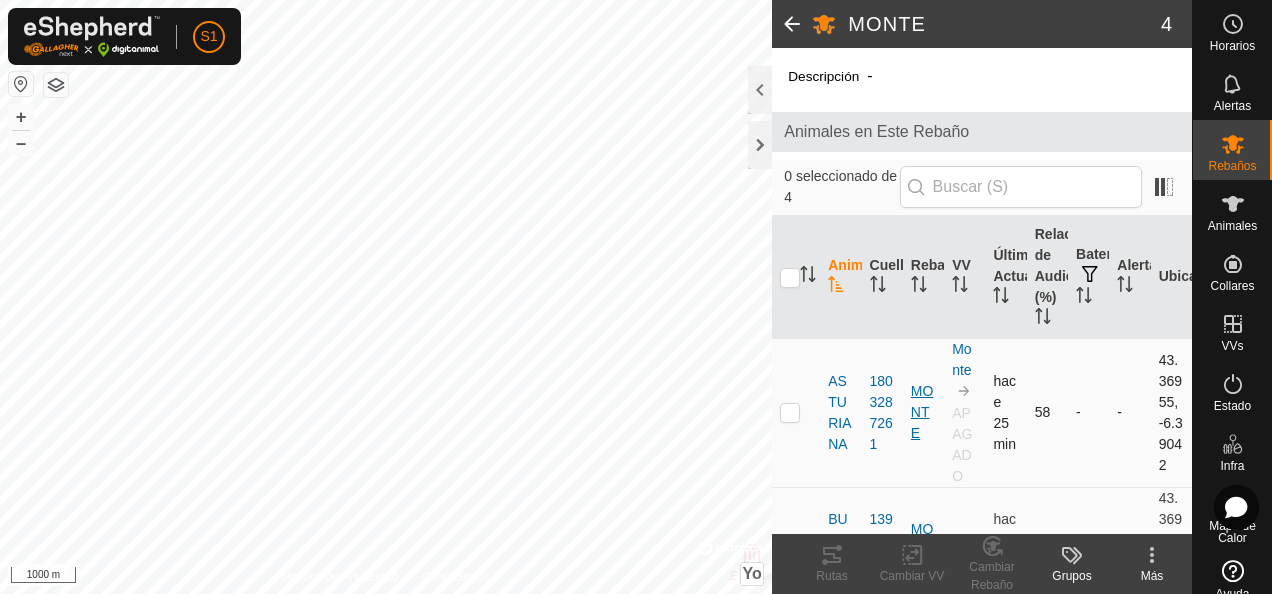 click on "MONTE" at bounding box center (923, 412) 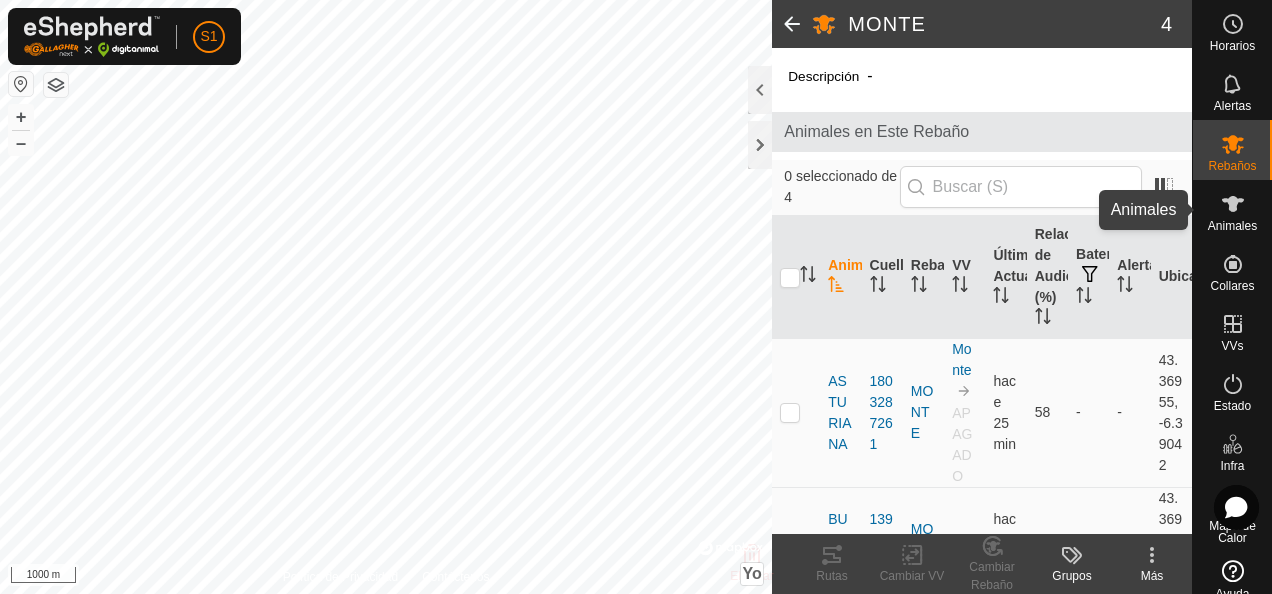 click 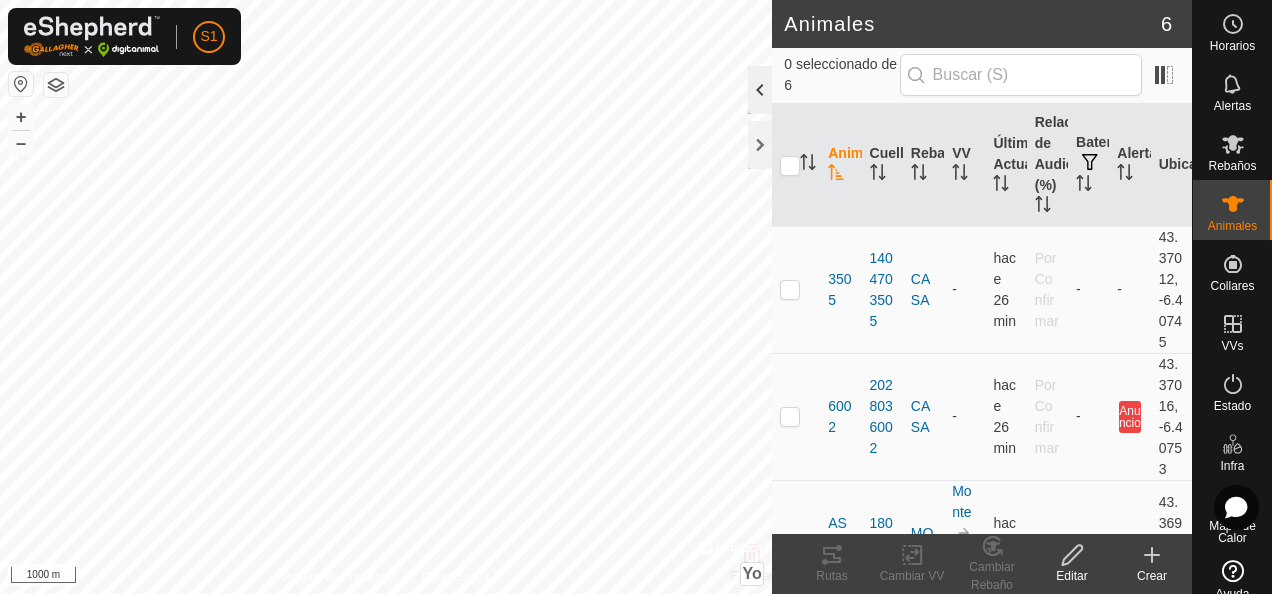 click 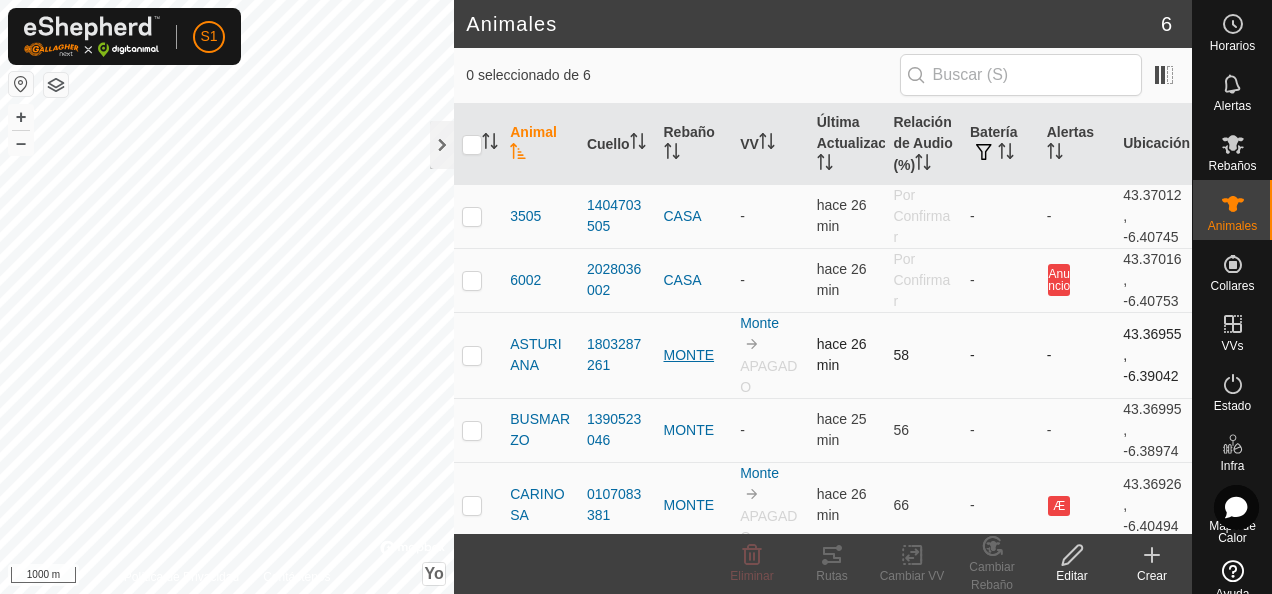 click on "MONTE" at bounding box center [694, 355] 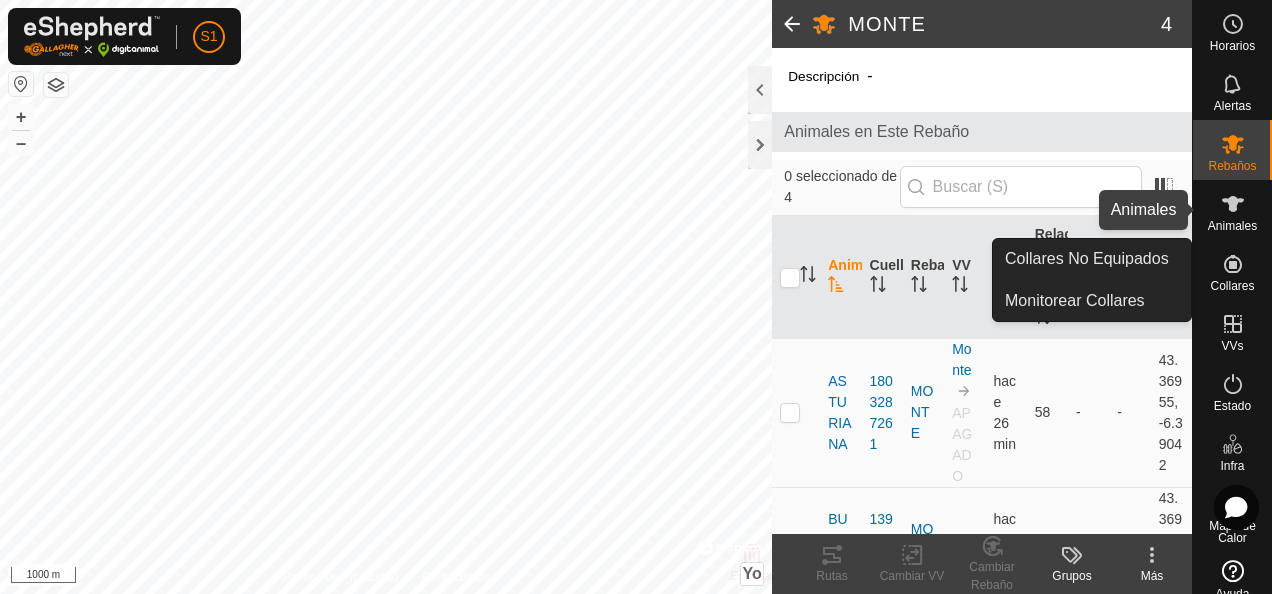 click at bounding box center [1233, 204] 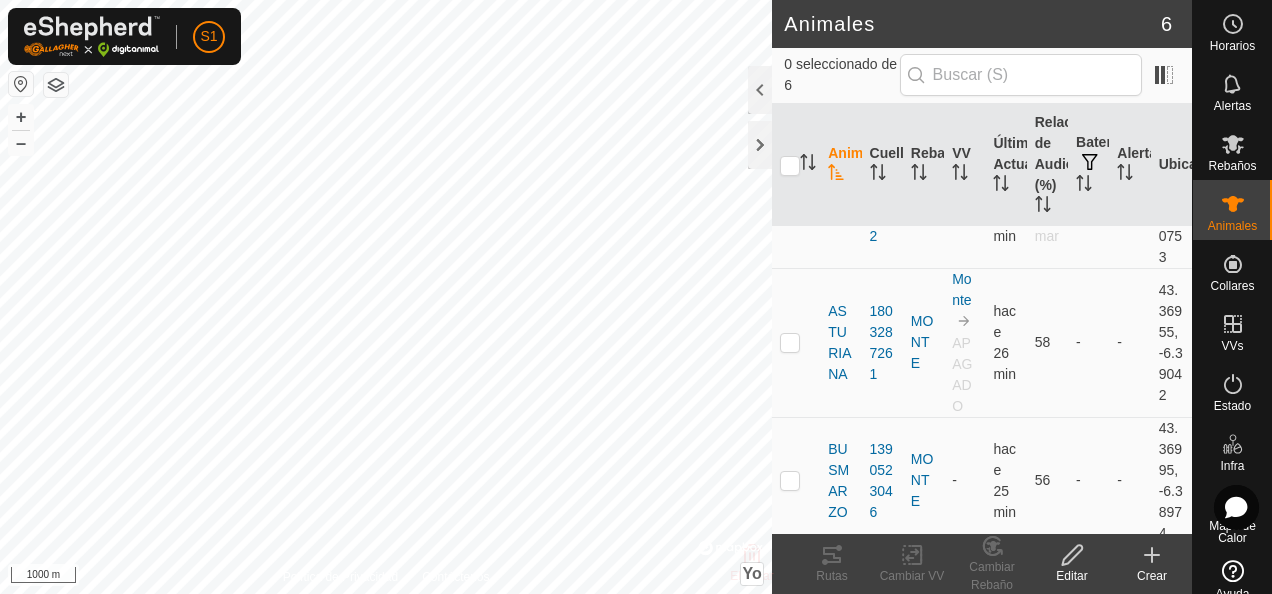scroll, scrollTop: 300, scrollLeft: 0, axis: vertical 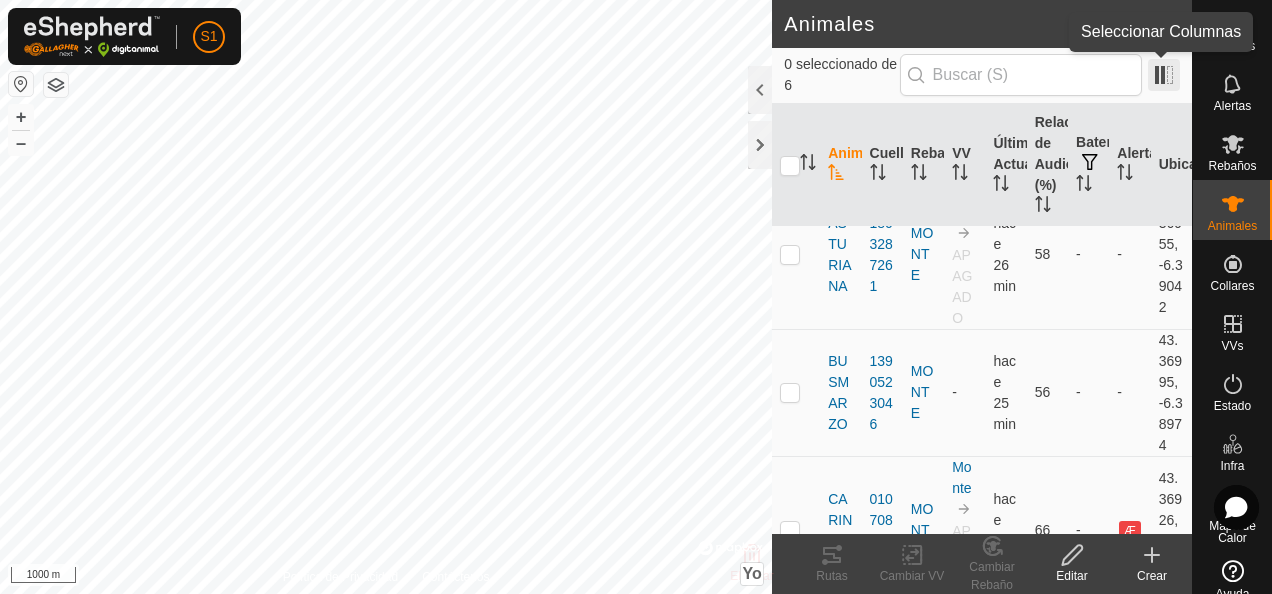 click at bounding box center [1164, 75] 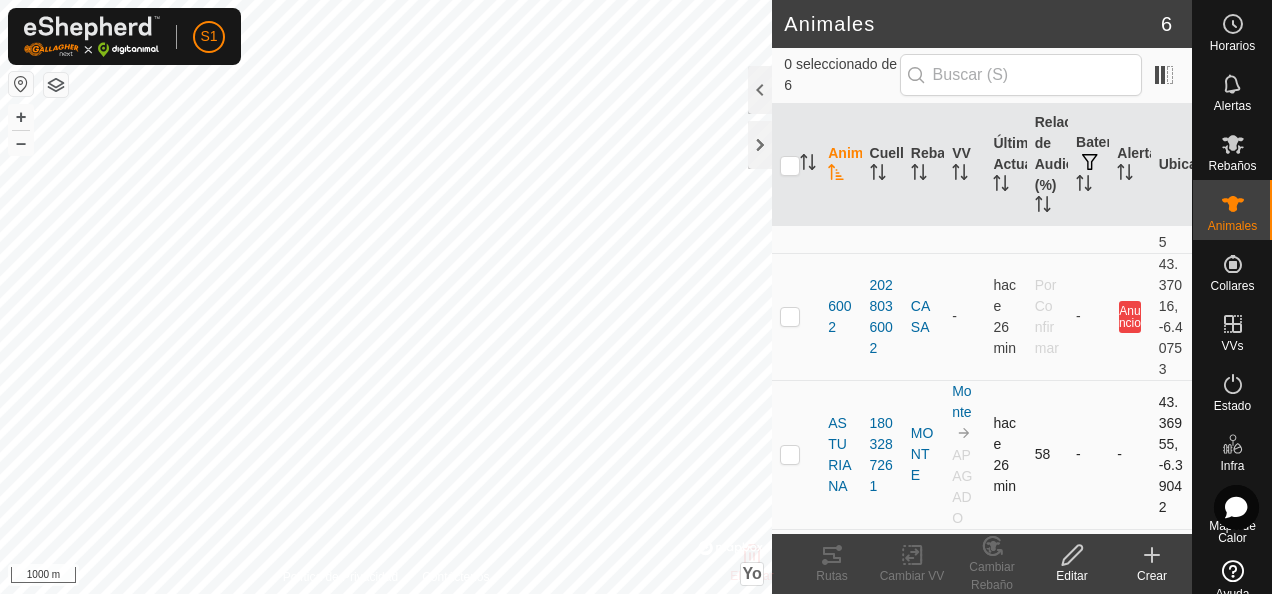 scroll, scrollTop: 200, scrollLeft: 0, axis: vertical 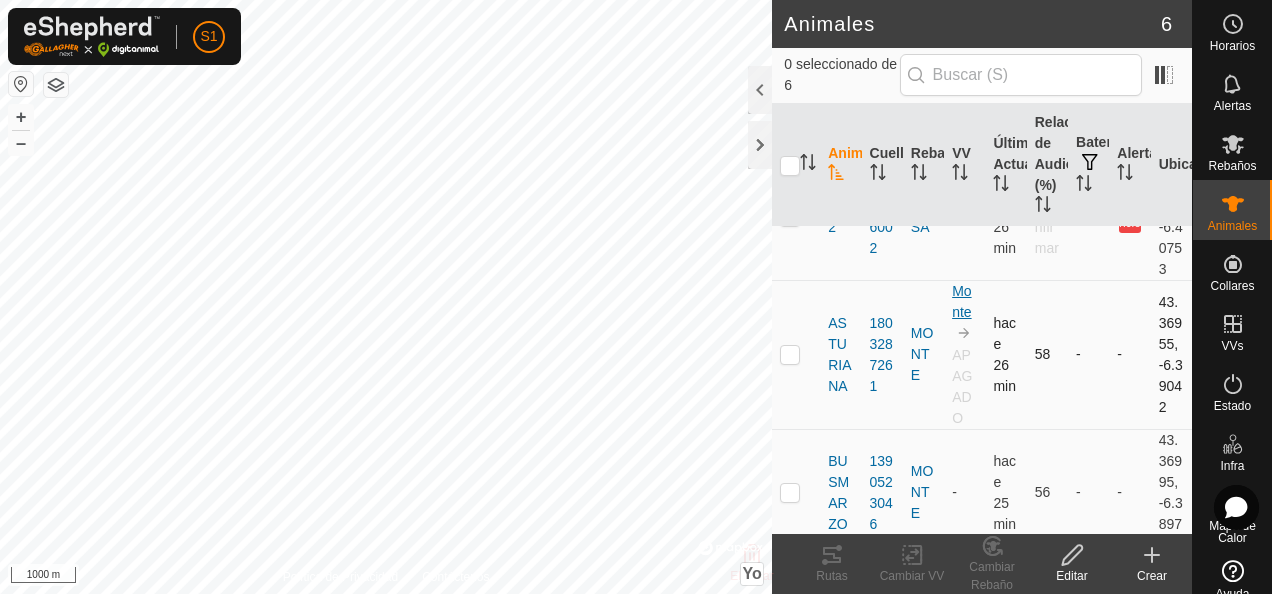 click on "Monte" at bounding box center [961, 301] 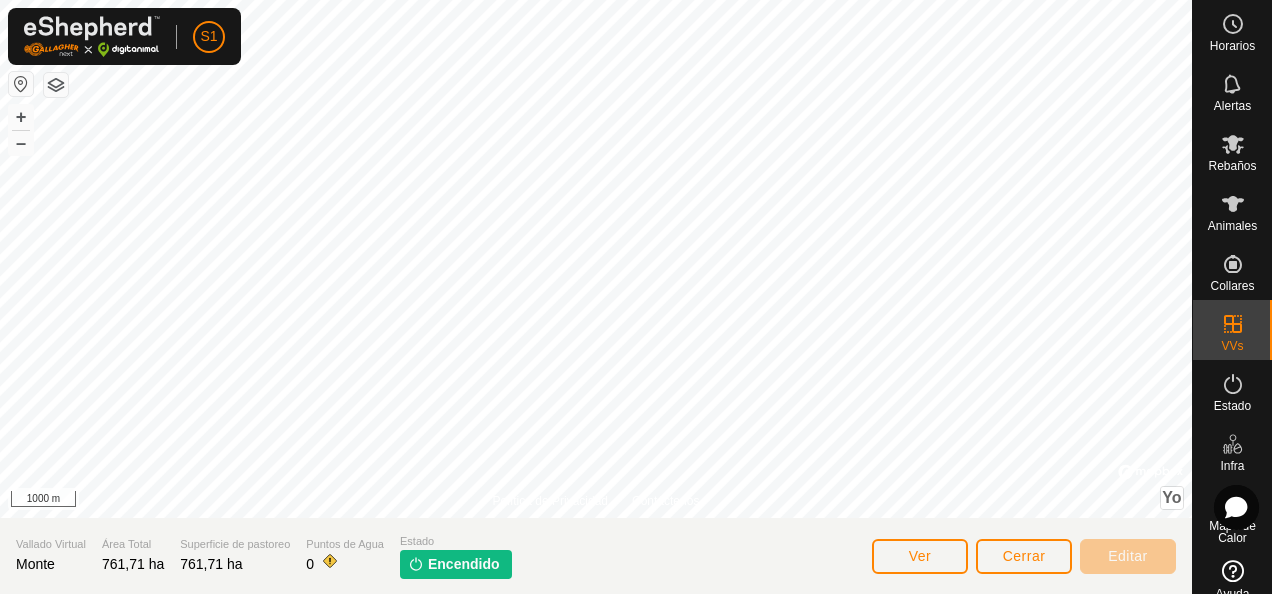 scroll, scrollTop: 0, scrollLeft: 0, axis: both 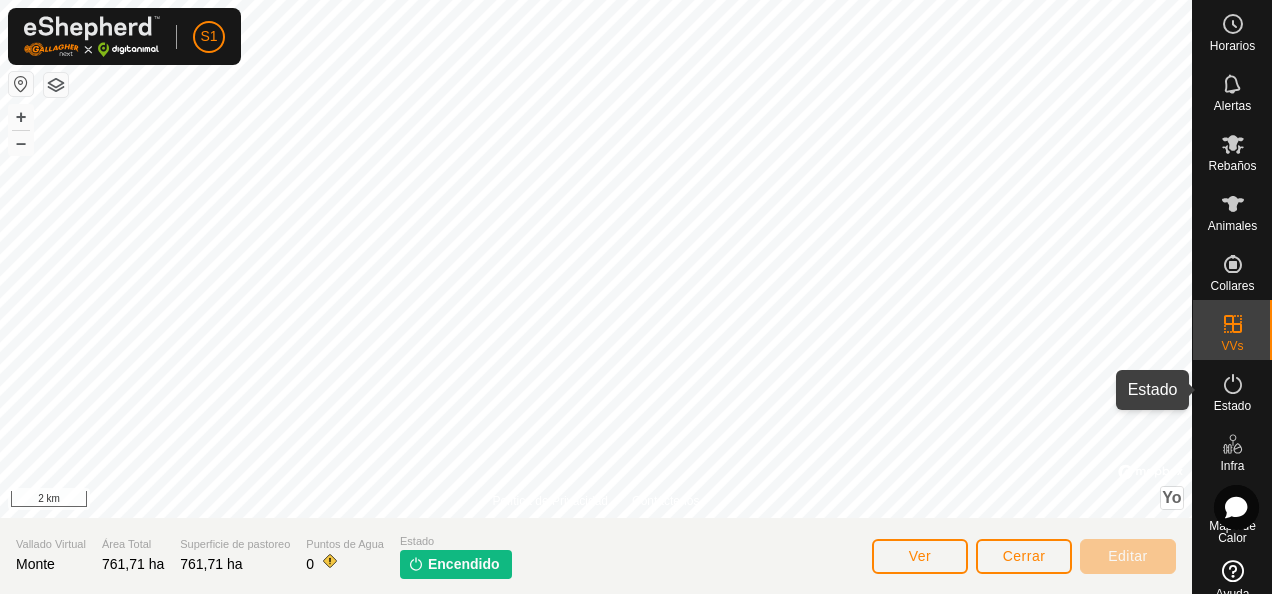 click 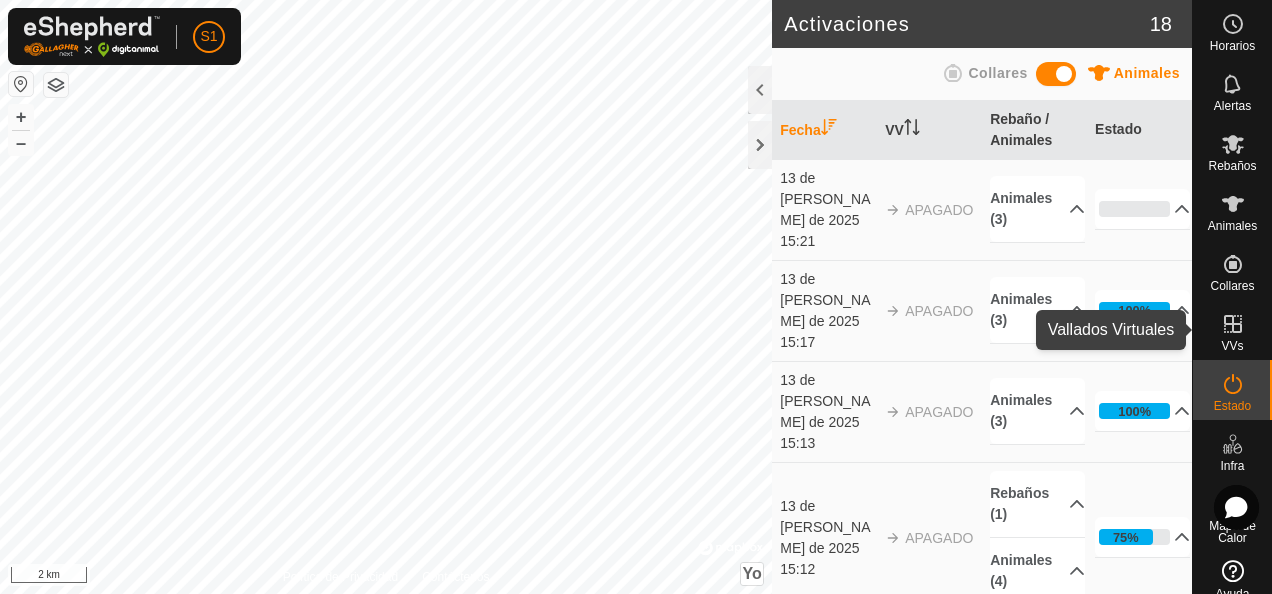 click 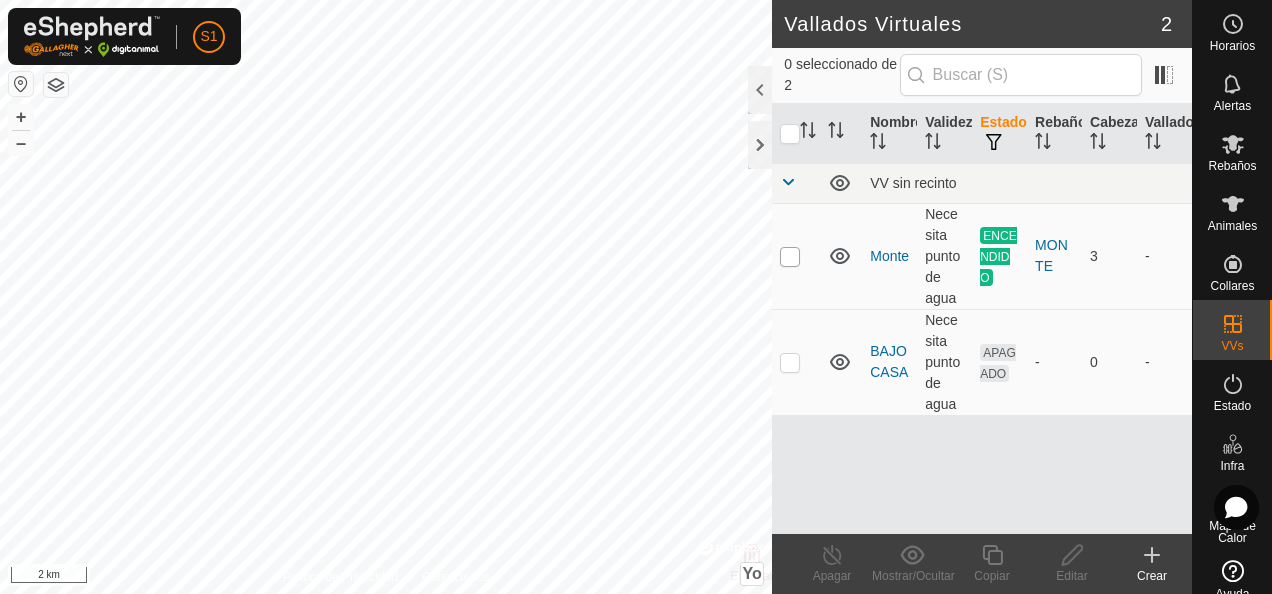 click at bounding box center [790, 257] 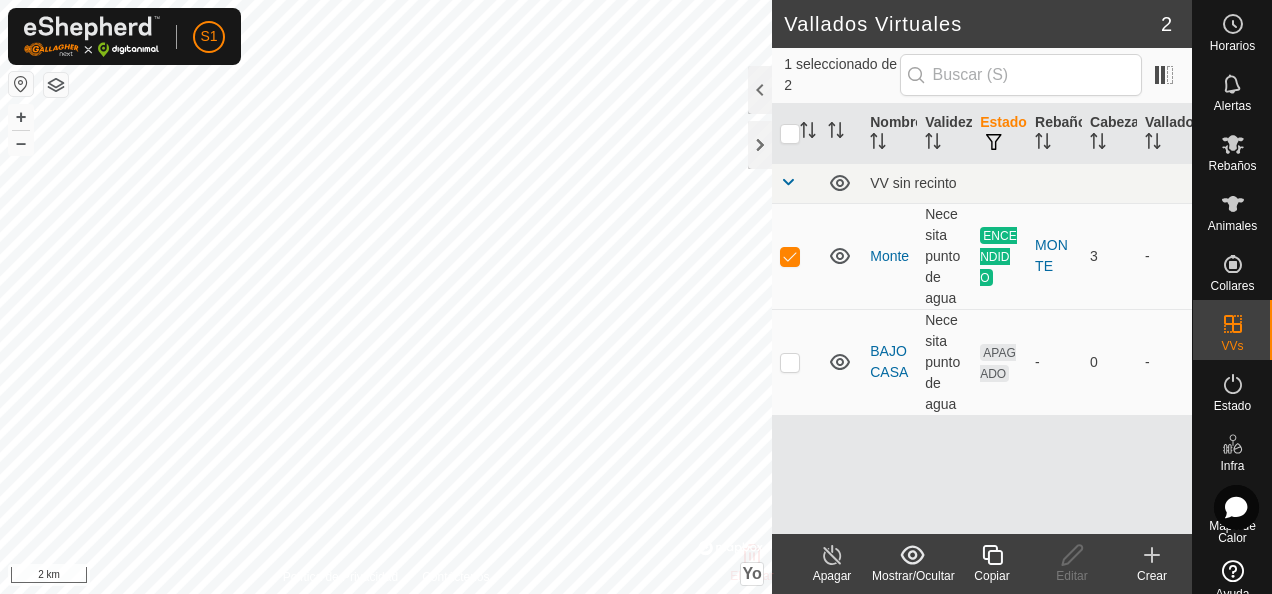 click 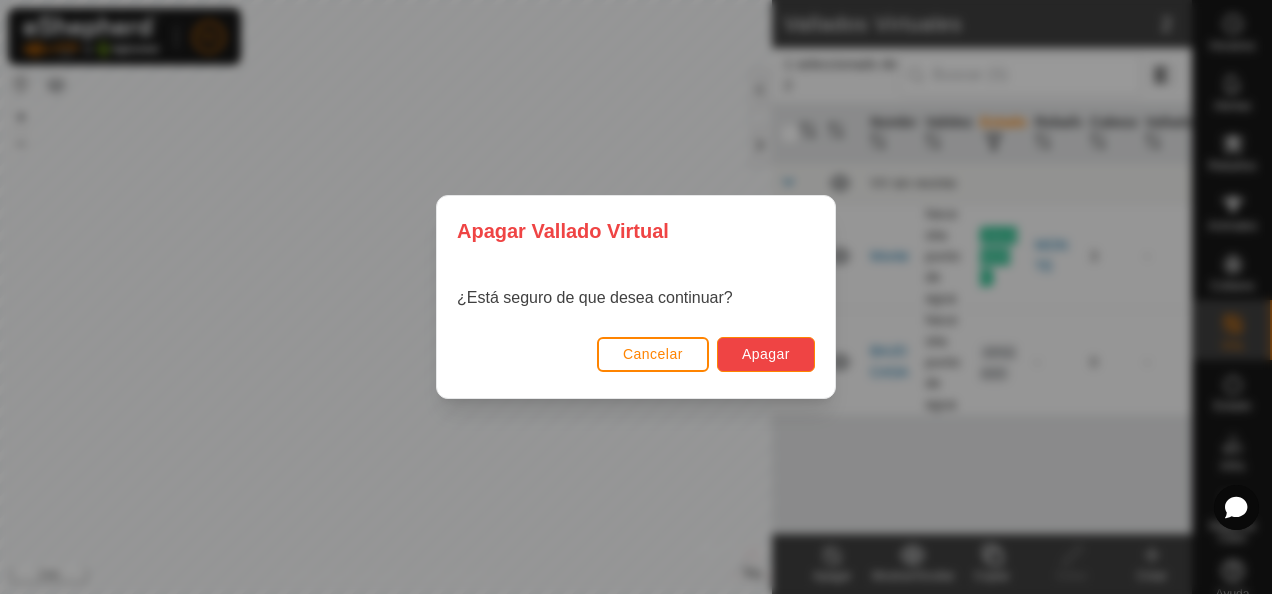click on "Apagar" at bounding box center [766, 354] 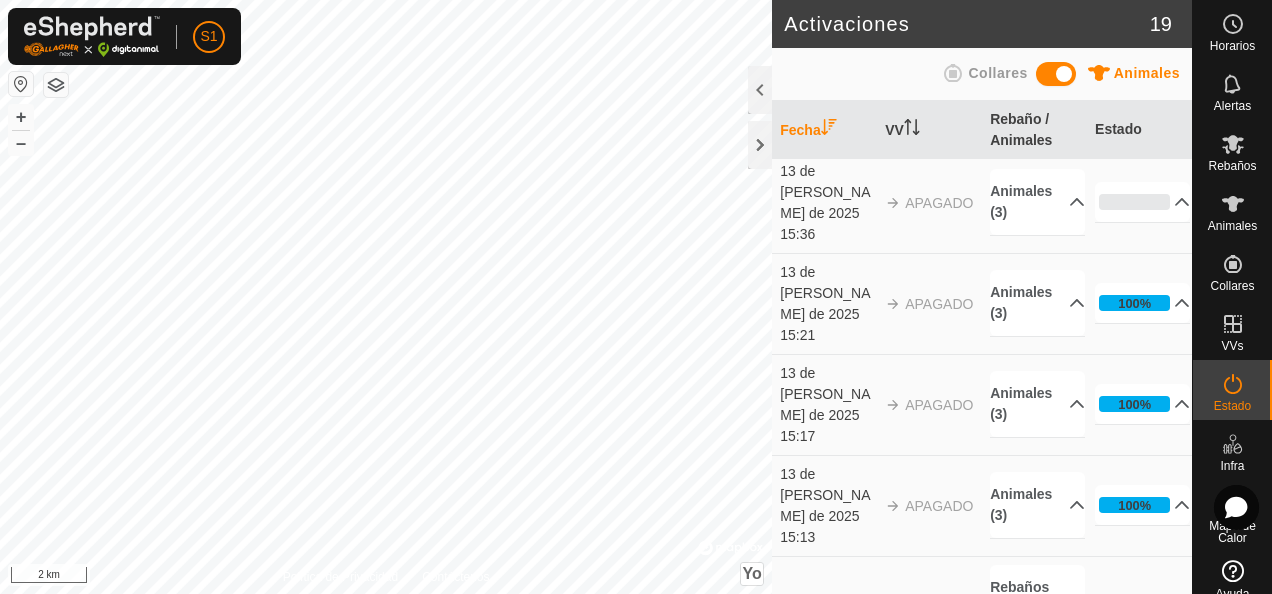 scroll, scrollTop: 0, scrollLeft: 0, axis: both 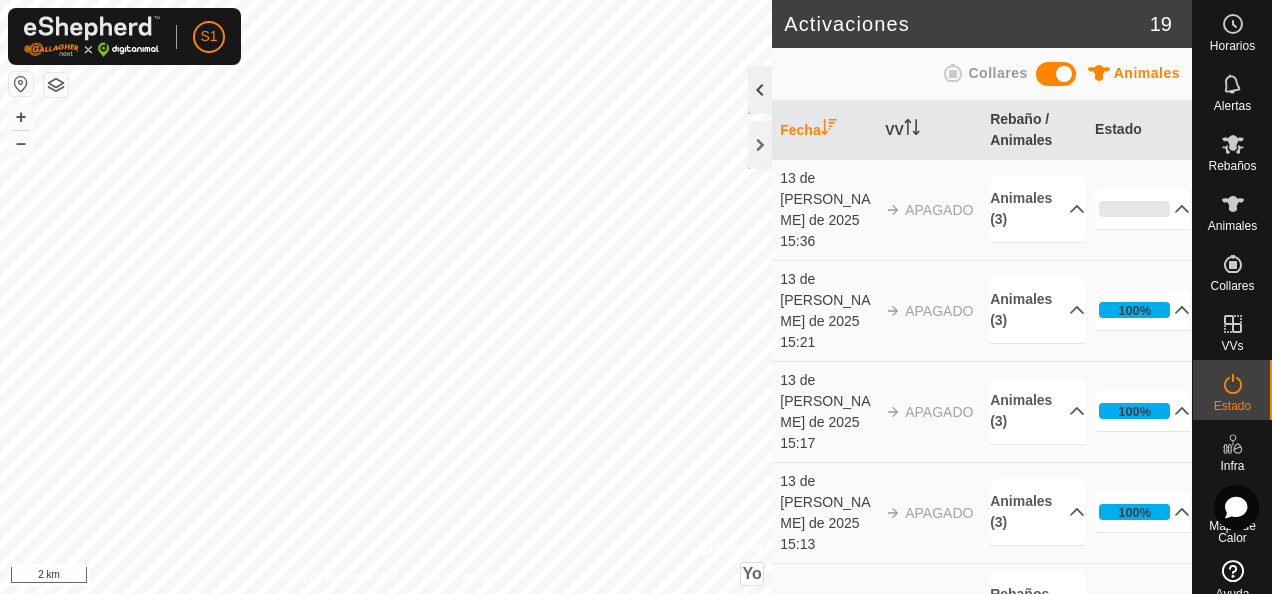click 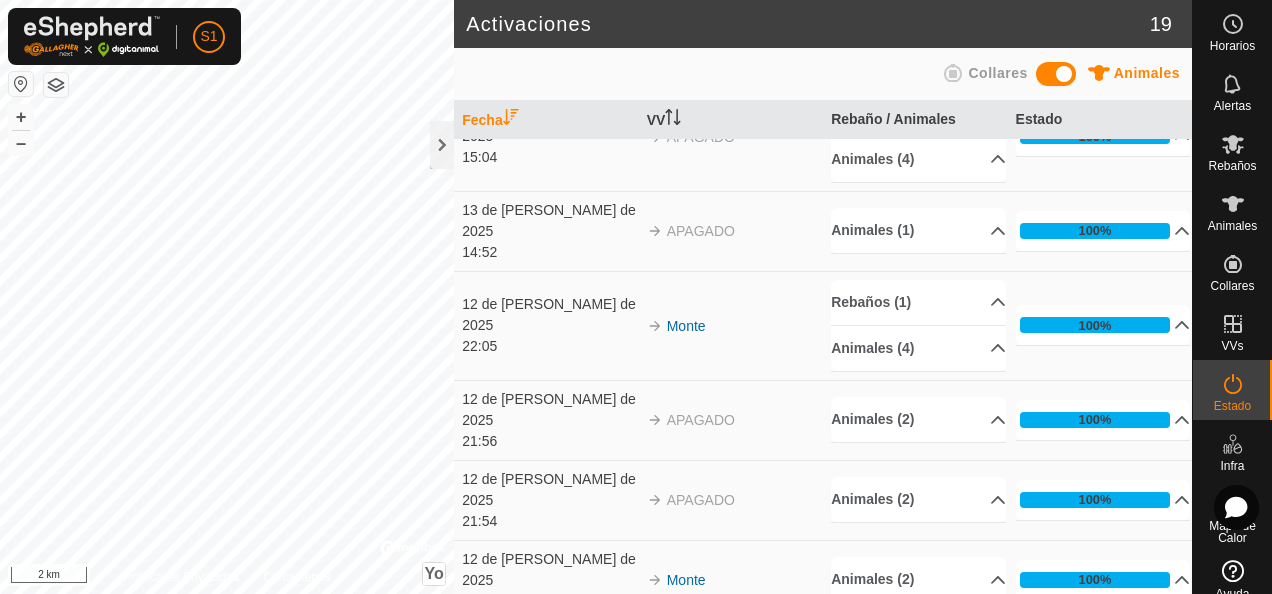 scroll, scrollTop: 1040, scrollLeft: 0, axis: vertical 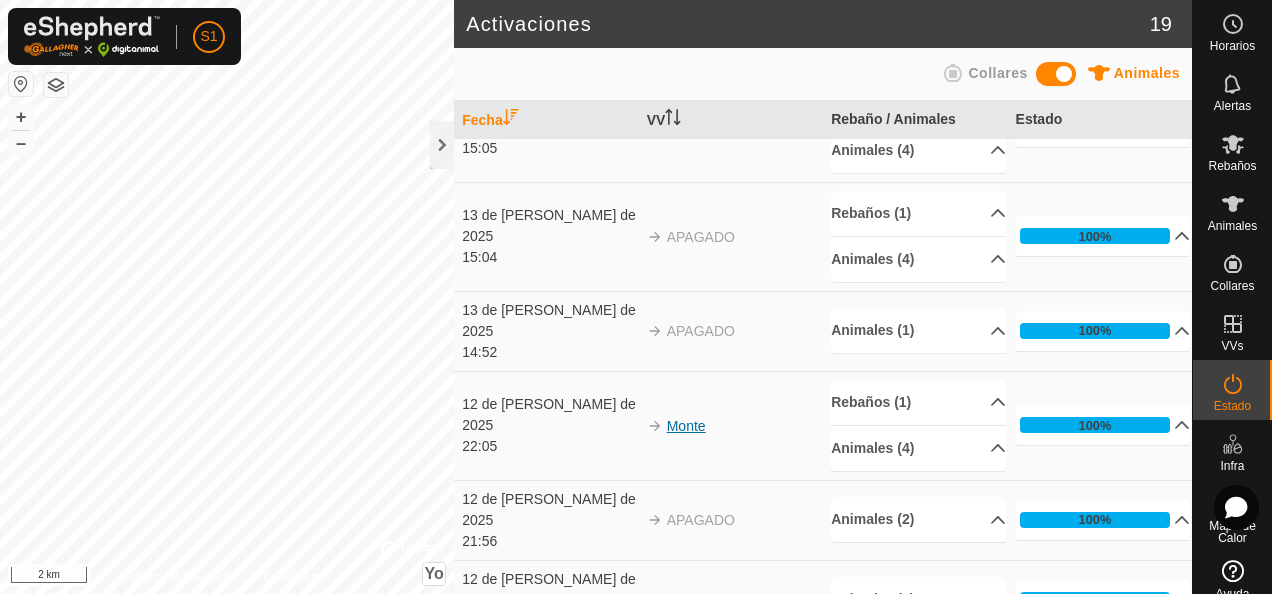 click on "Monte" at bounding box center (686, 426) 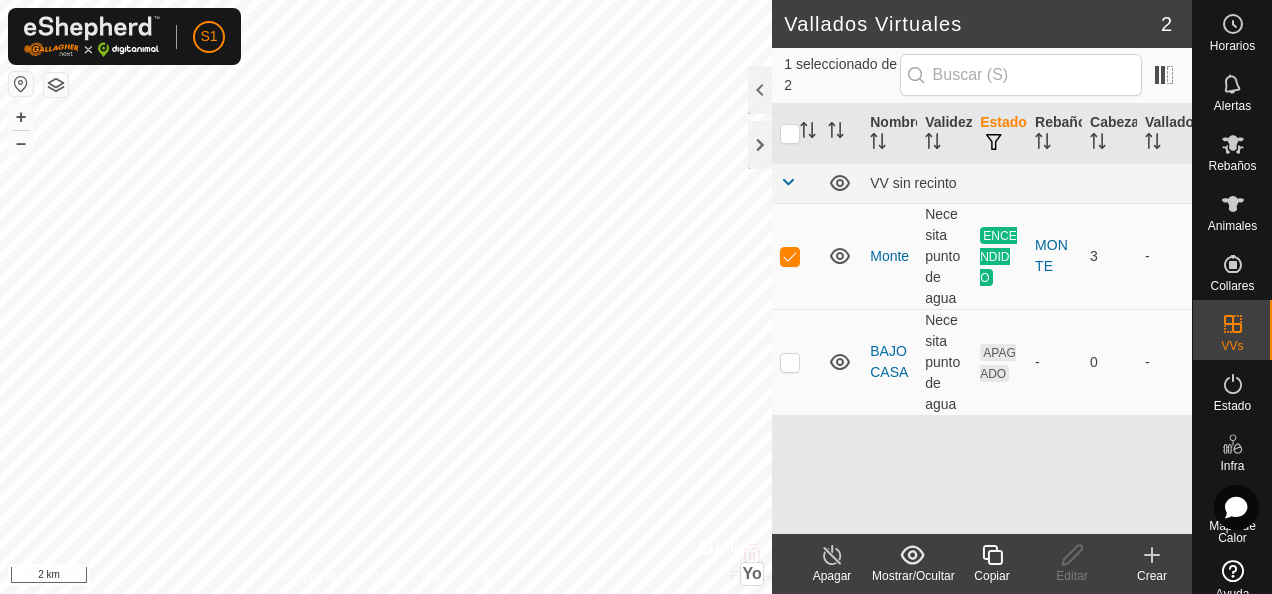 click 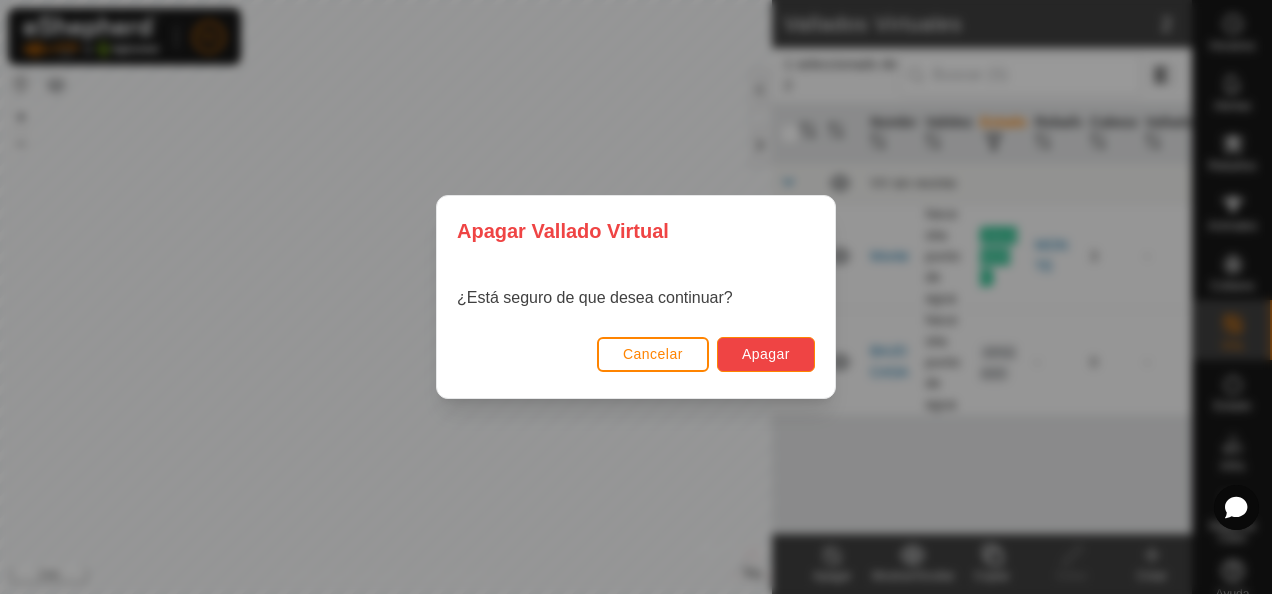 click on "Apagar" at bounding box center [766, 354] 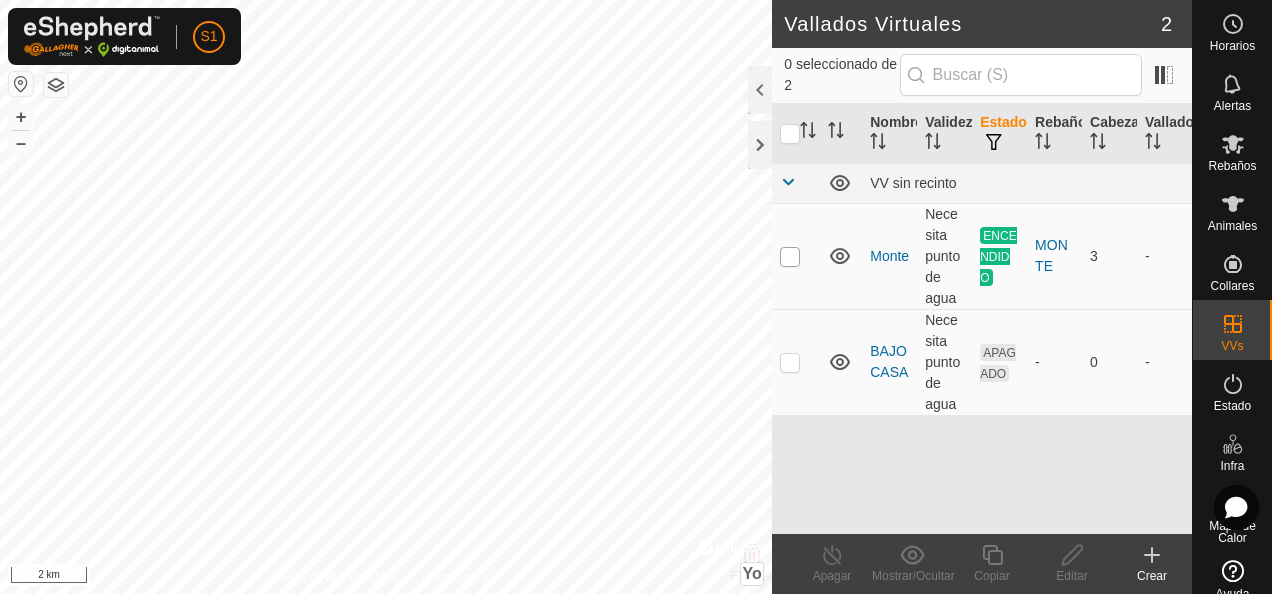 click at bounding box center (790, 257) 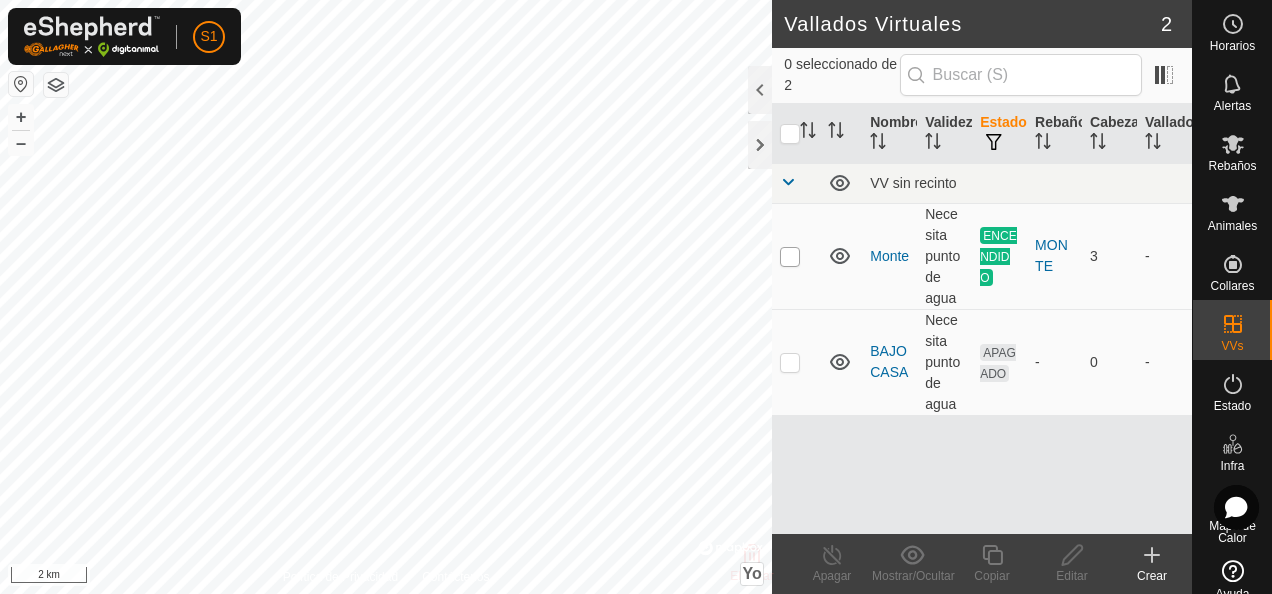 checkbox on "true" 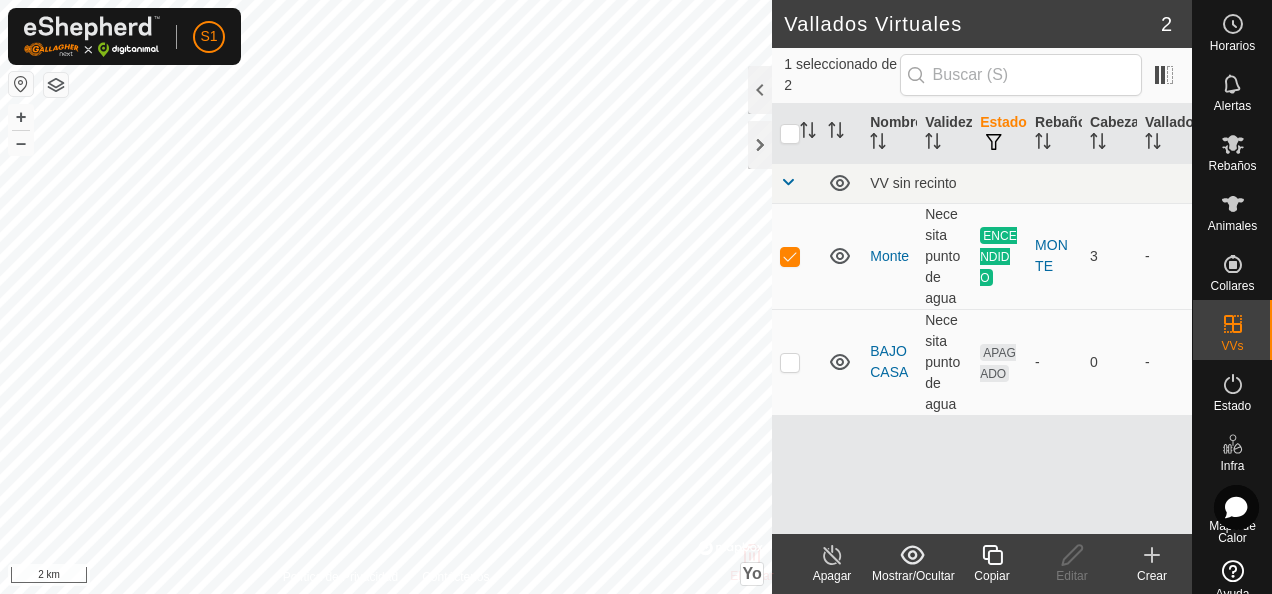 click 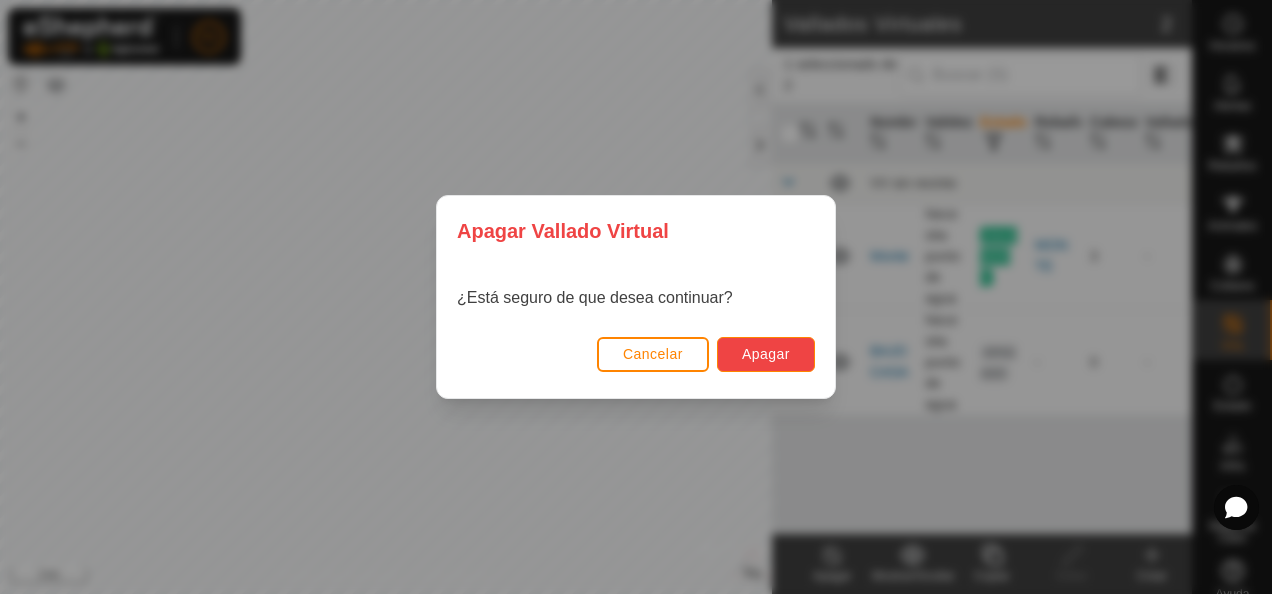 click on "Apagar" at bounding box center [766, 354] 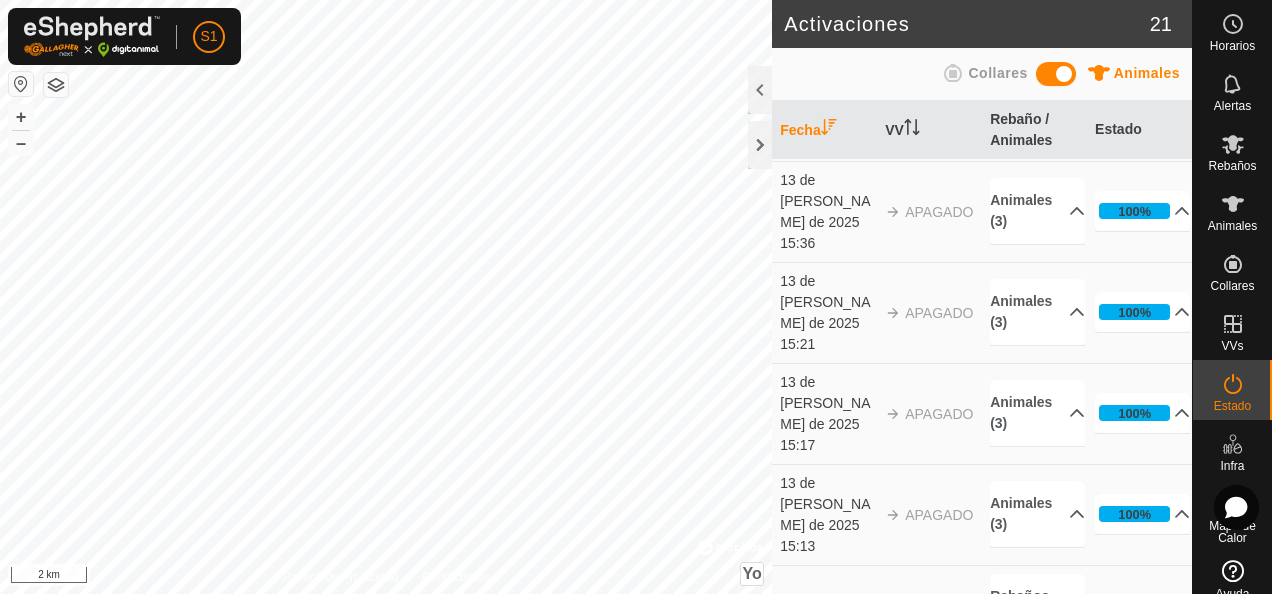 scroll, scrollTop: 0, scrollLeft: 0, axis: both 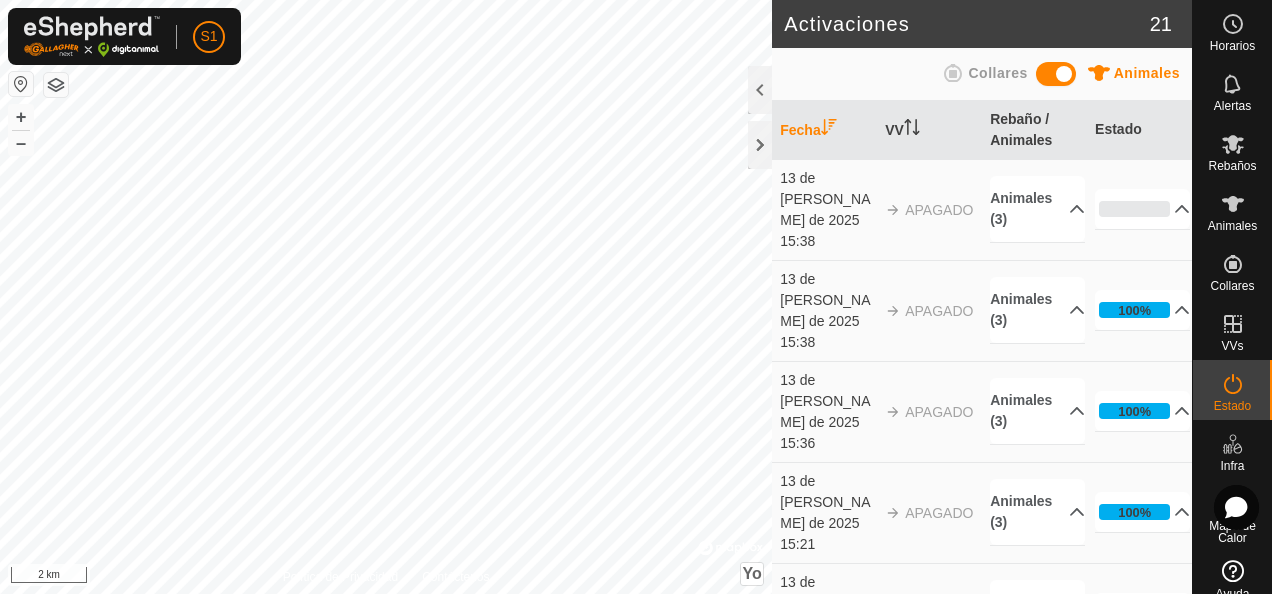 click on "13 de julio de 2025" at bounding box center [827, 199] 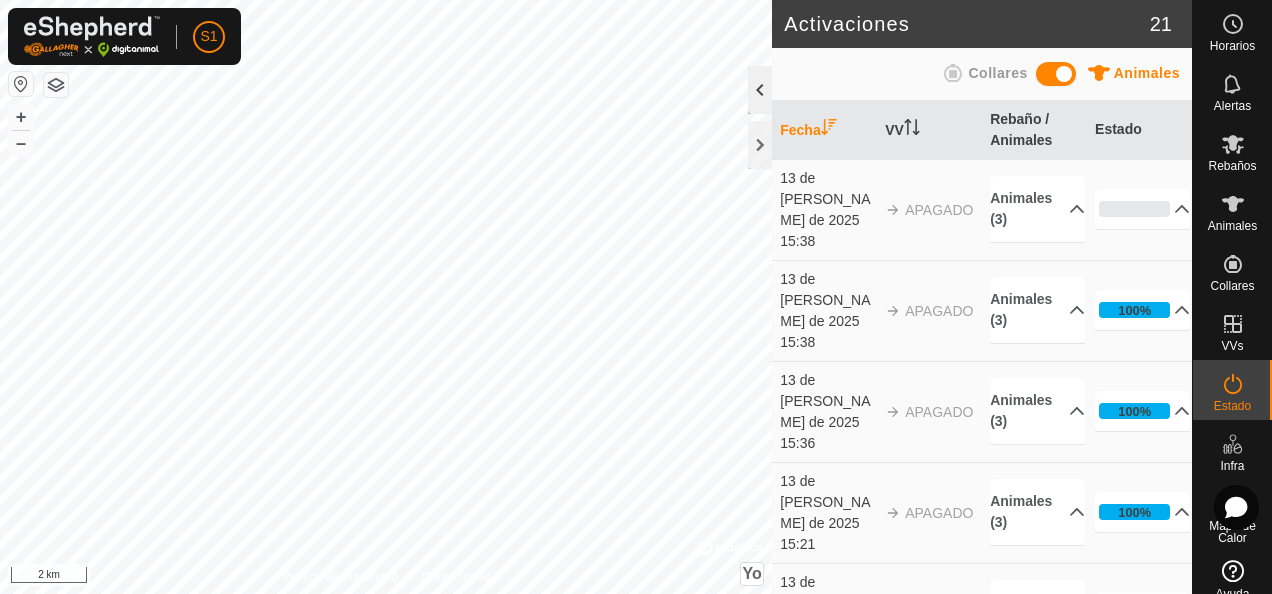 click 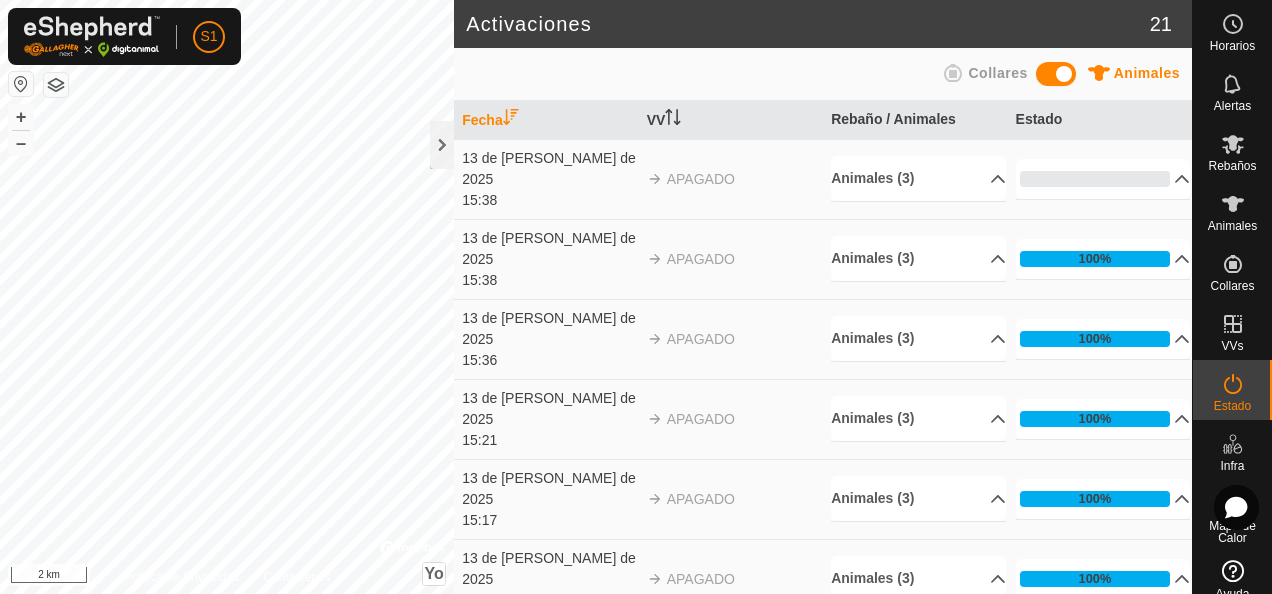 click on "APAGADO" at bounding box center (701, 179) 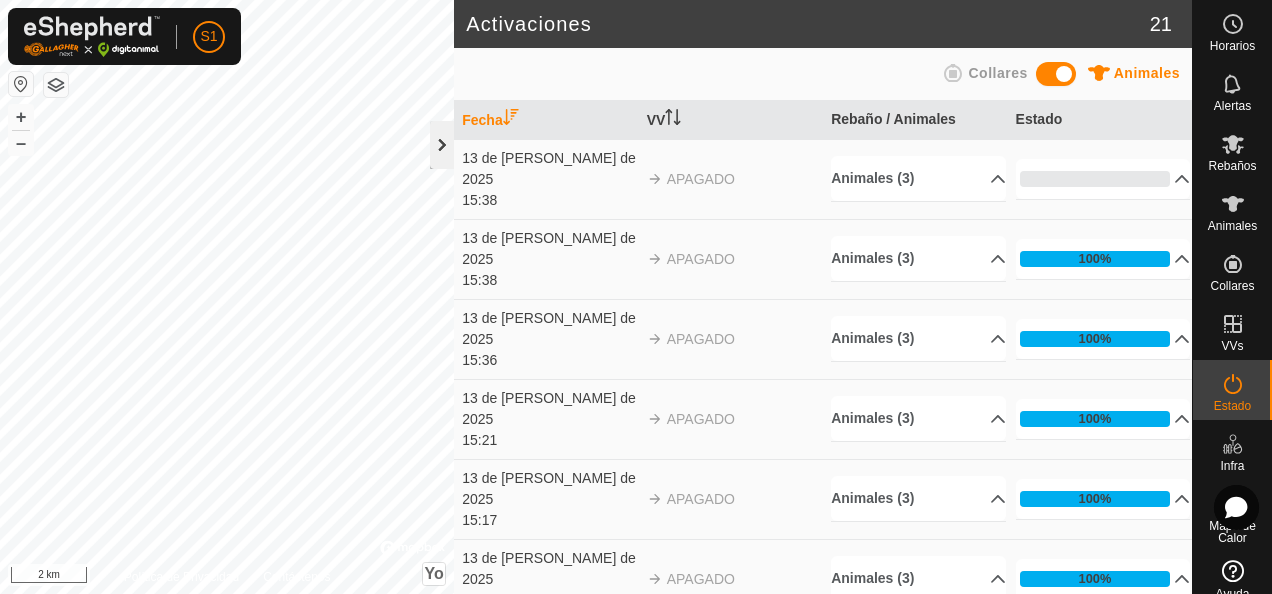 click 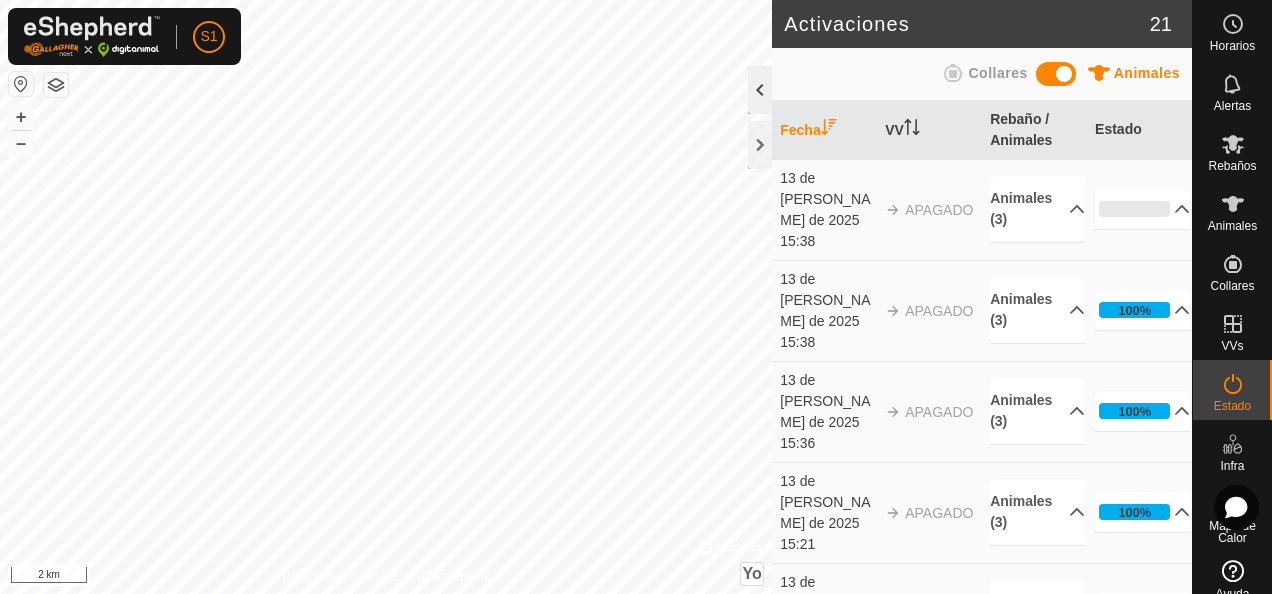 click 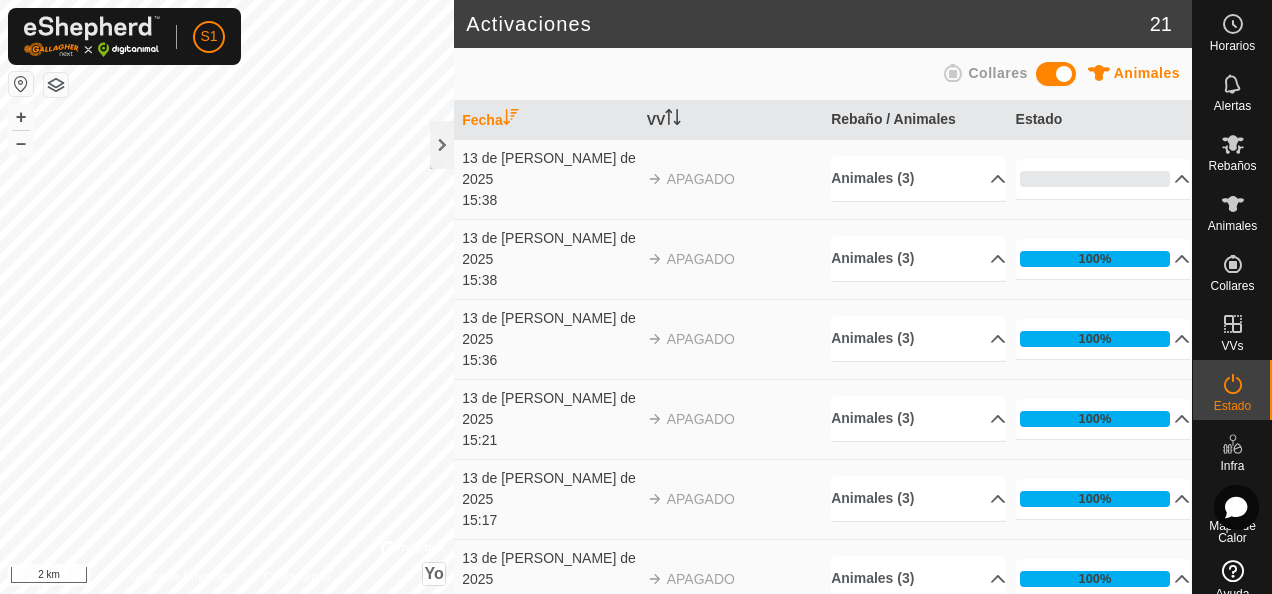 click at bounding box center (1056, 74) 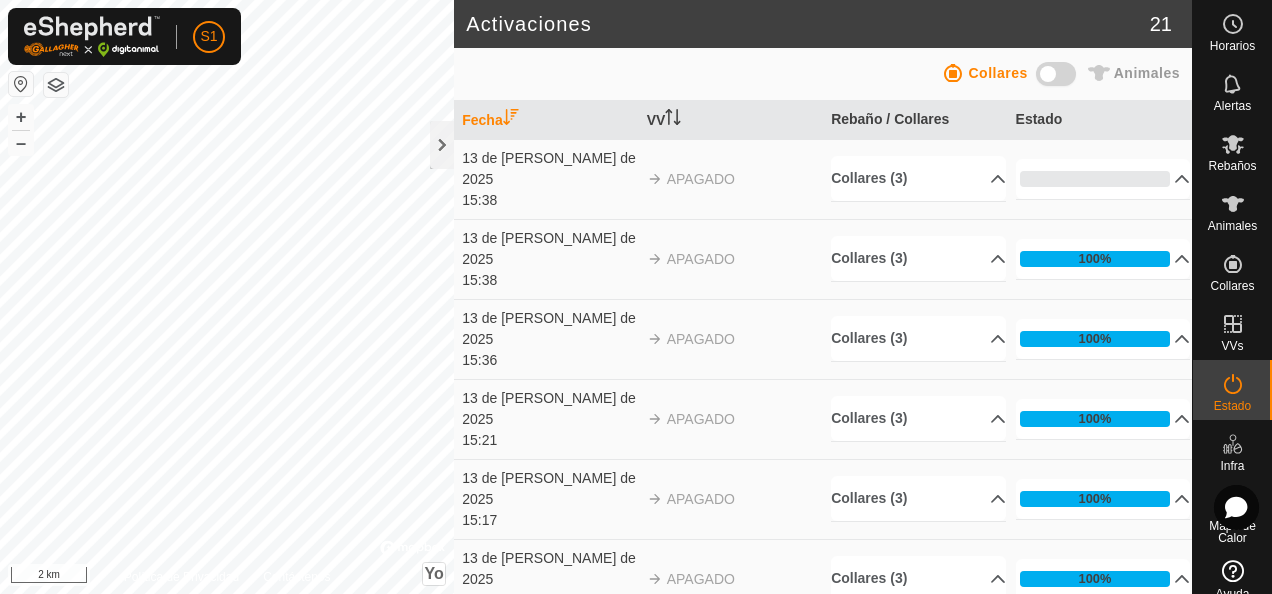 click on "Animales" at bounding box center (1147, 73) 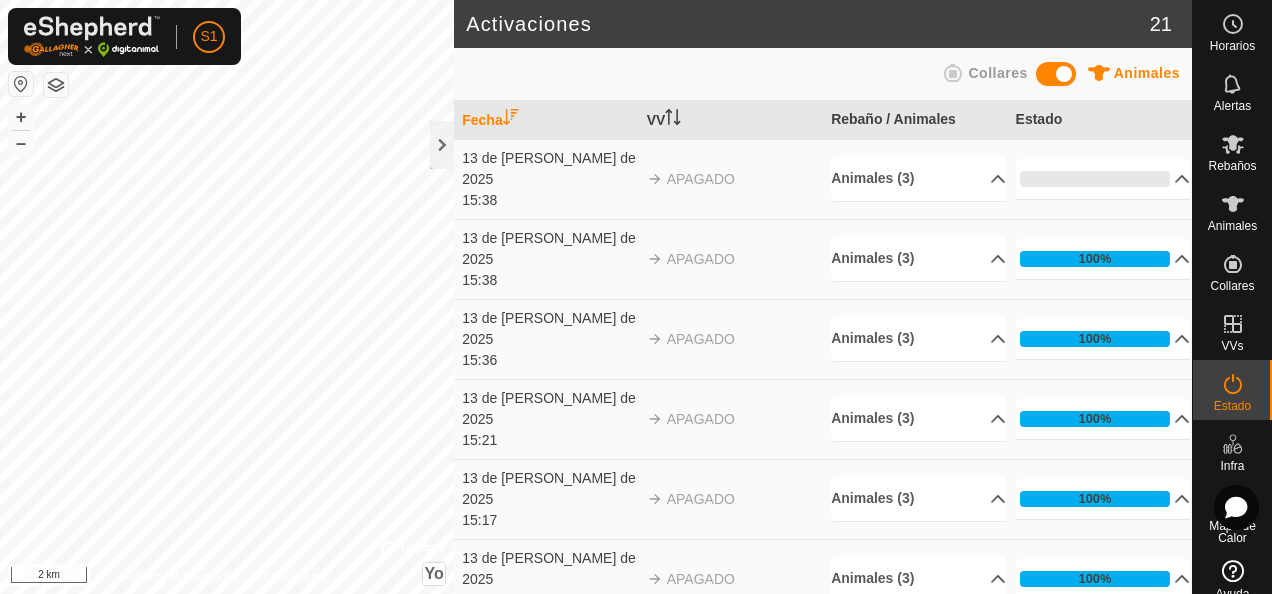 click on "13 de julio de 2025" at bounding box center (549, 169) 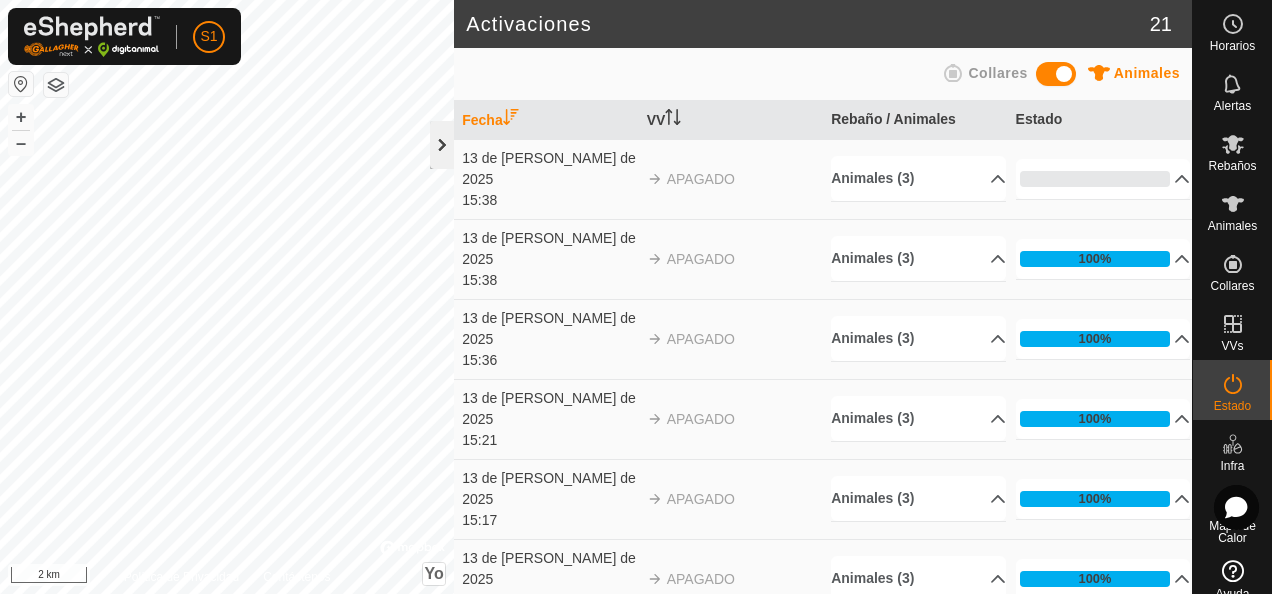 click 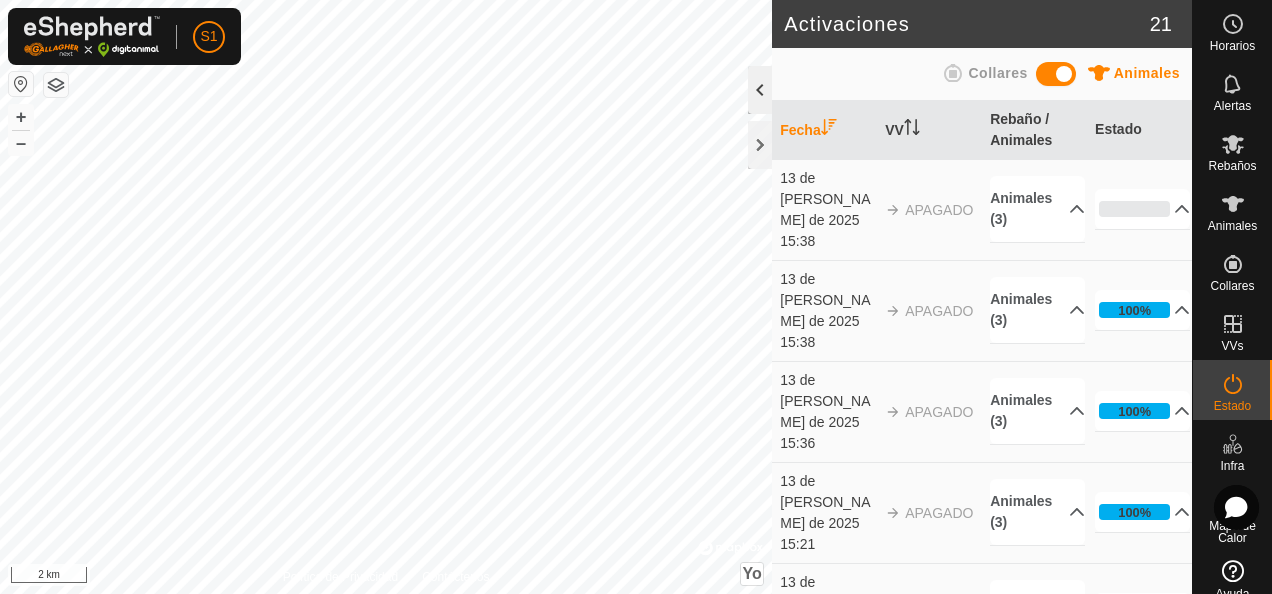 click 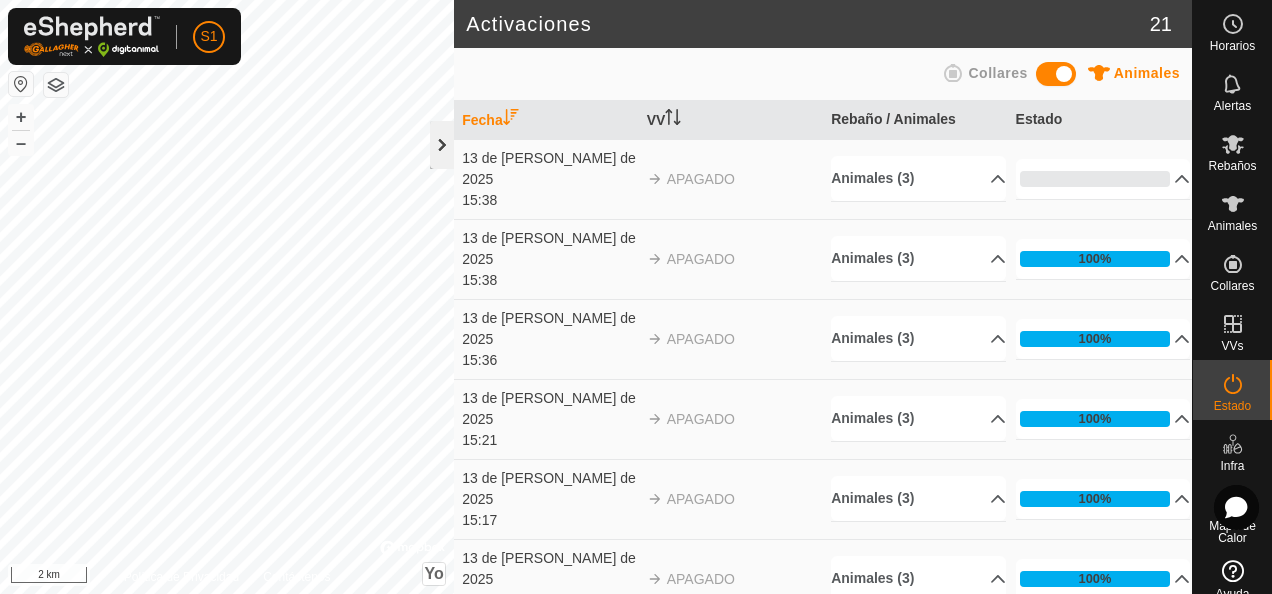 click 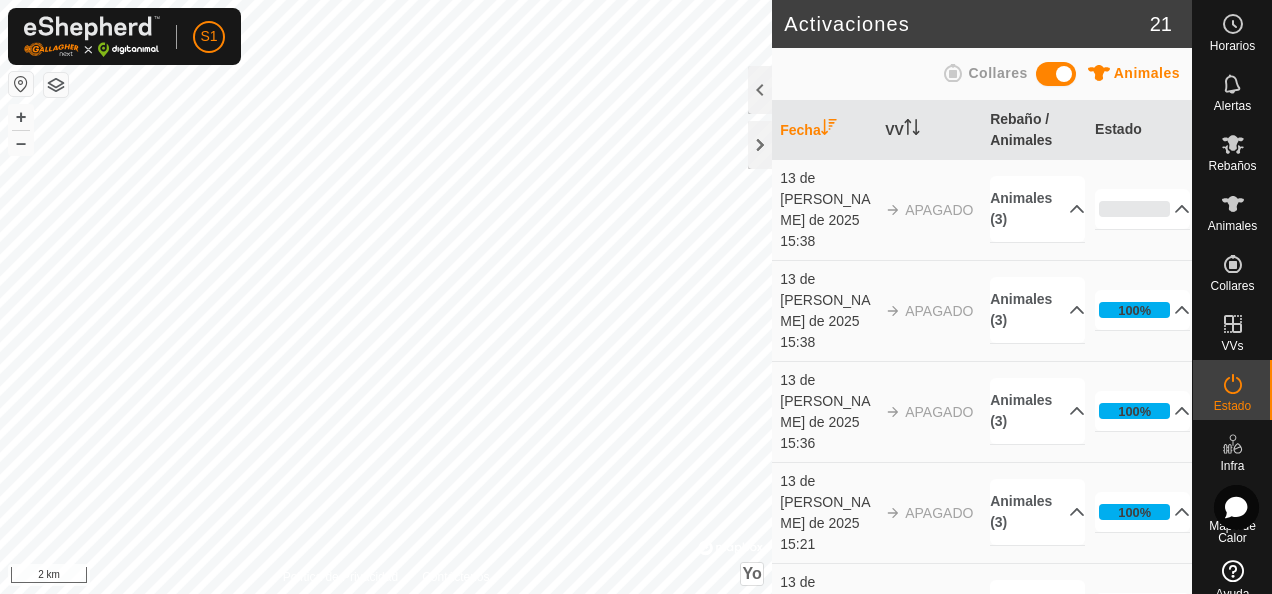 click on "Fecha" at bounding box center [824, 130] 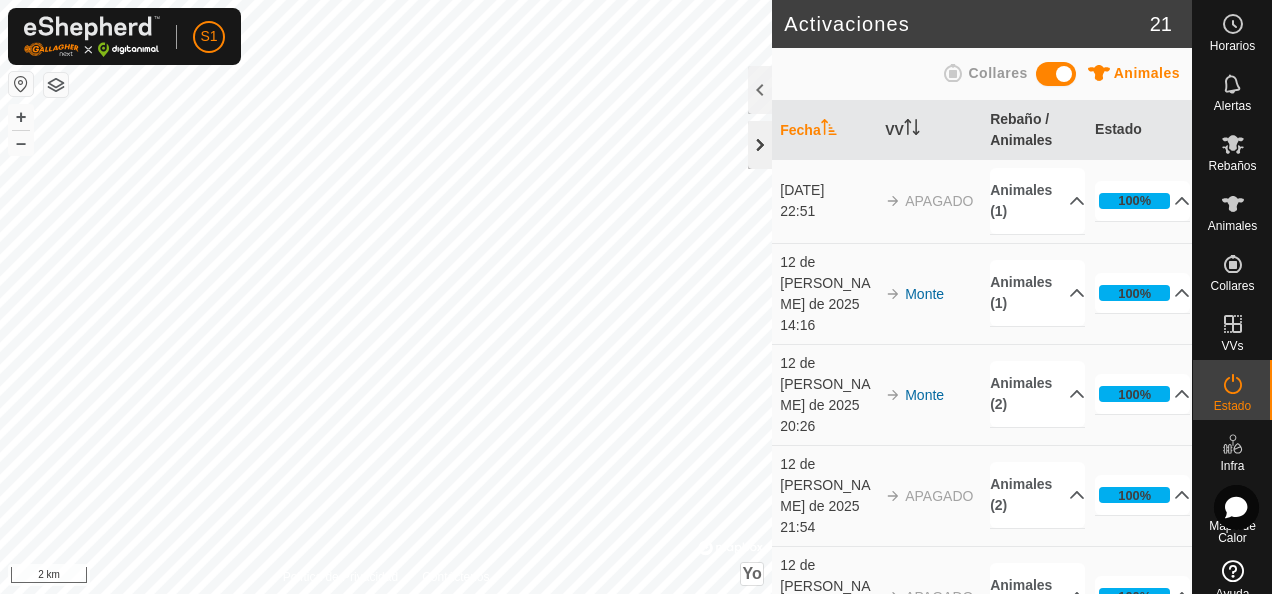 click 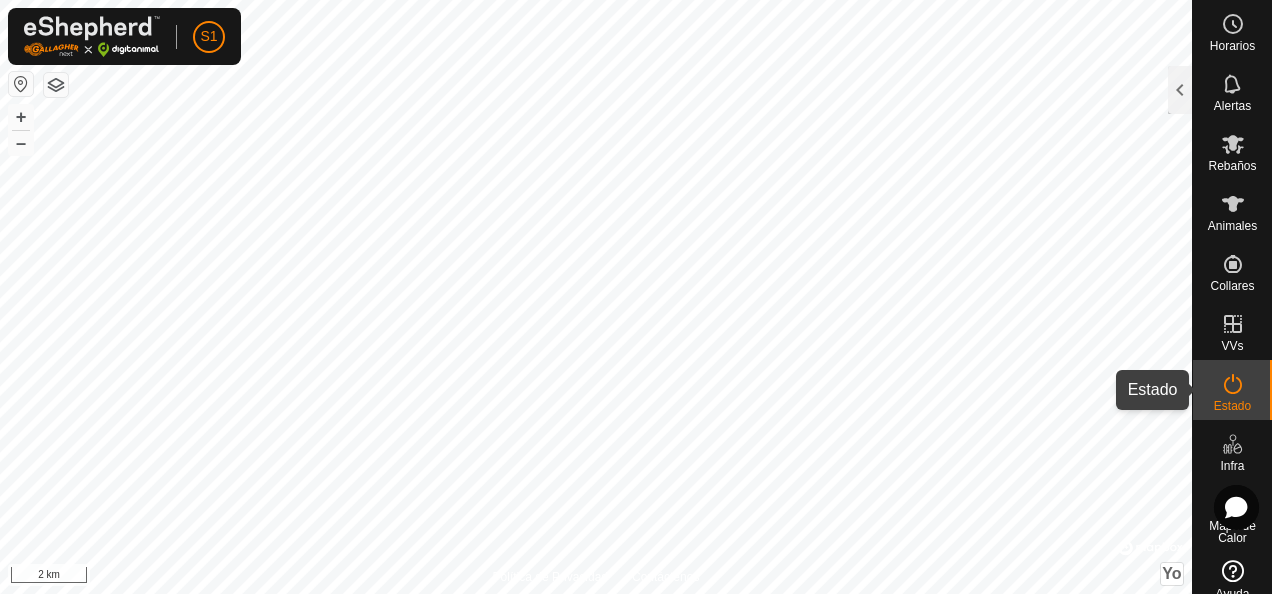 click 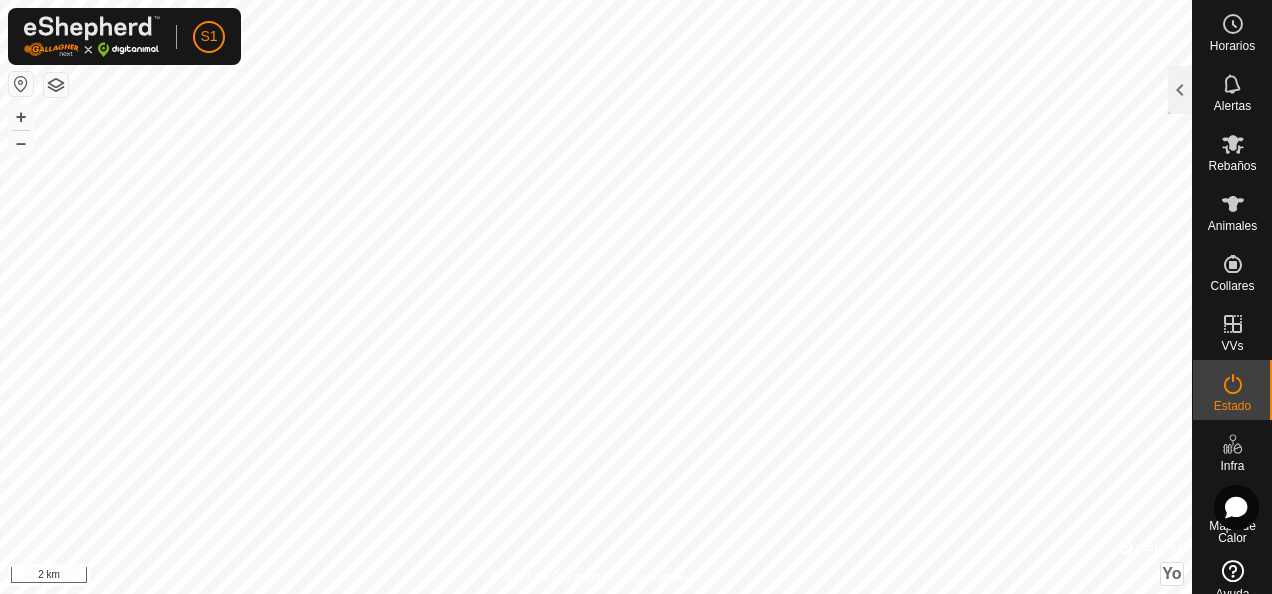 click 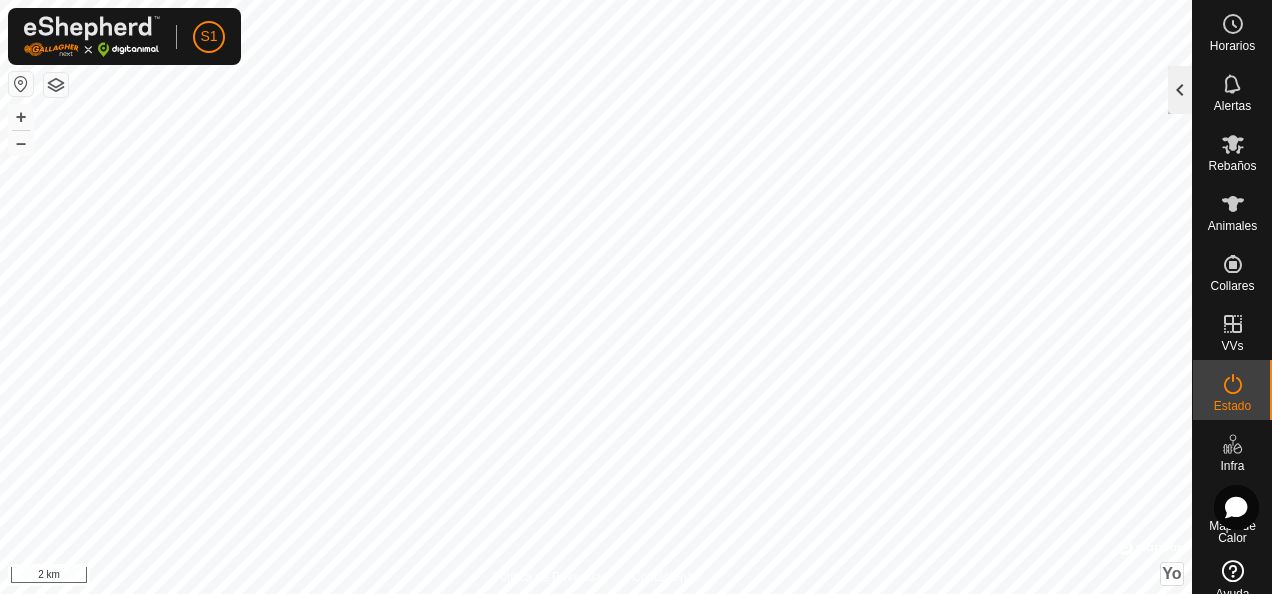 click 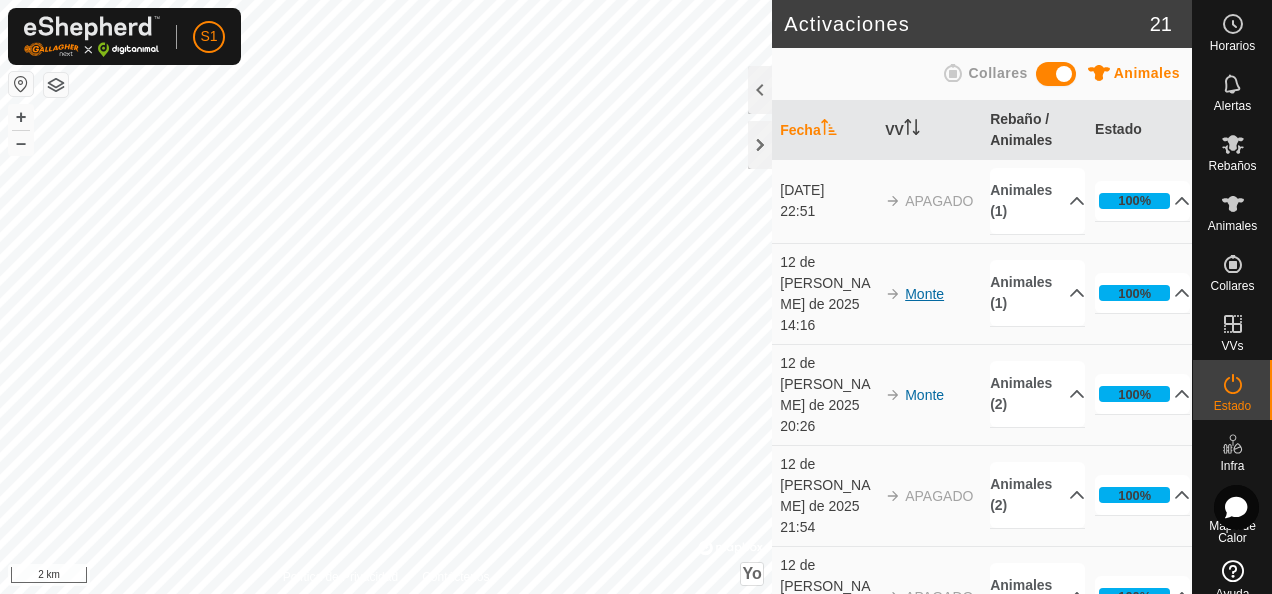 click on "Monte" at bounding box center (924, 294) 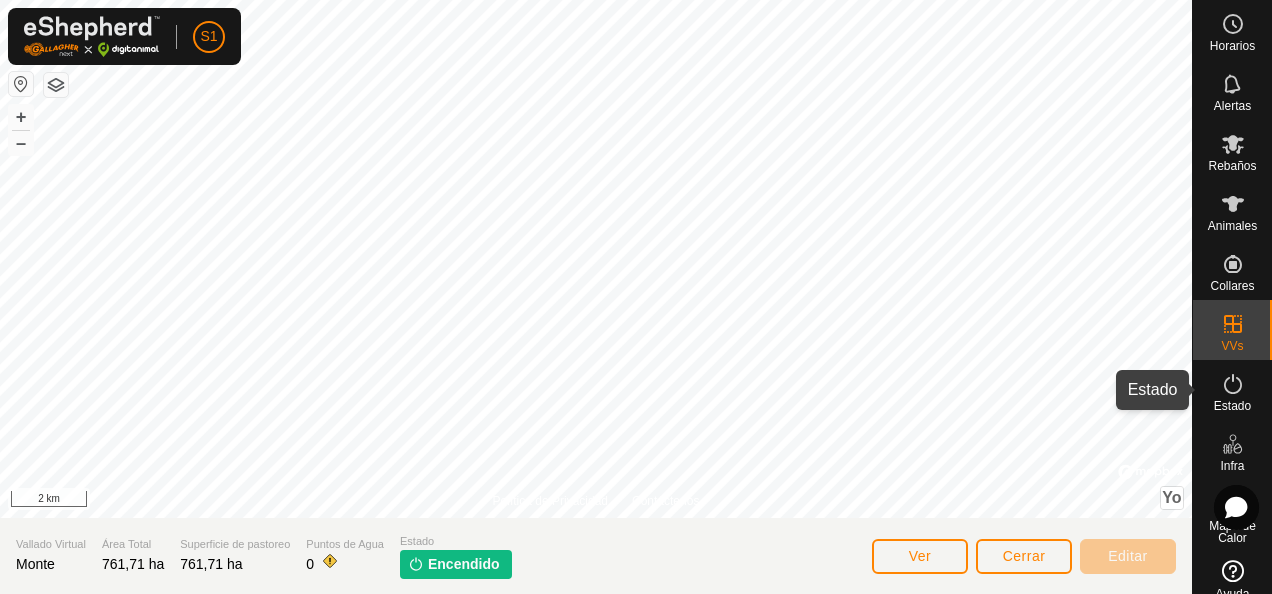 click 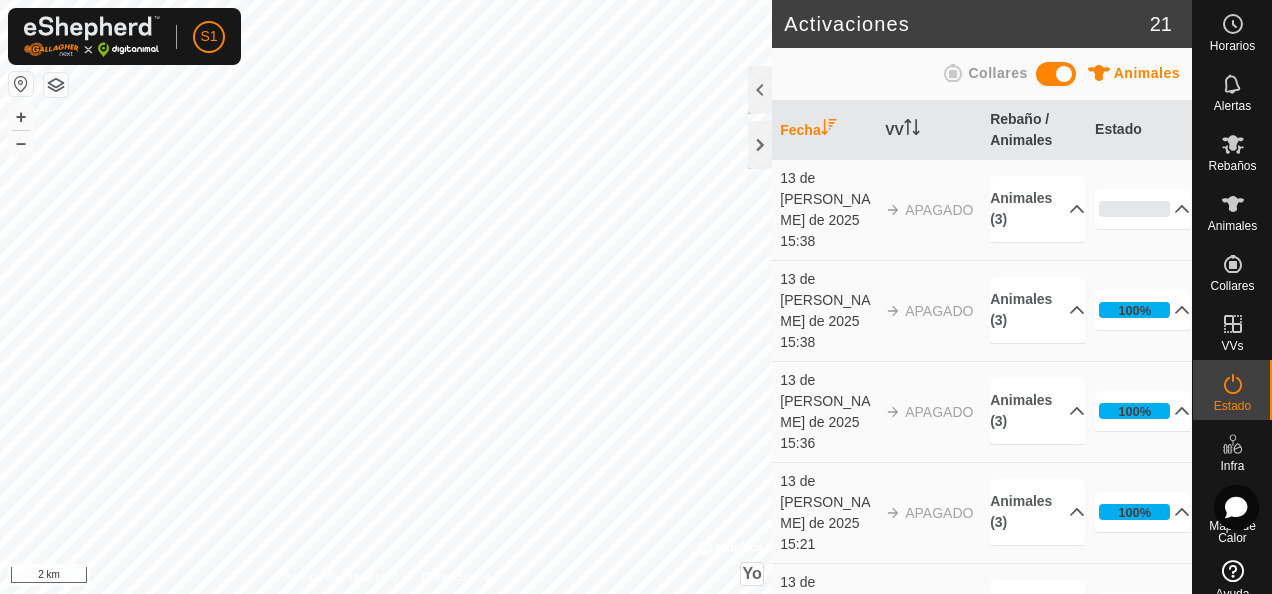 click on "15:38" at bounding box center [827, 241] 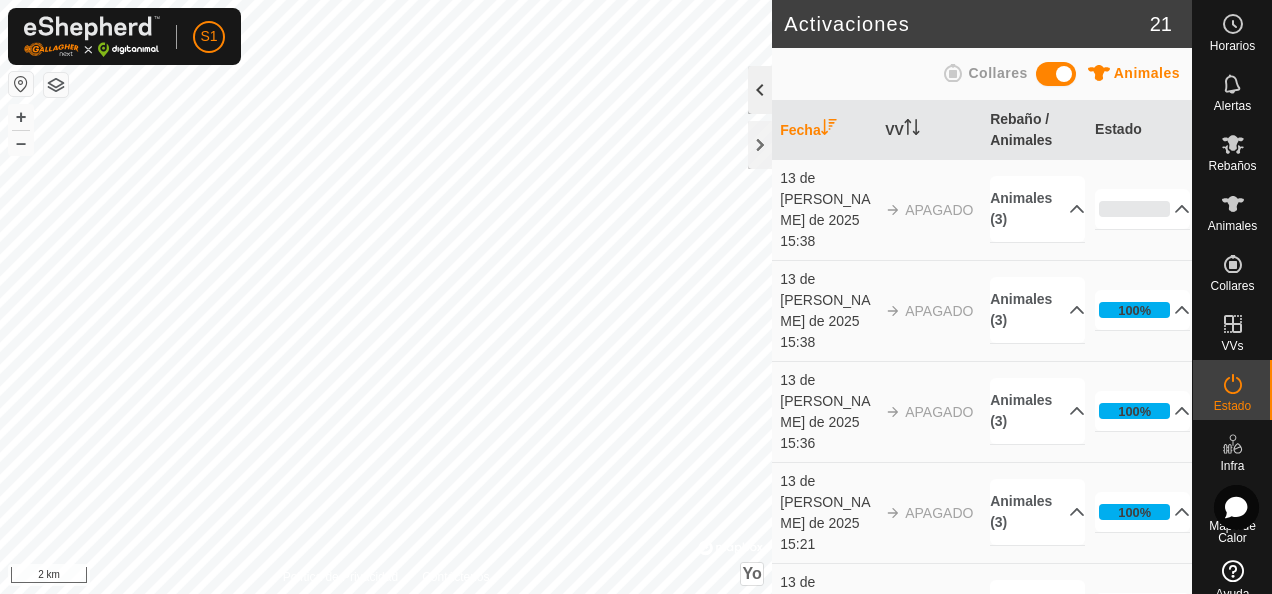 click 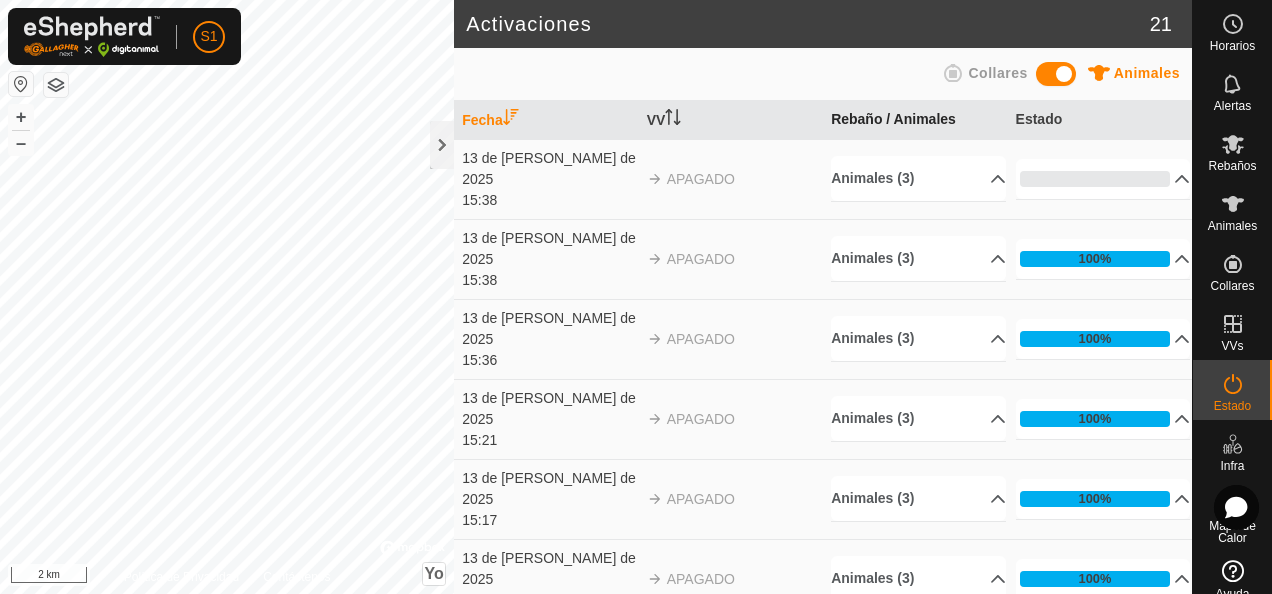 click on "Rebaño / Animales" at bounding box center [893, 119] 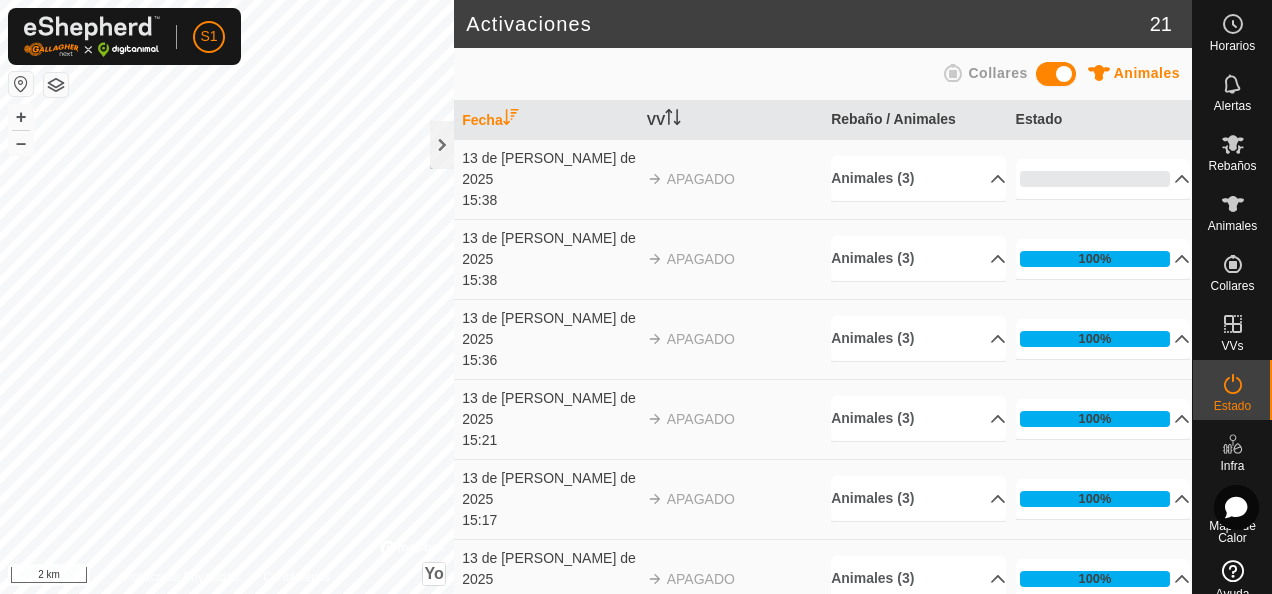 click on "Collares" at bounding box center [997, 73] 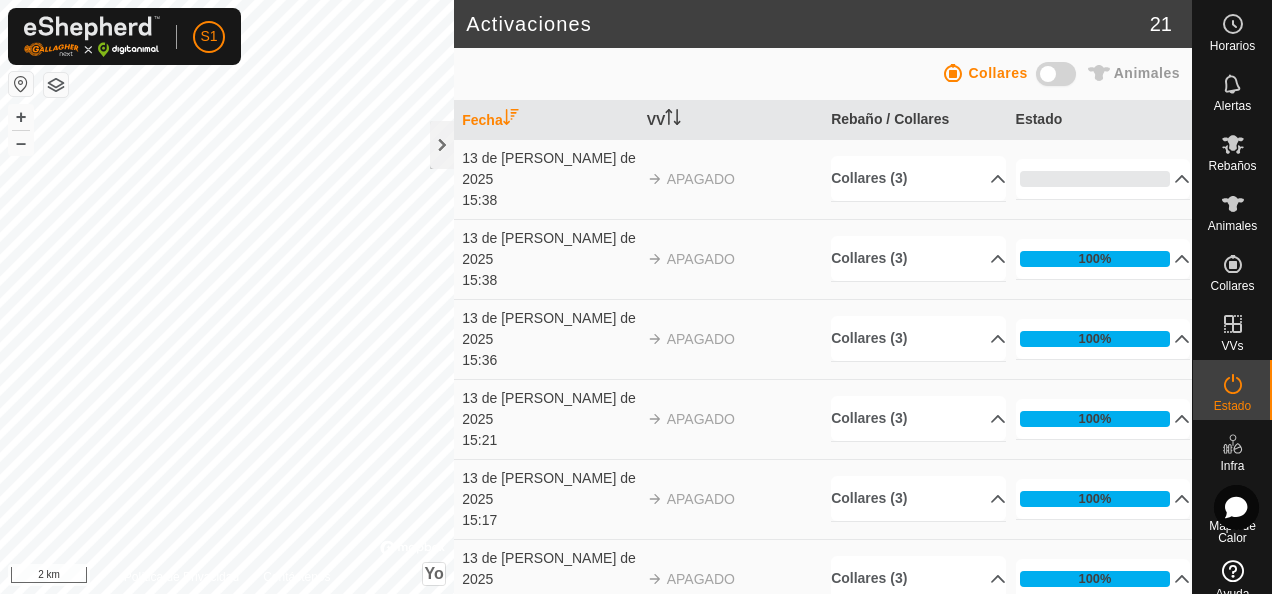 click on "Animales" at bounding box center (1147, 73) 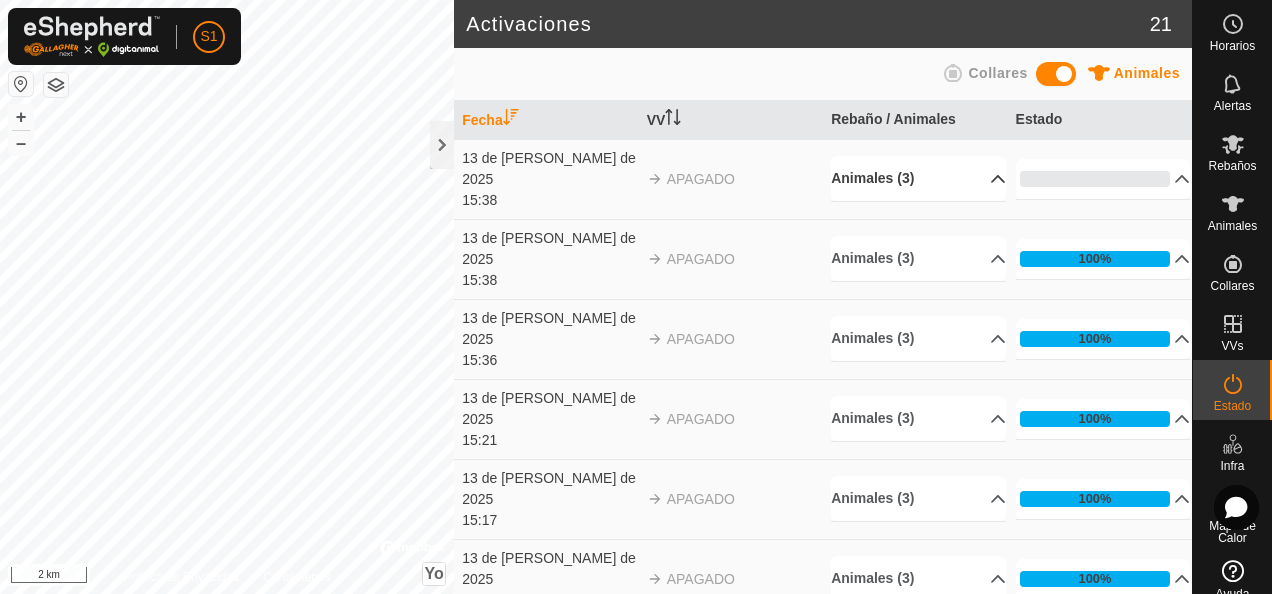 click on "Animales (3)" at bounding box center [918, 178] 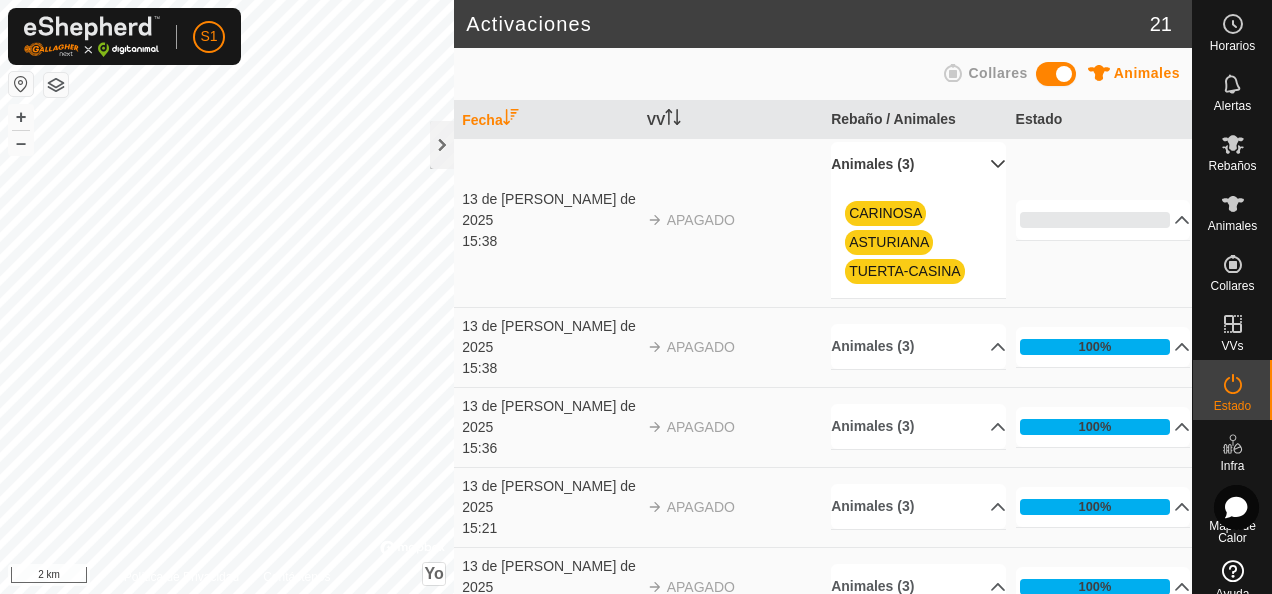 scroll, scrollTop: 0, scrollLeft: 0, axis: both 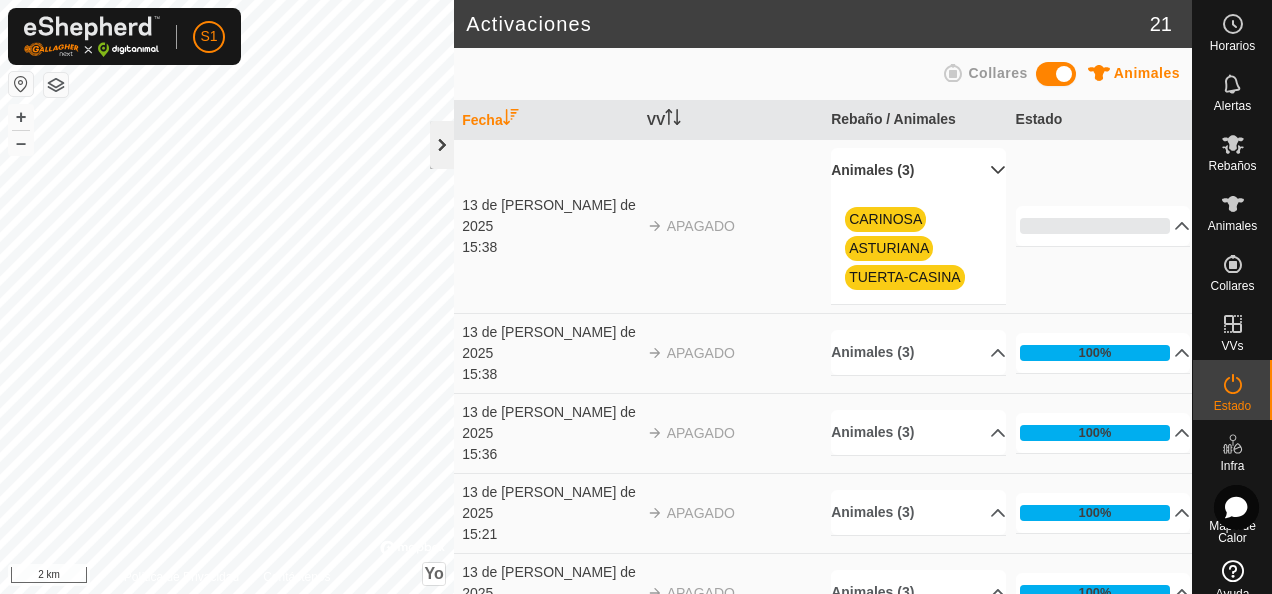 click 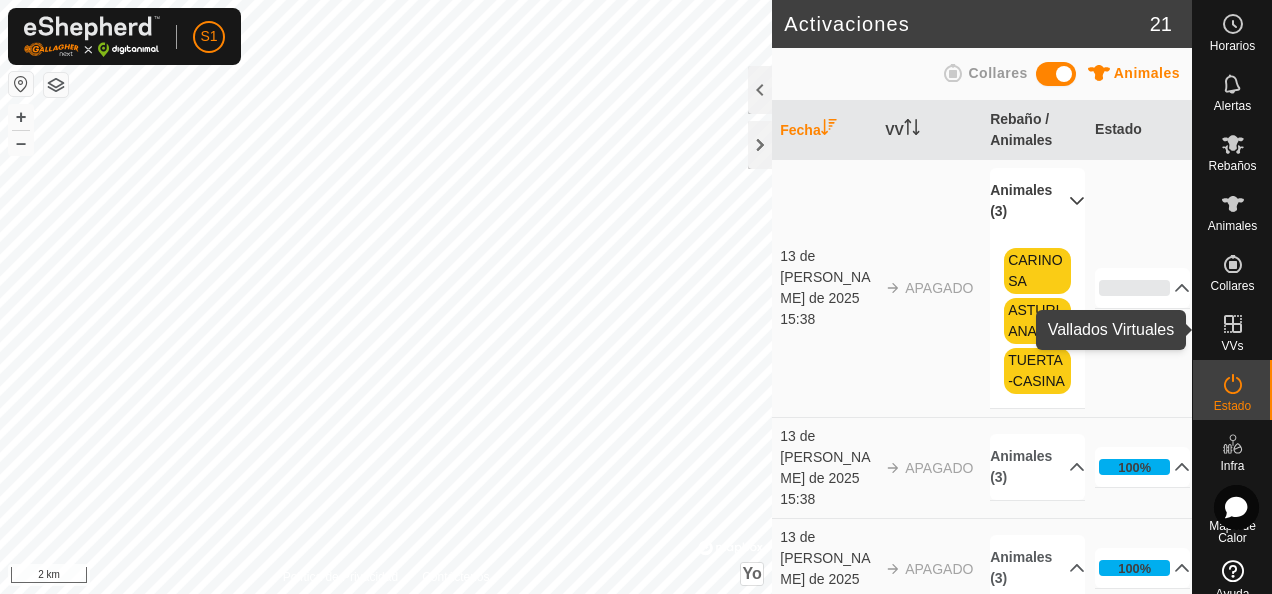 click 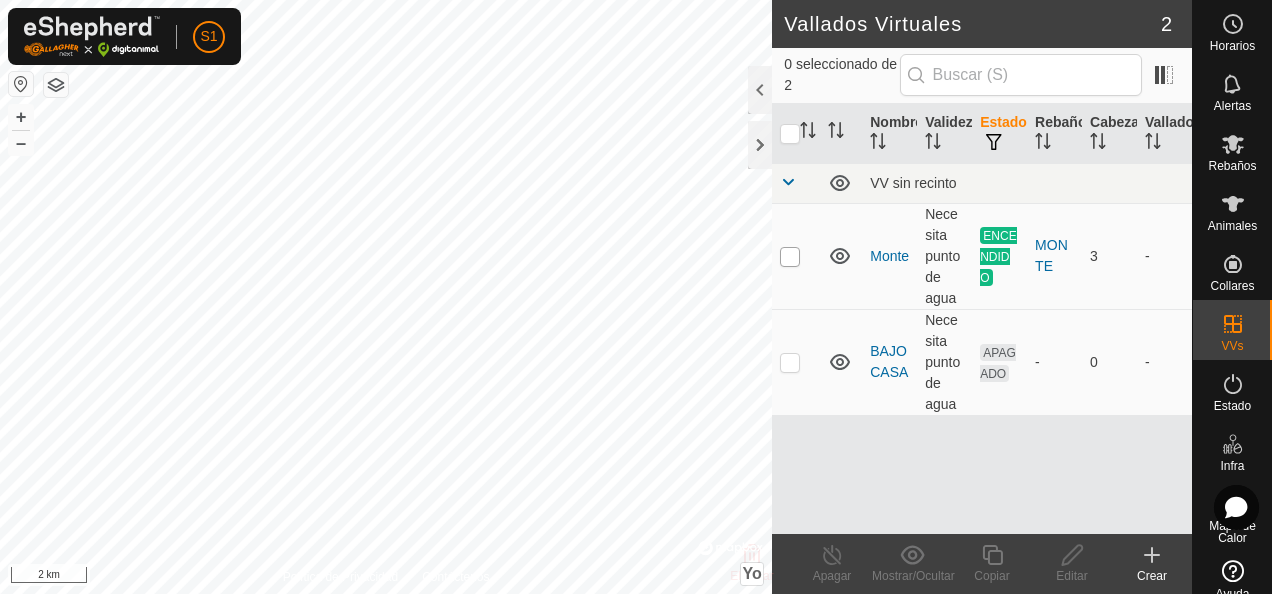 click at bounding box center (790, 257) 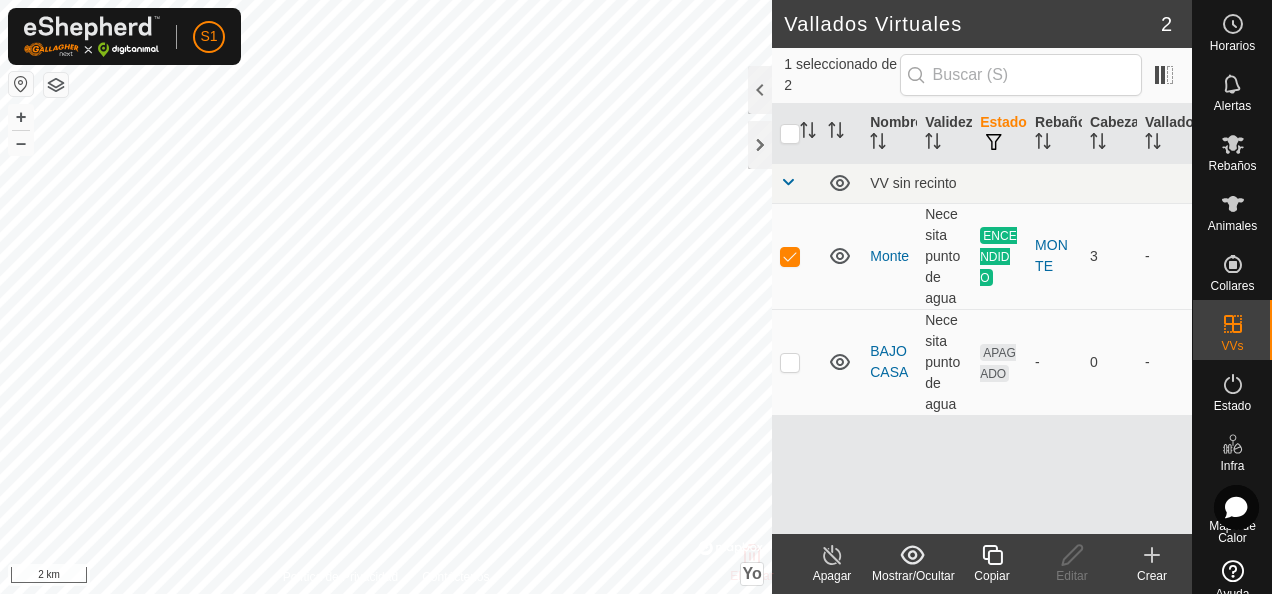 click 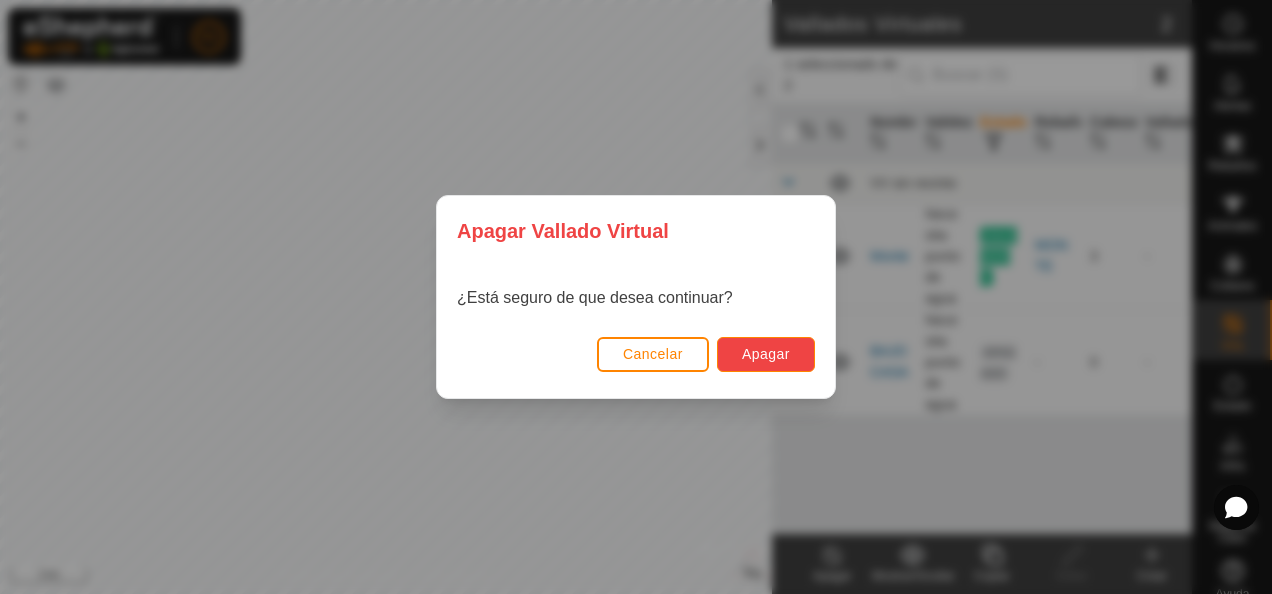 click on "Apagar" at bounding box center (766, 354) 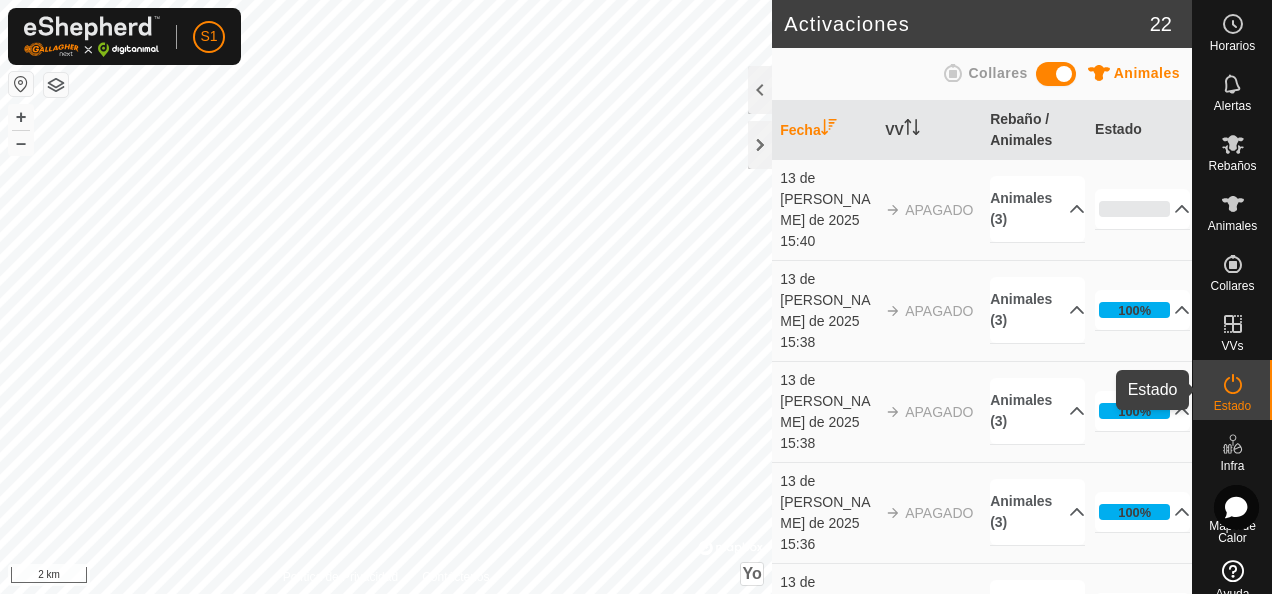 click 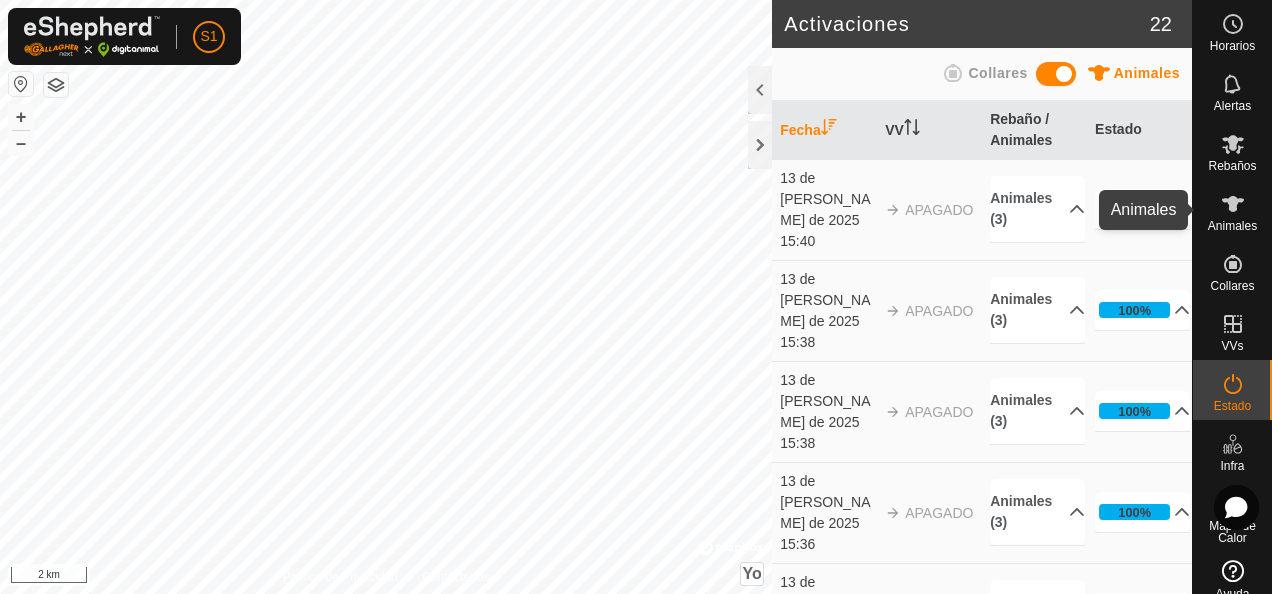 click on "Animales" at bounding box center [1232, 226] 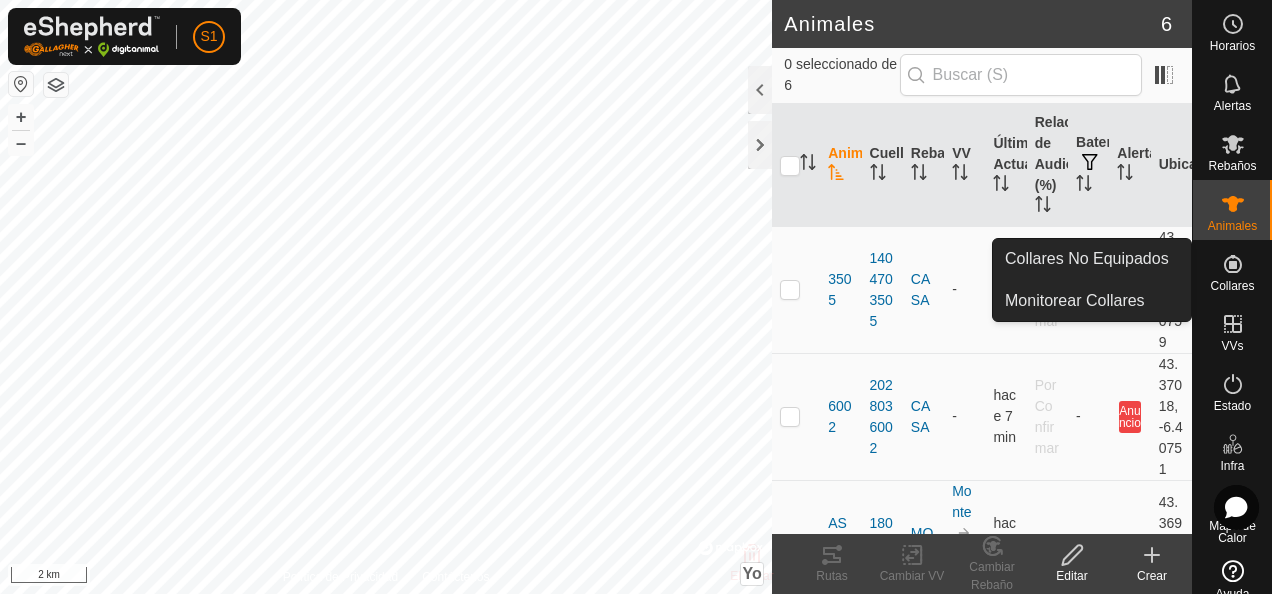 click 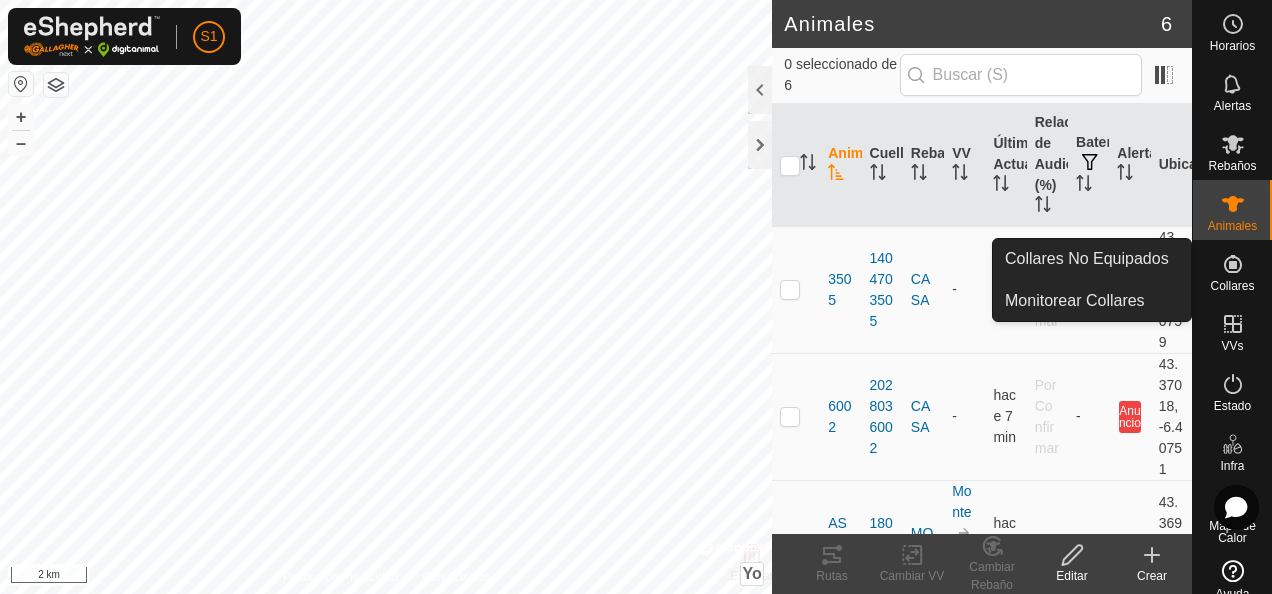 click 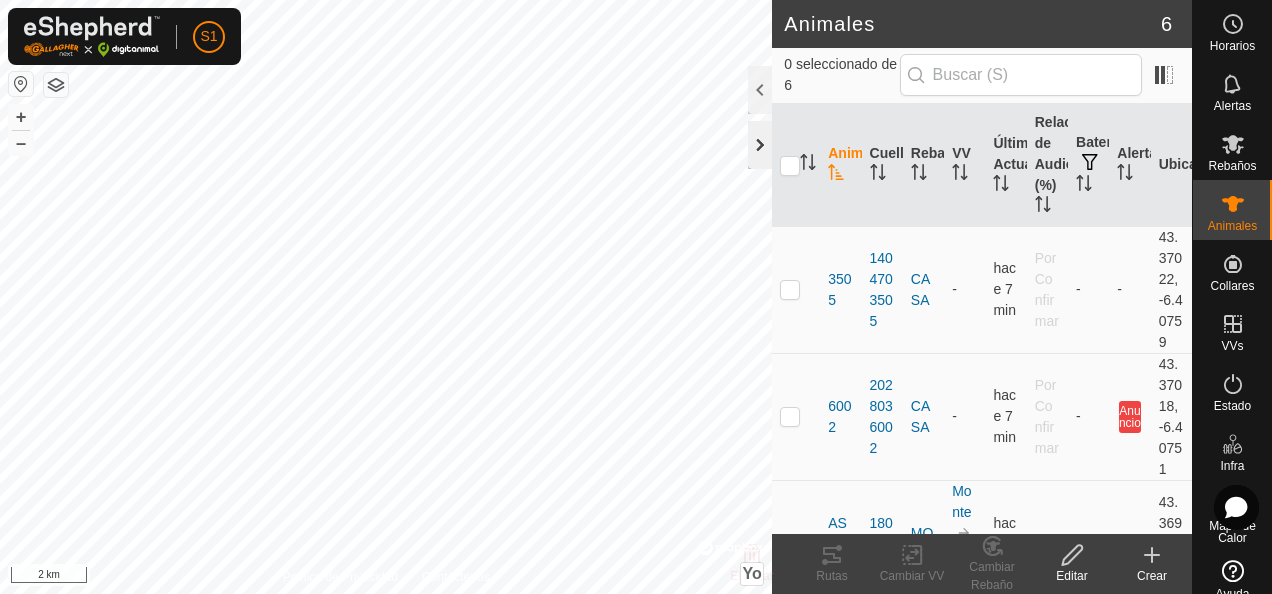 click 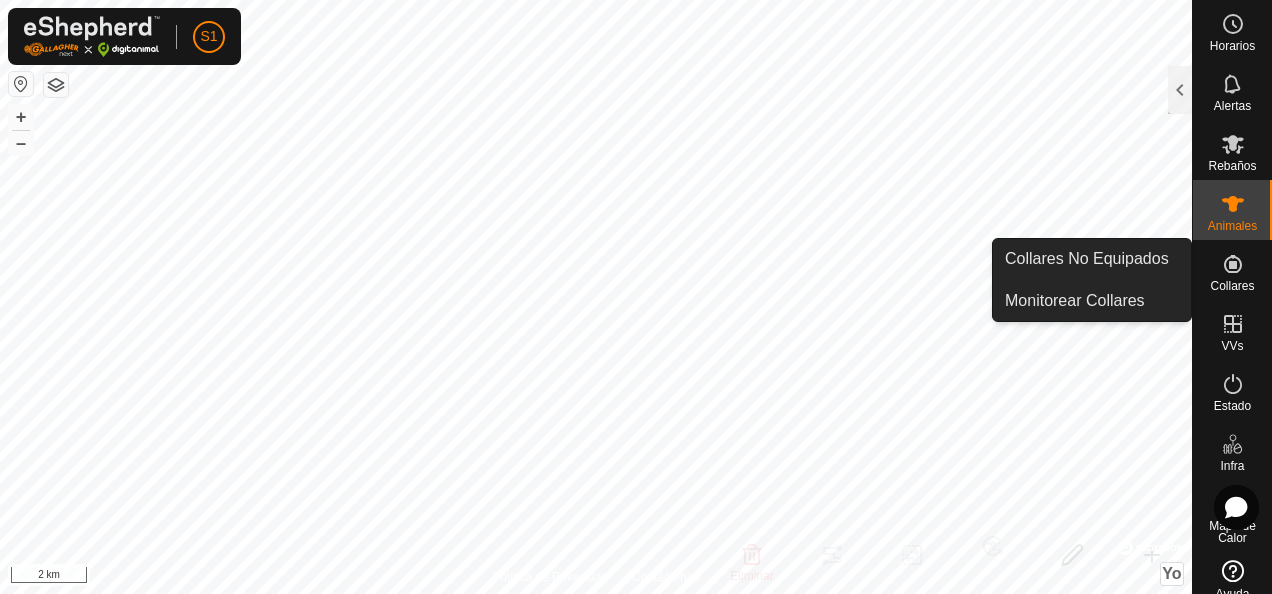 click 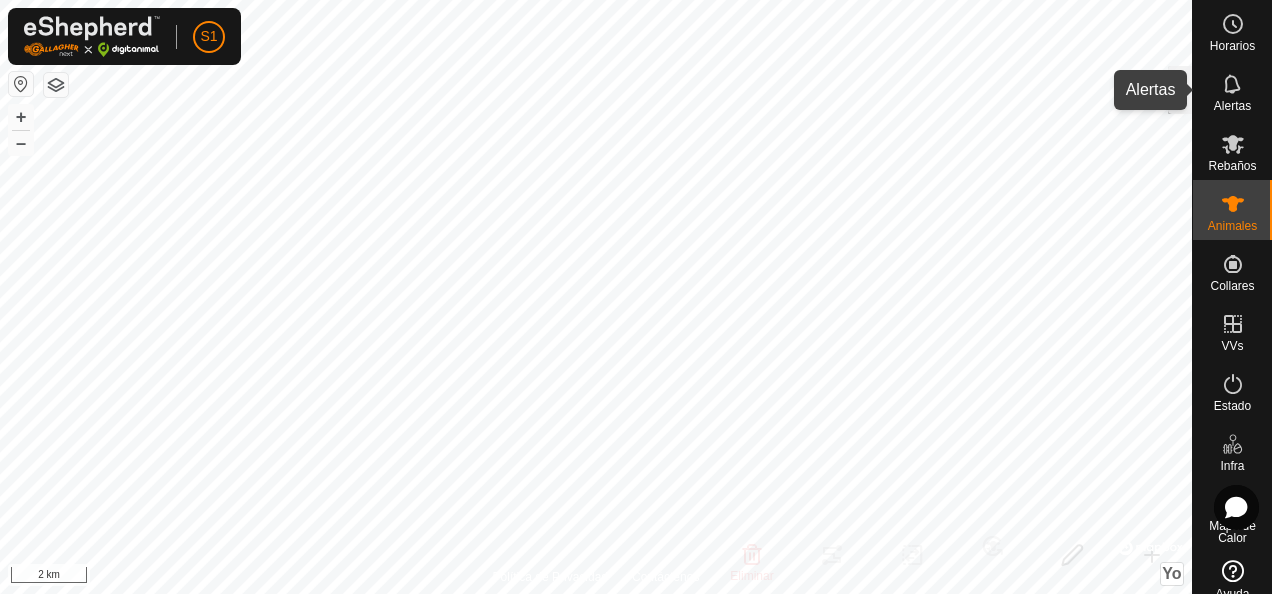 click on "Alertas" at bounding box center (1232, 90) 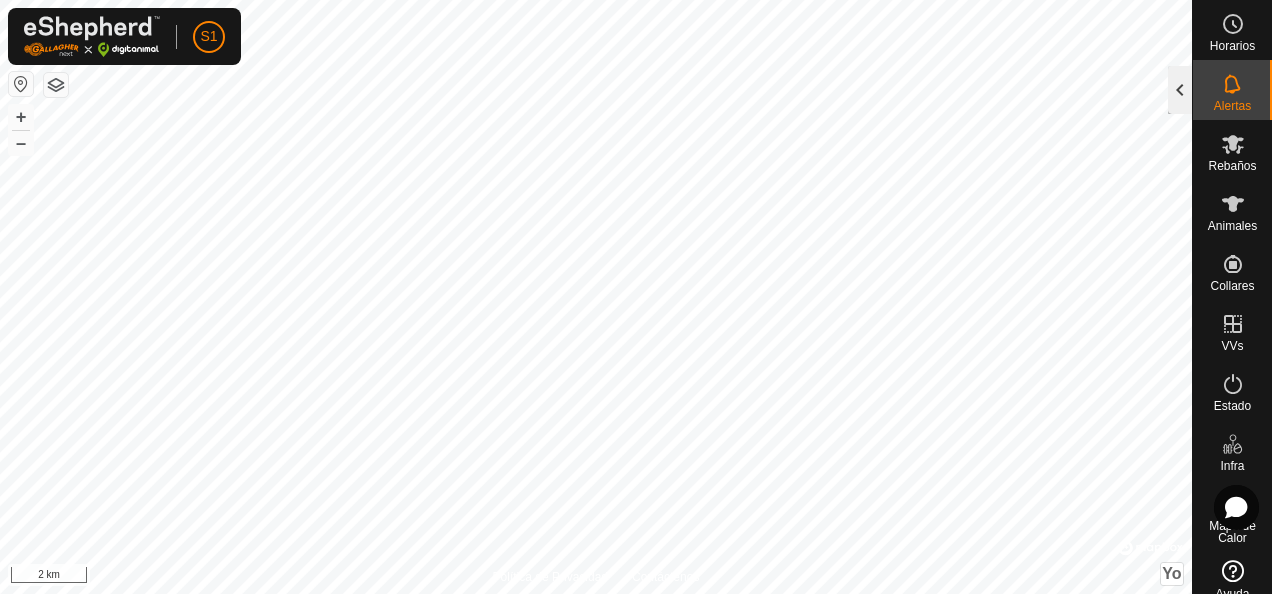 click 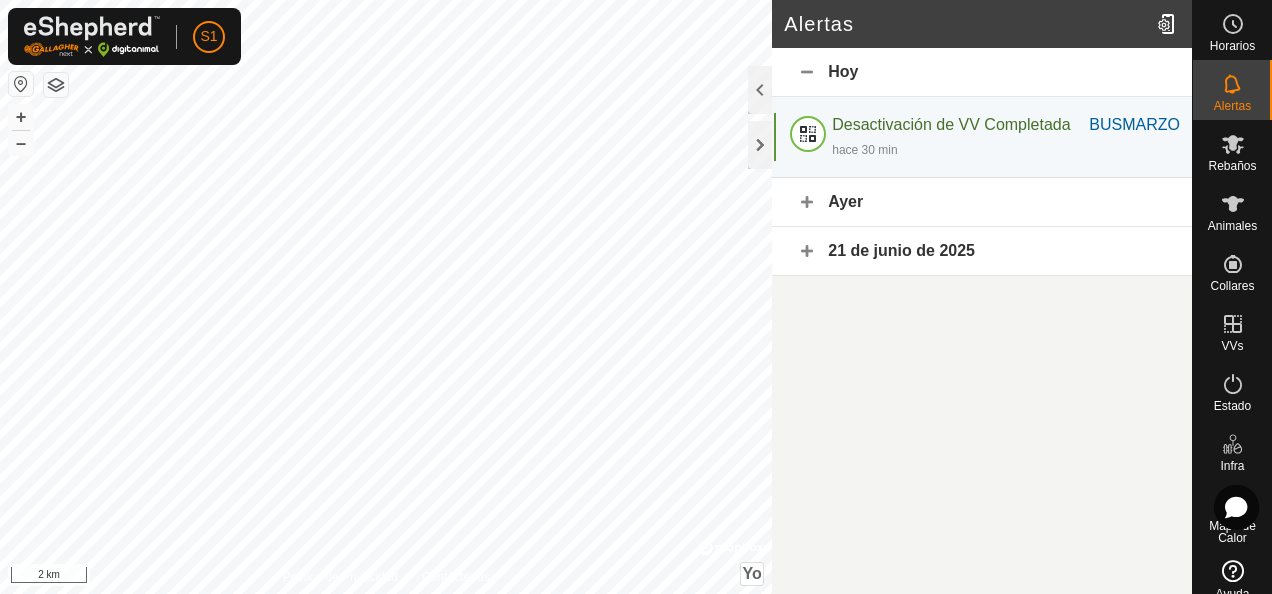 click on "Hoy" 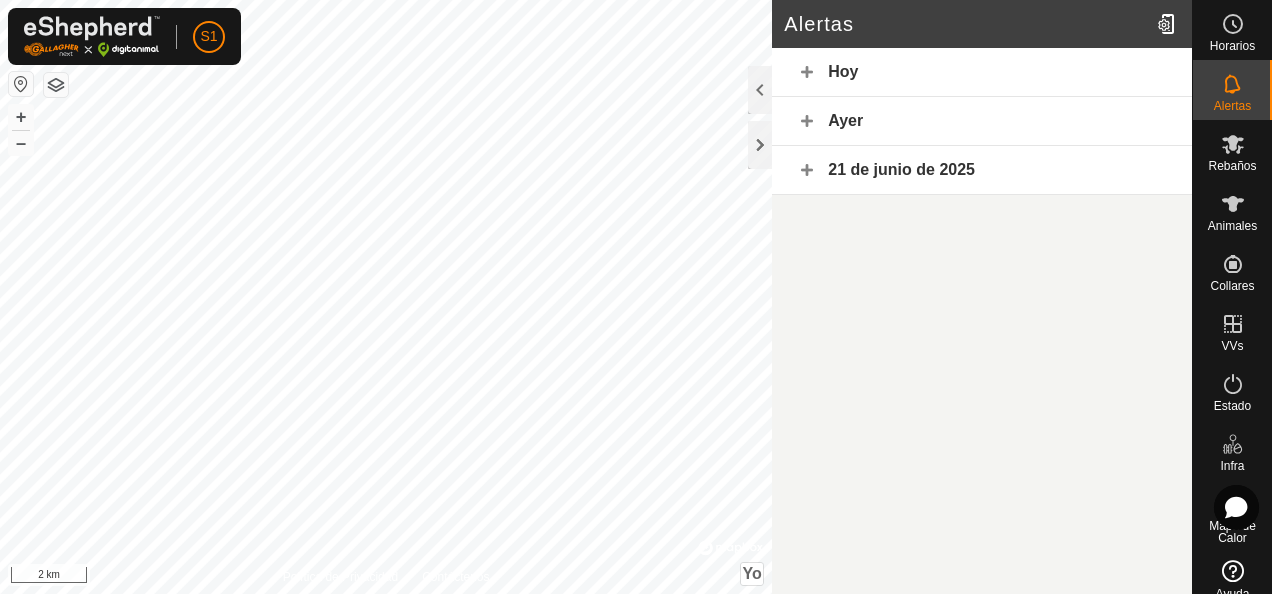 click on "Hoy" 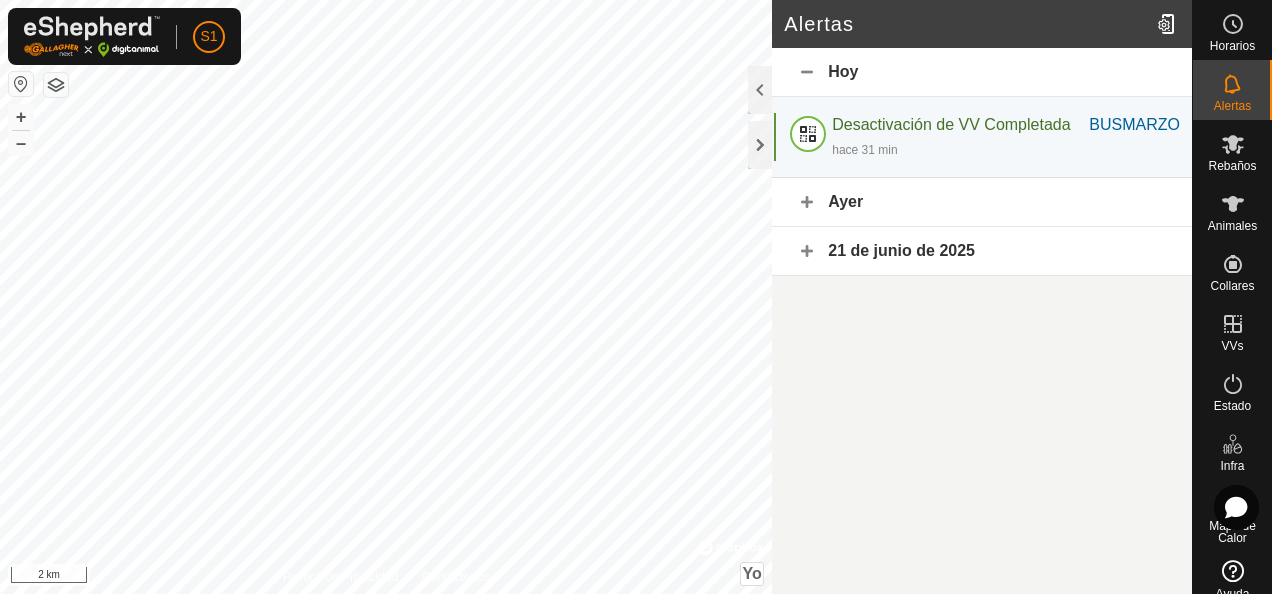 click on "Hoy" 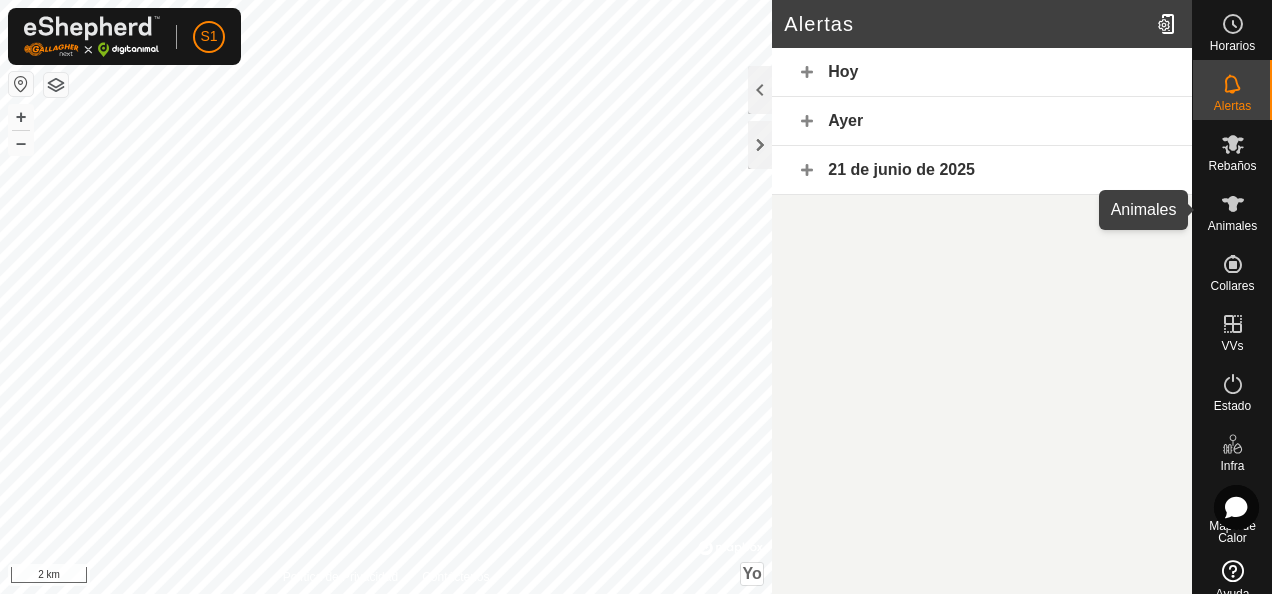 click at bounding box center [1233, 204] 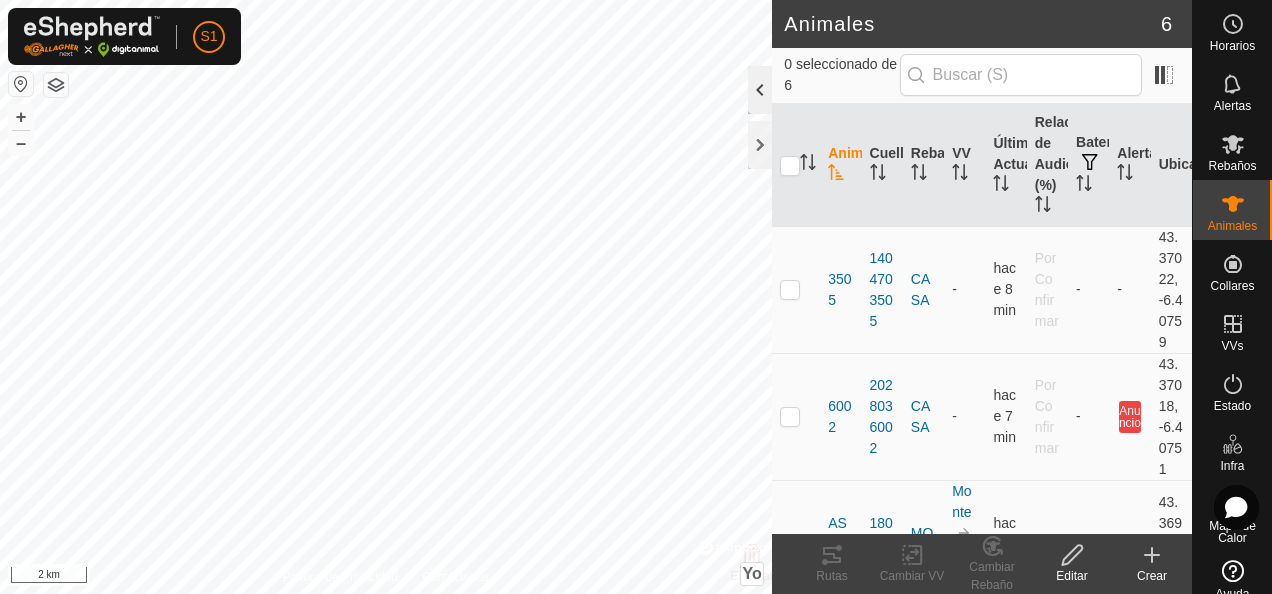 click 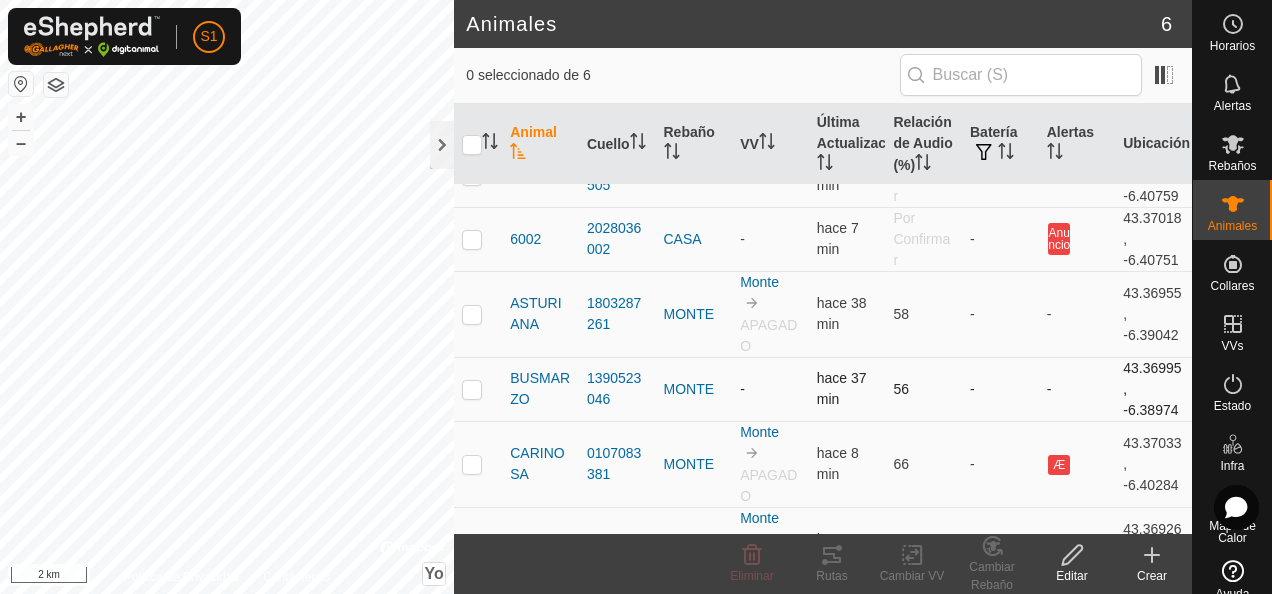 scroll, scrollTop: 0, scrollLeft: 0, axis: both 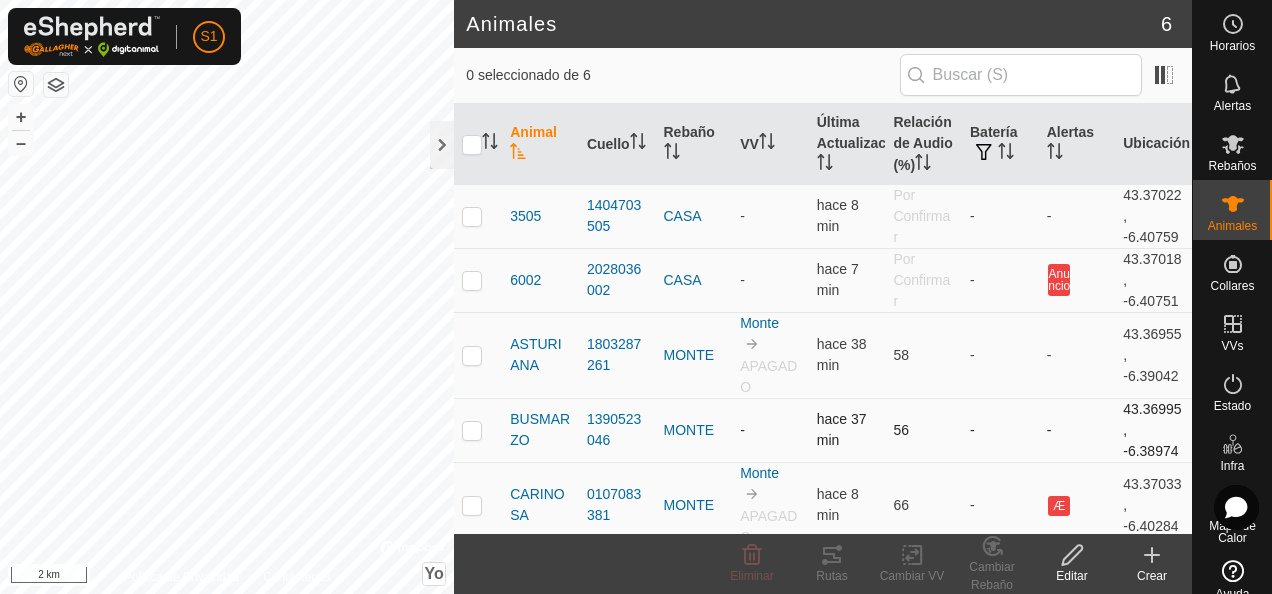 click at bounding box center (472, 430) 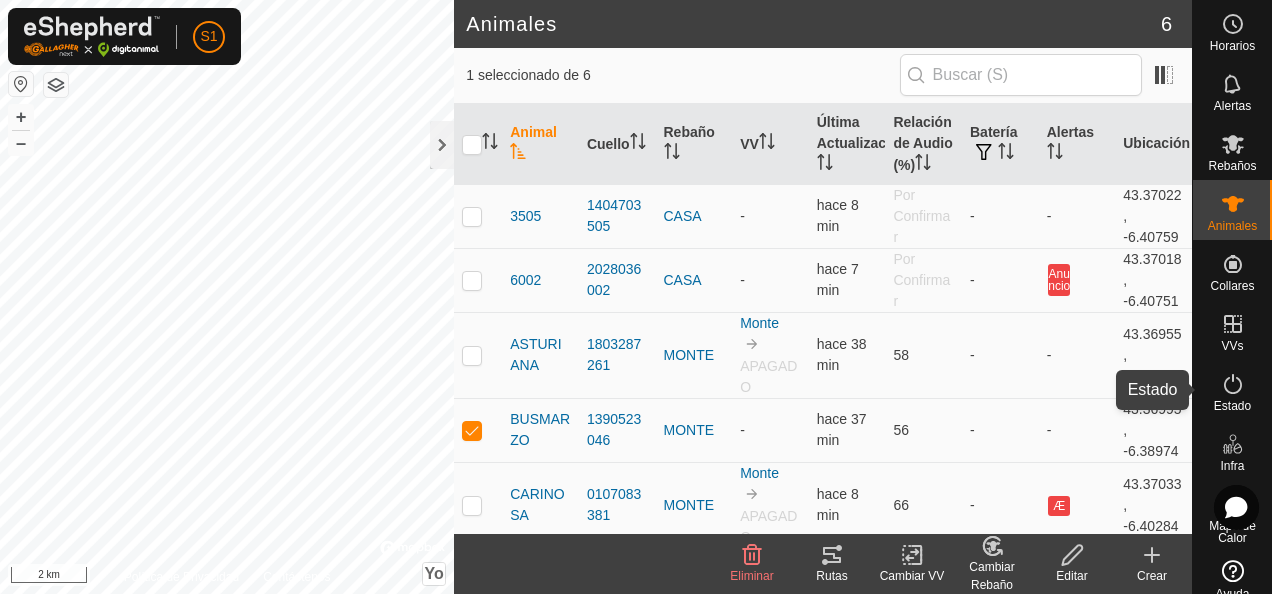 click 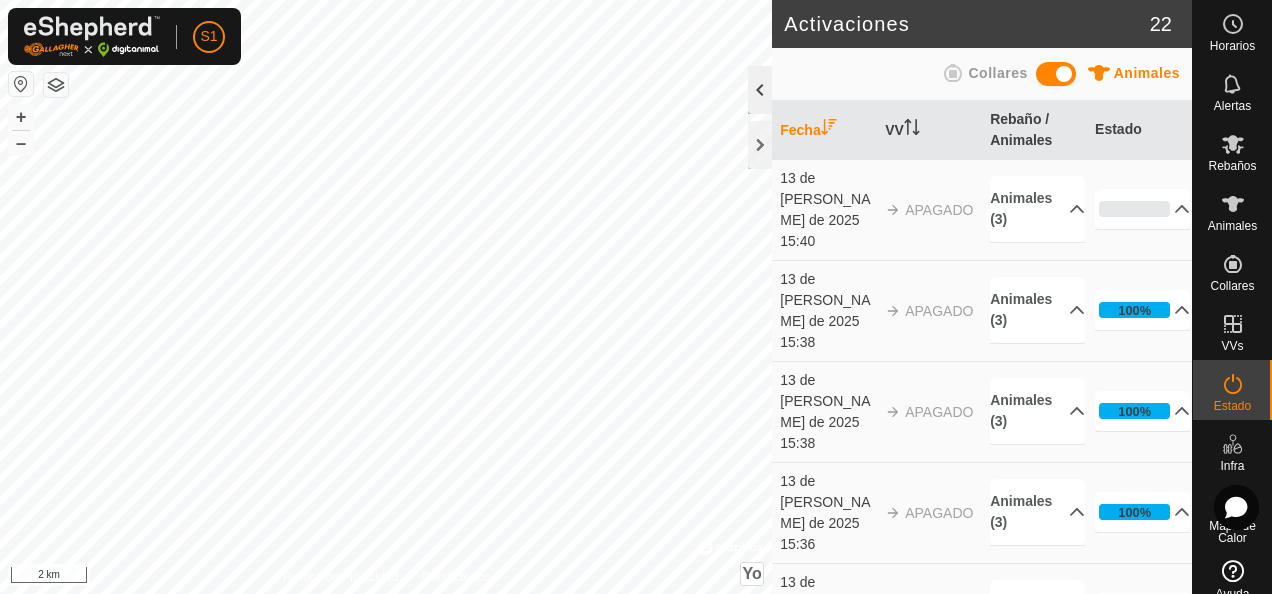 click 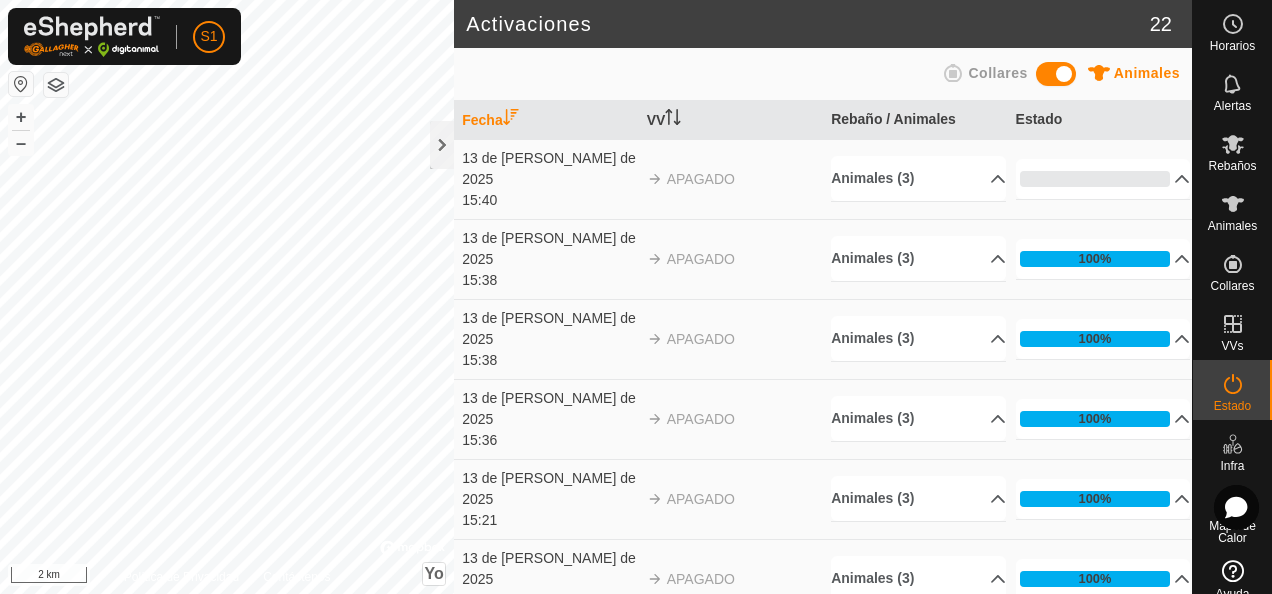 click on "13 de julio de 2025" at bounding box center [549, 169] 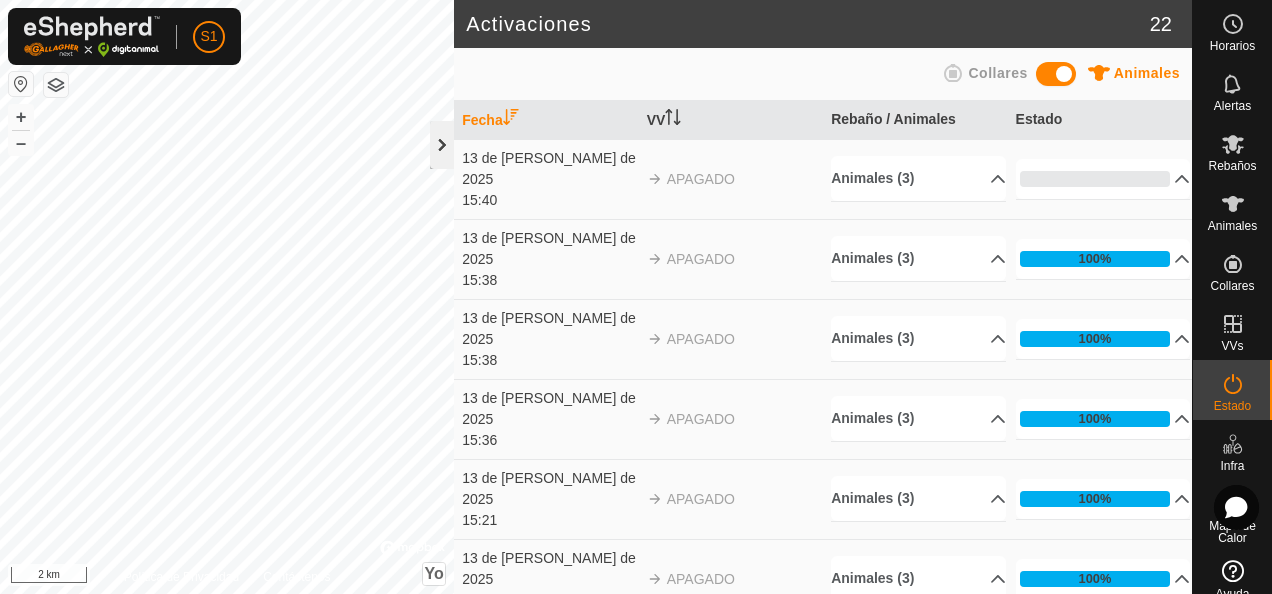 click 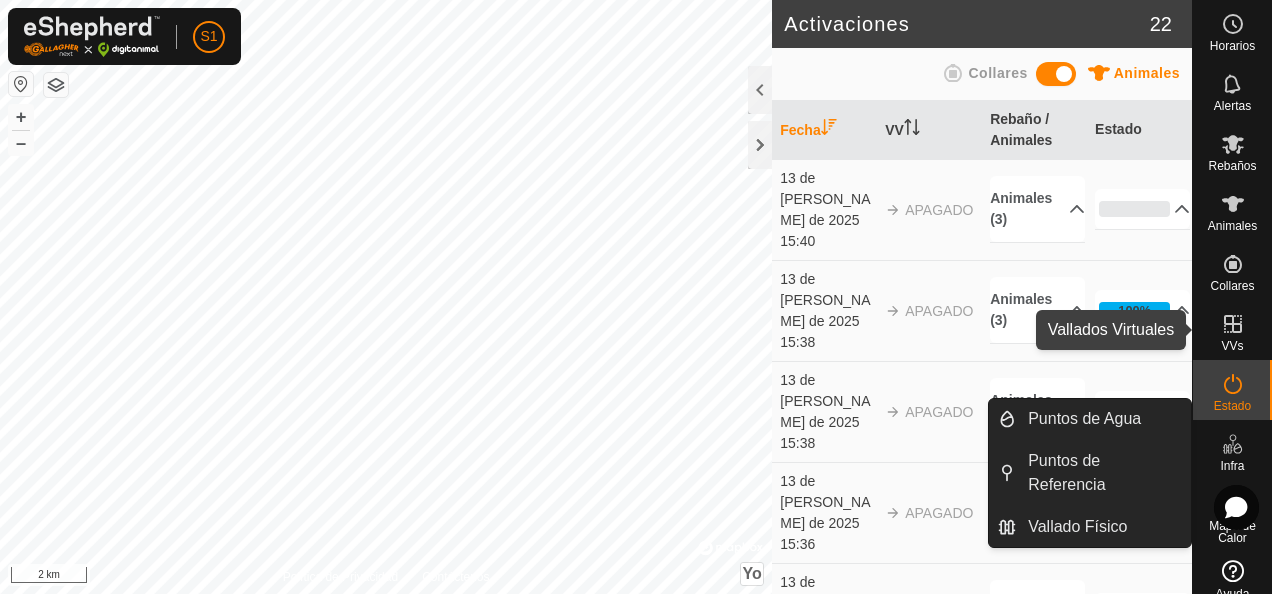 click 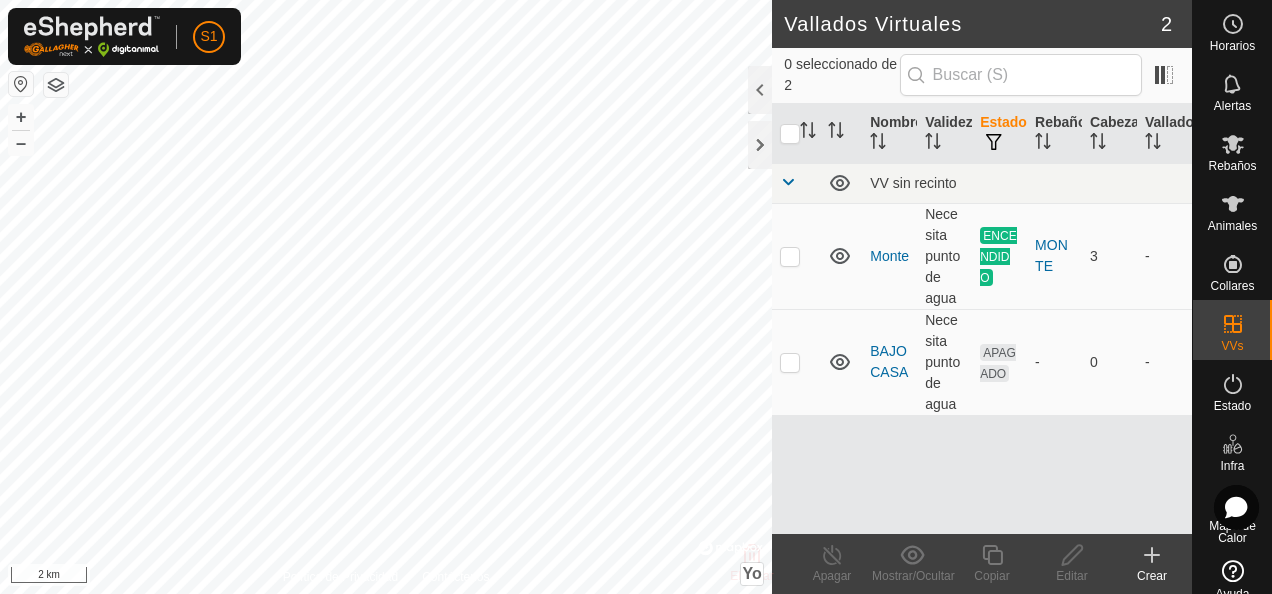 click at bounding box center (790, 257) 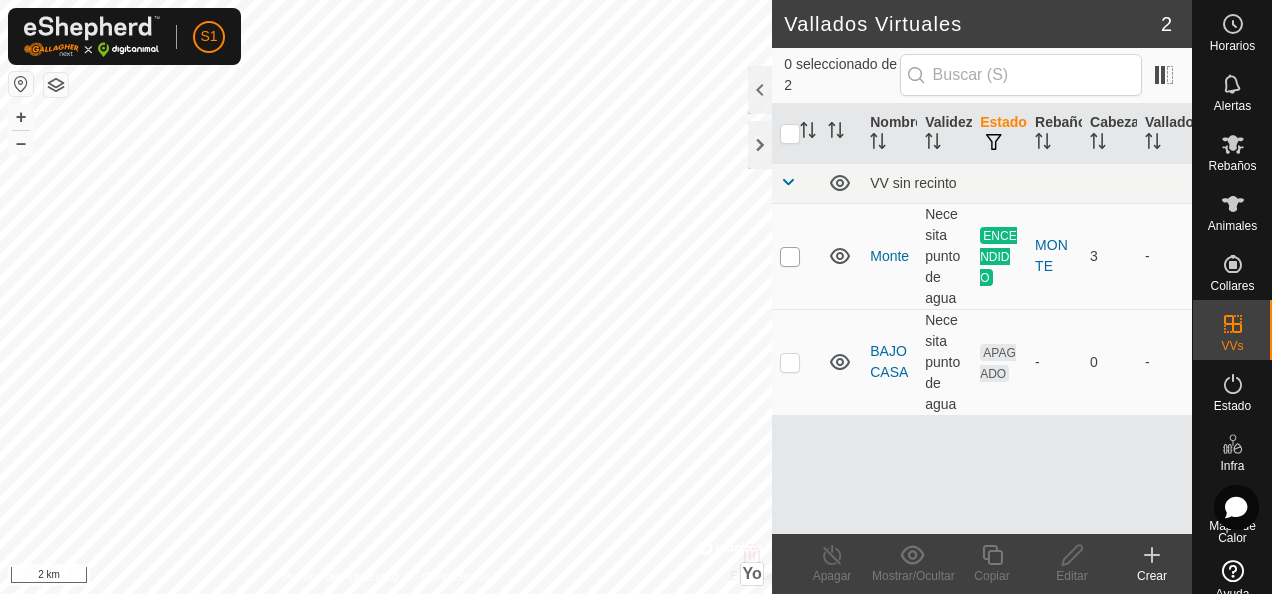 click at bounding box center [790, 257] 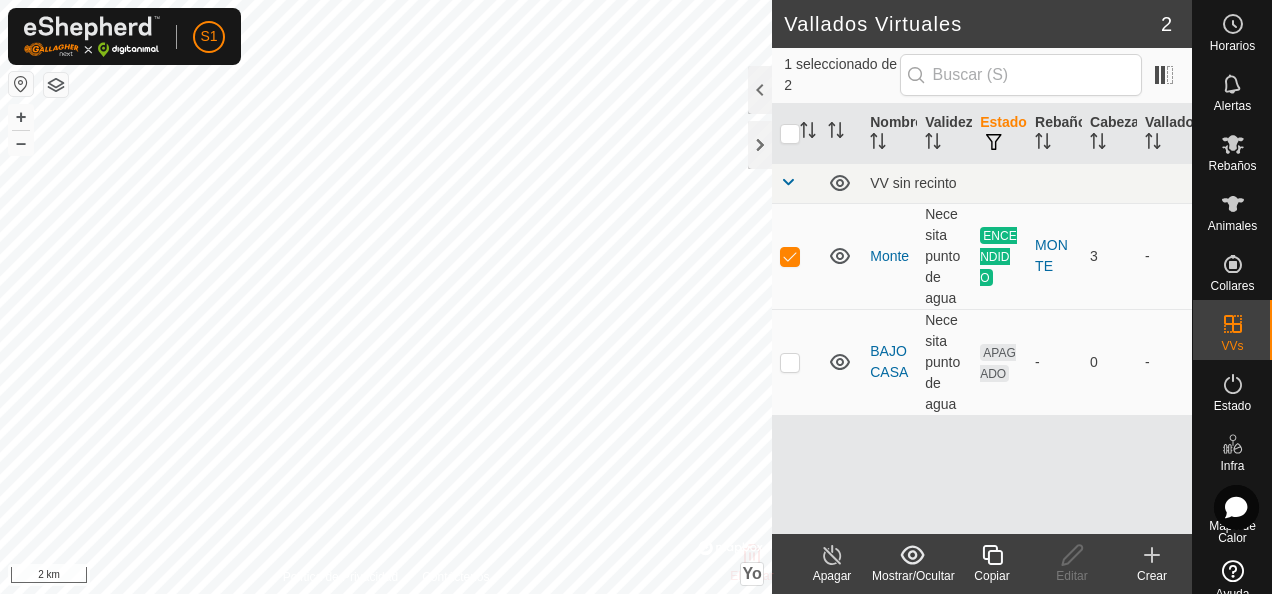click on "Apagar" 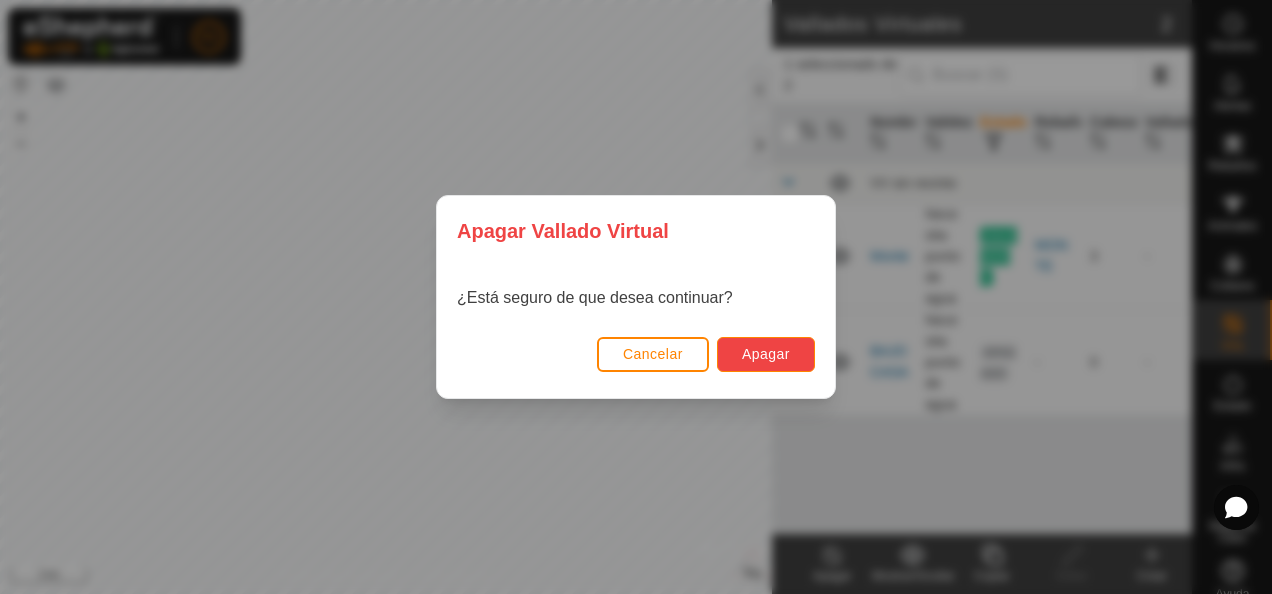 click on "Apagar" at bounding box center (766, 354) 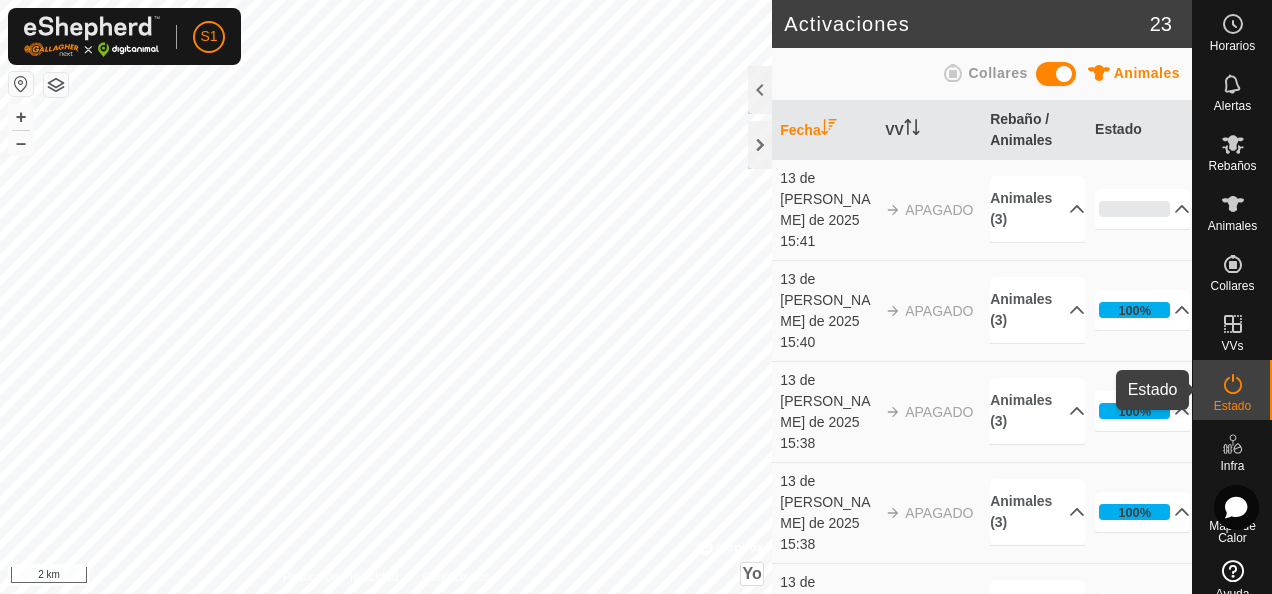 click 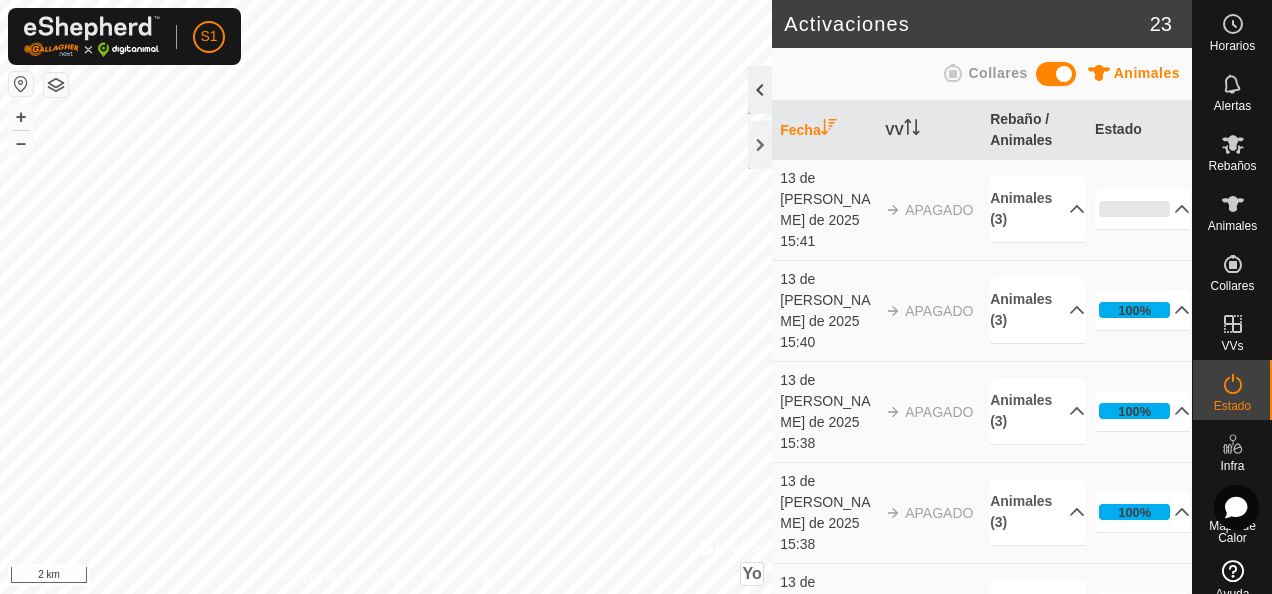 click 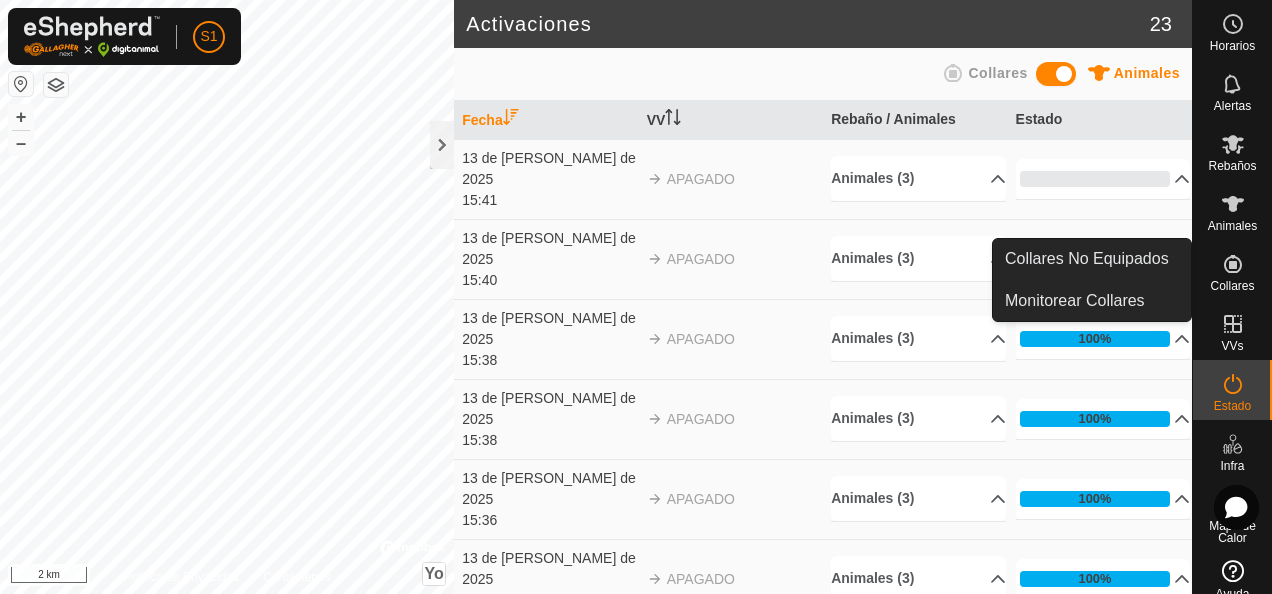 click 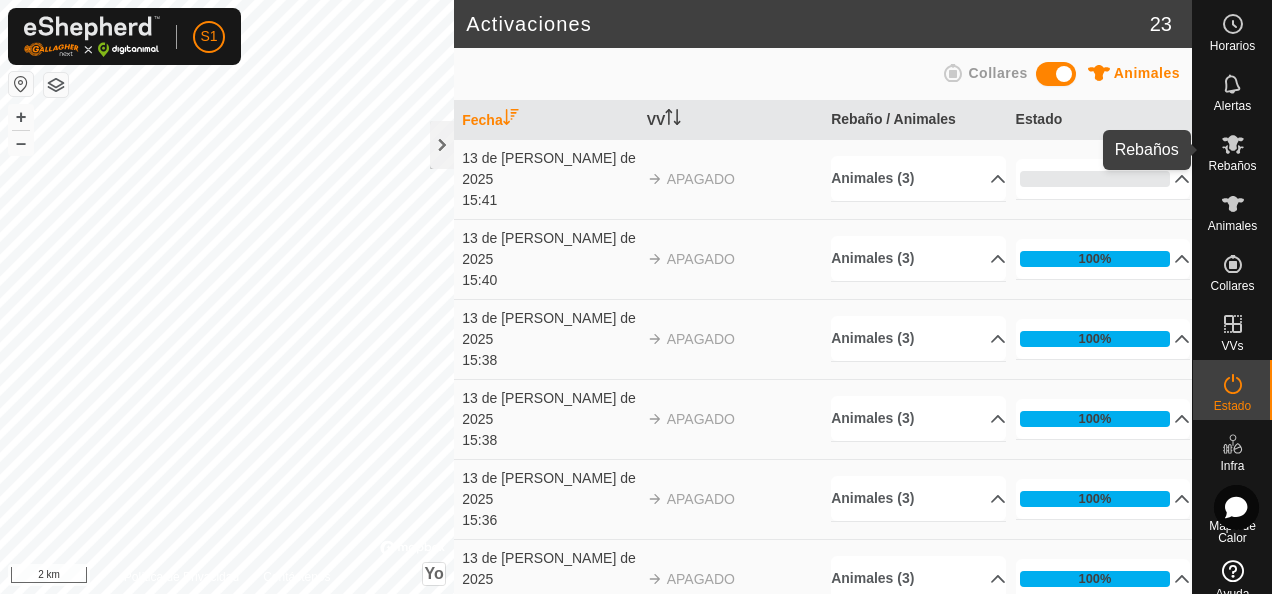 click at bounding box center (1233, 144) 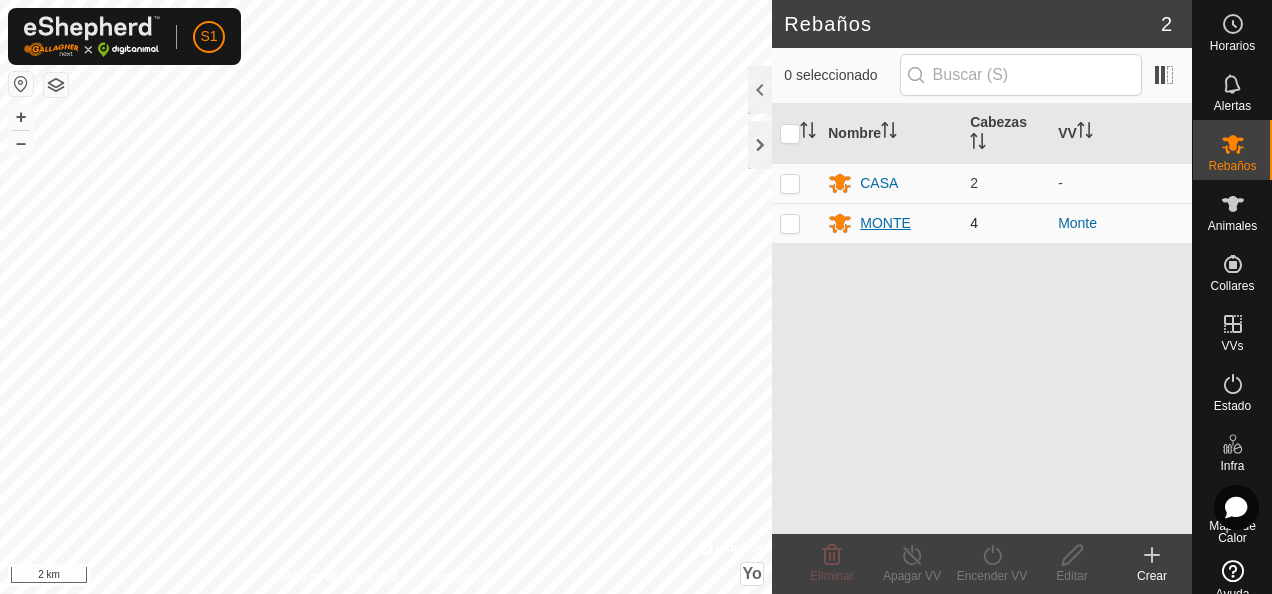 click on "MONTE" at bounding box center [885, 223] 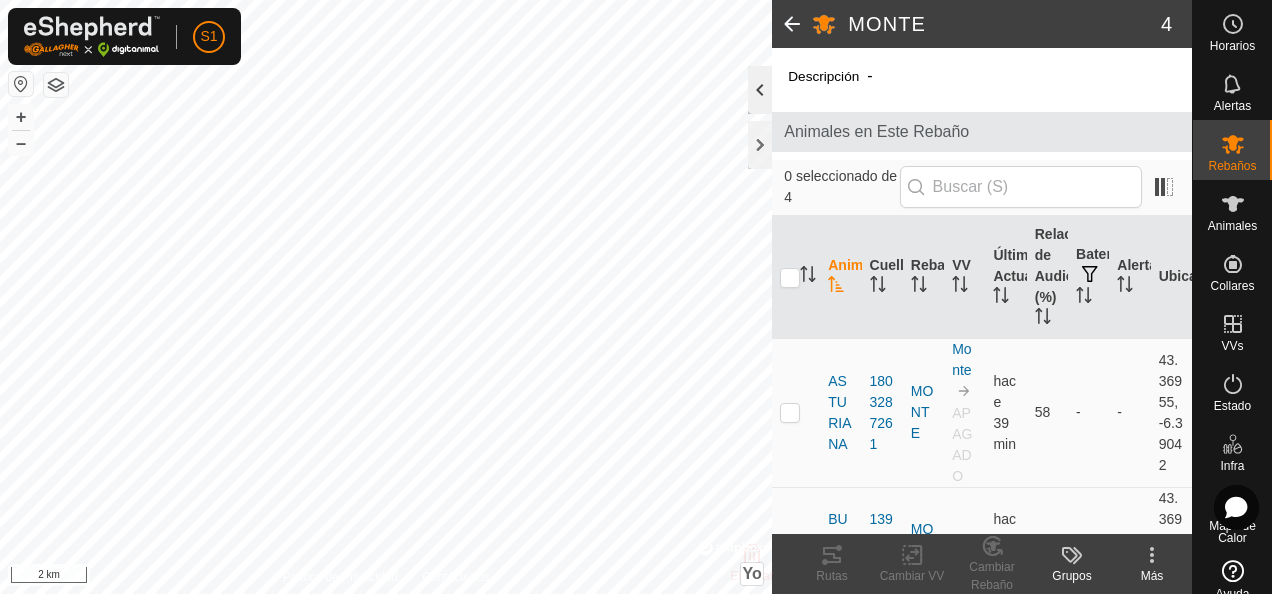 click 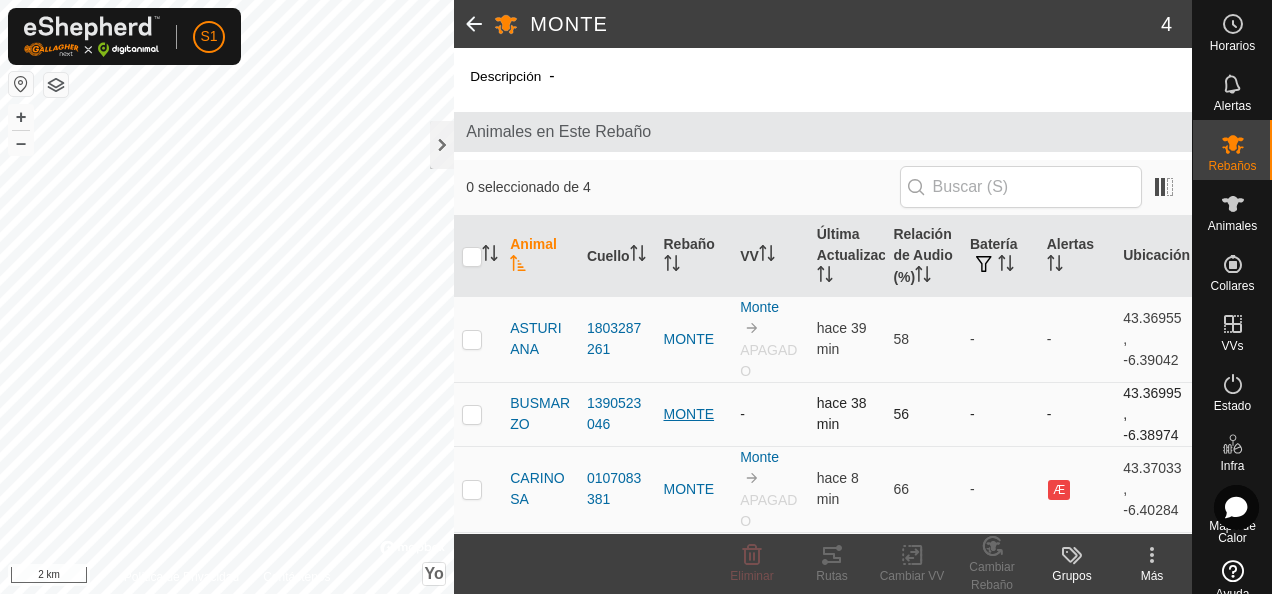 click on "MONTE" at bounding box center [694, 414] 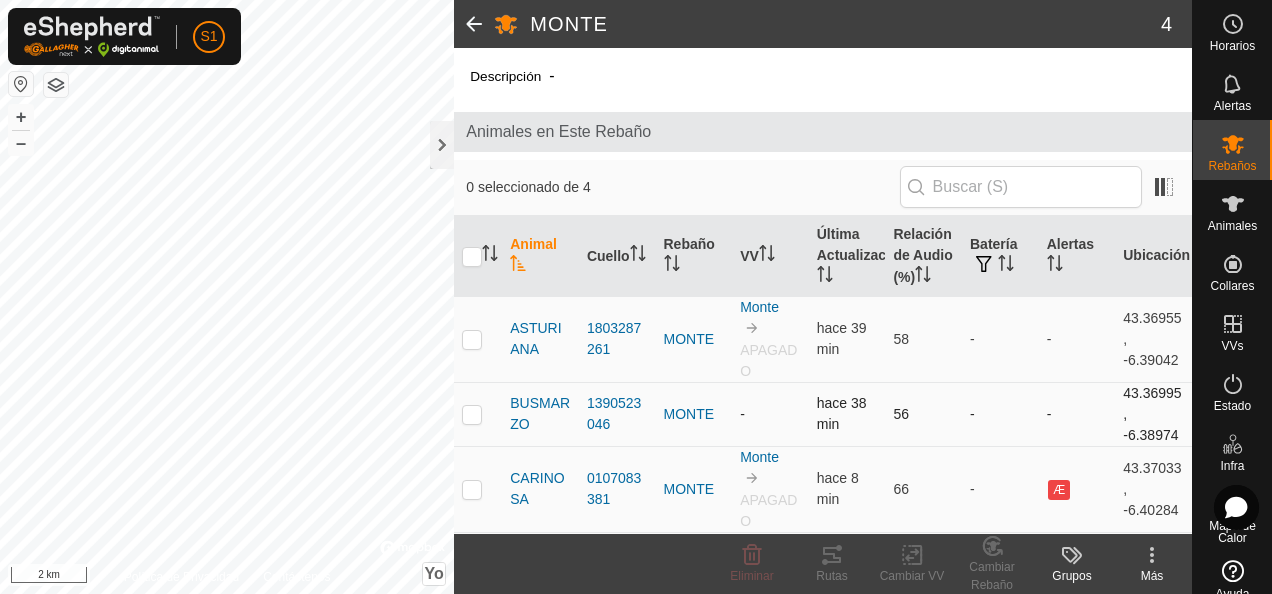 click at bounding box center (472, 414) 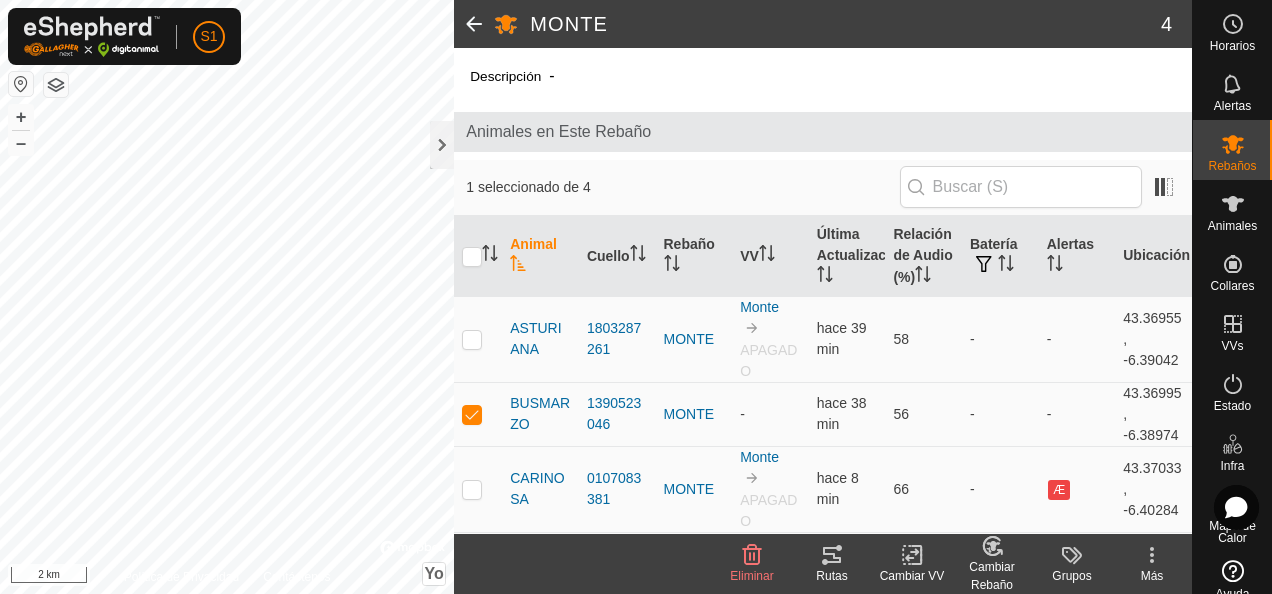 click 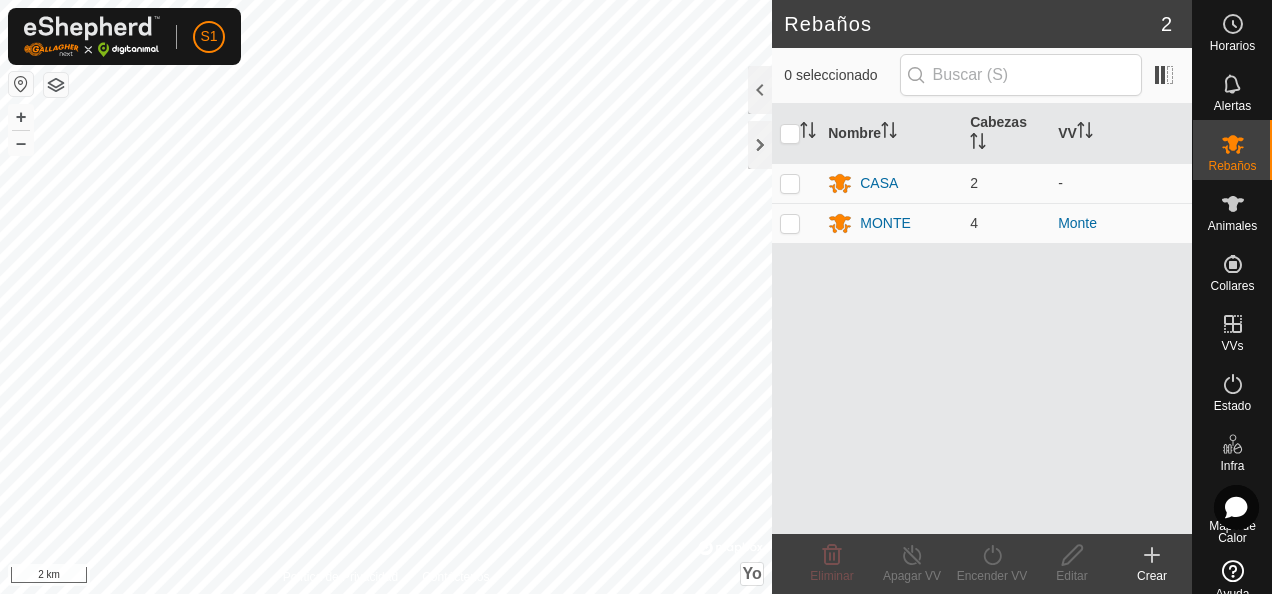 click on "S1 Horarios Alertas Rebaños Animales Collares VVs Estado Infra Mapa de Calor Ayuda Rebaños 2  0 seleccionado   Nombre   Cabezas   VV  CASA 2  -  MONTE 4 Monte Eliminar  Apagar VV   Encender VV   Editar   Crear  Política de Privacidad Contáctenos + – ⇧ Yo ©  Mapbox , ©  OpenStreetMap ,  Improve this map 2 km" at bounding box center [636, 297] 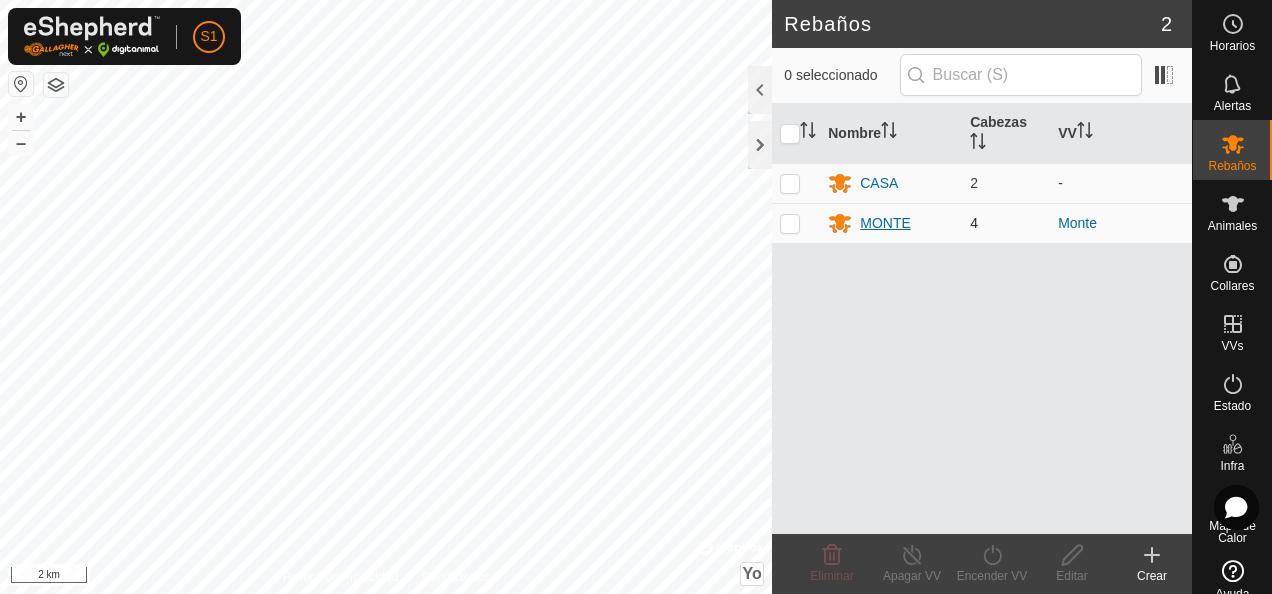 click on "MONTE" at bounding box center (885, 223) 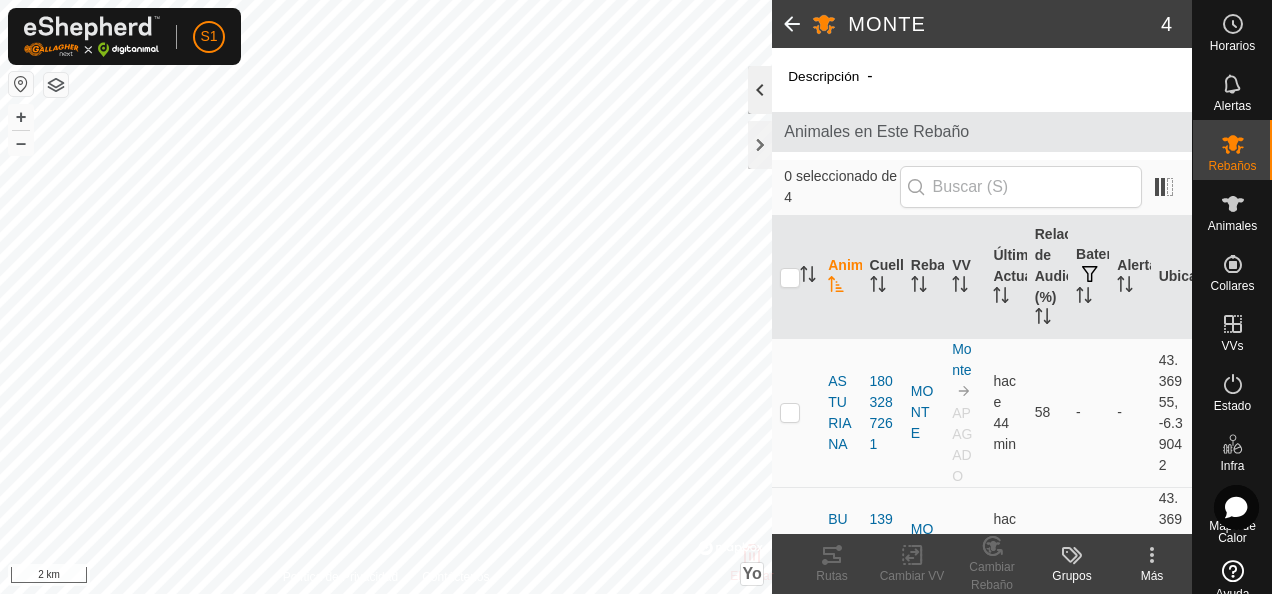 click 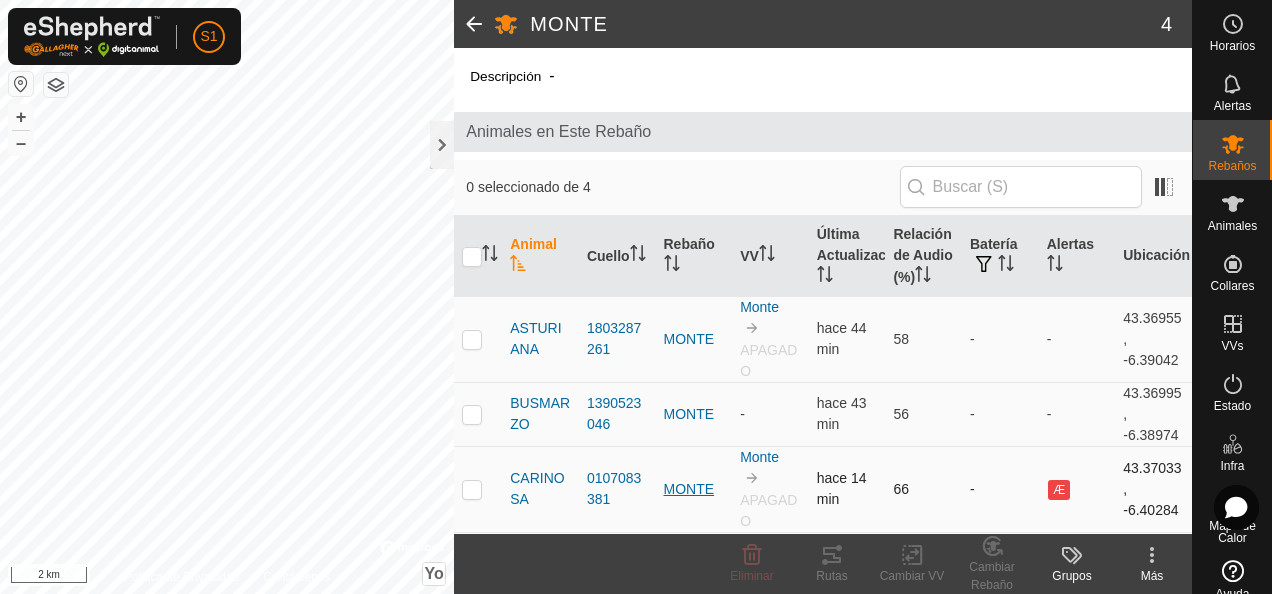 click on "MONTE" at bounding box center (694, 489) 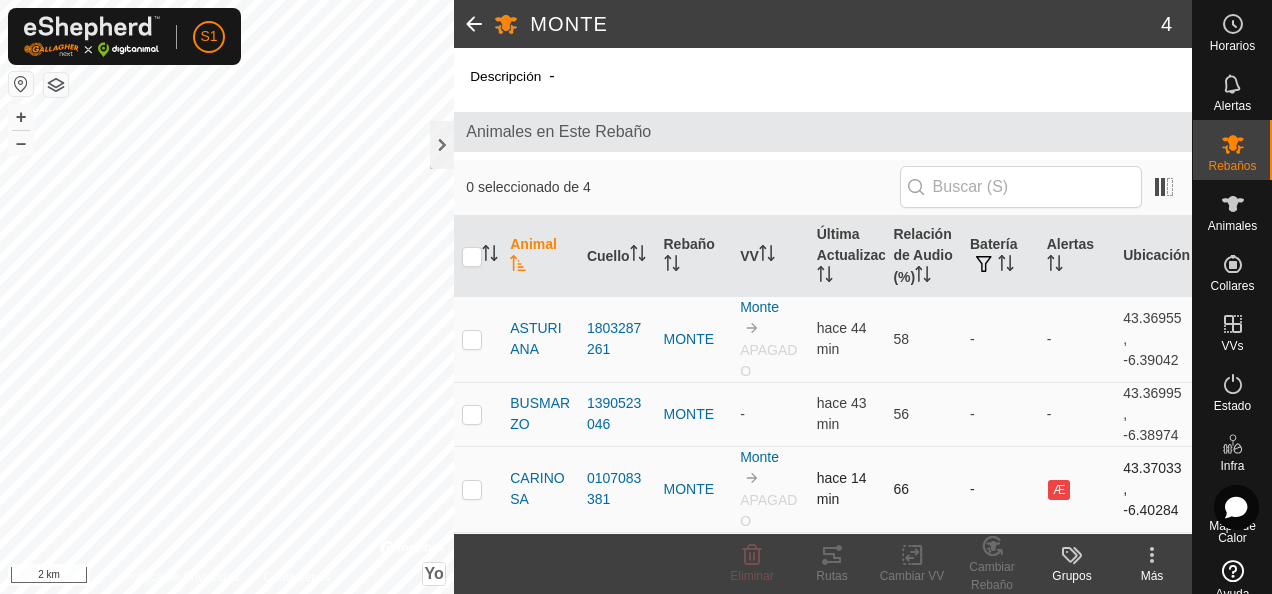 click at bounding box center [472, 489] 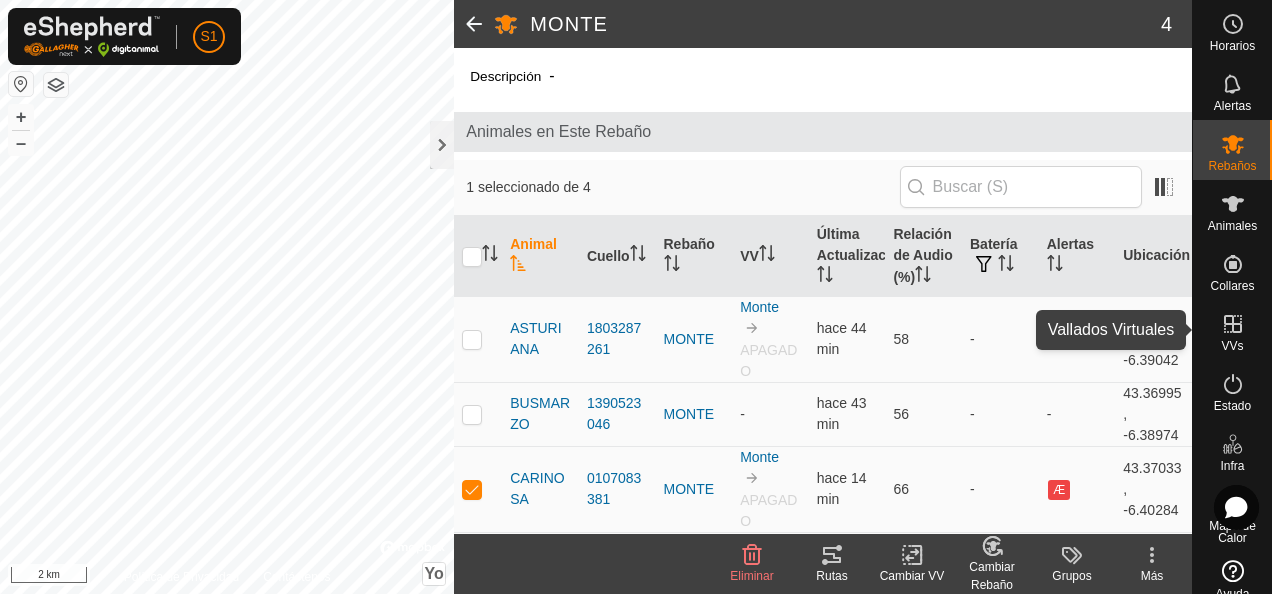 click 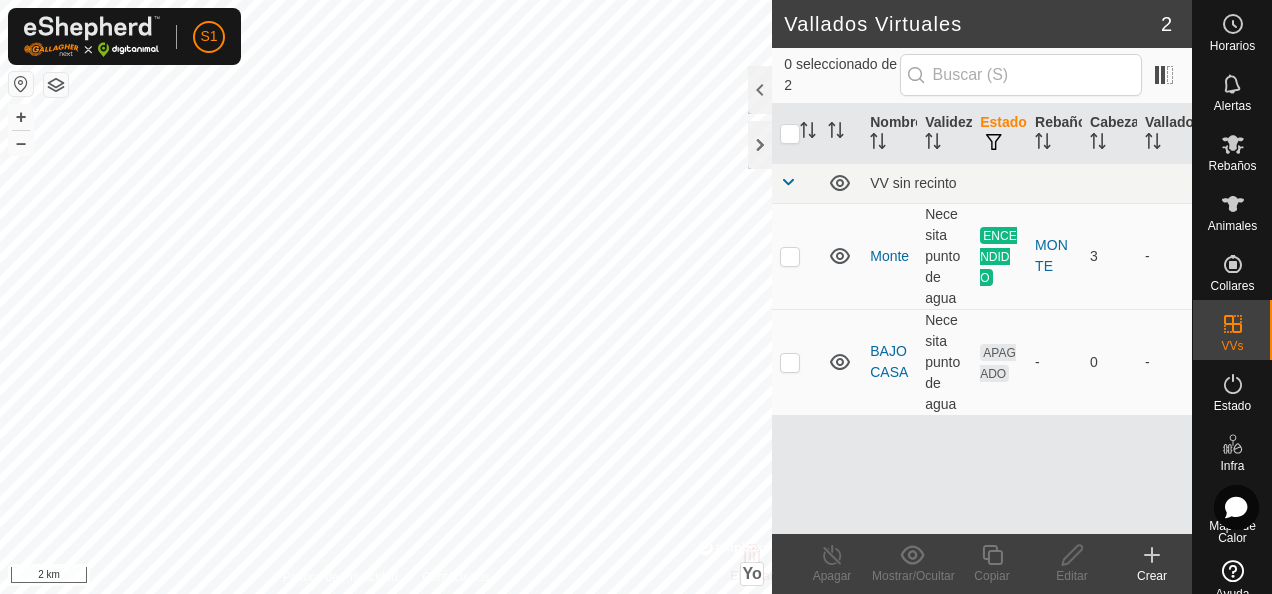 click 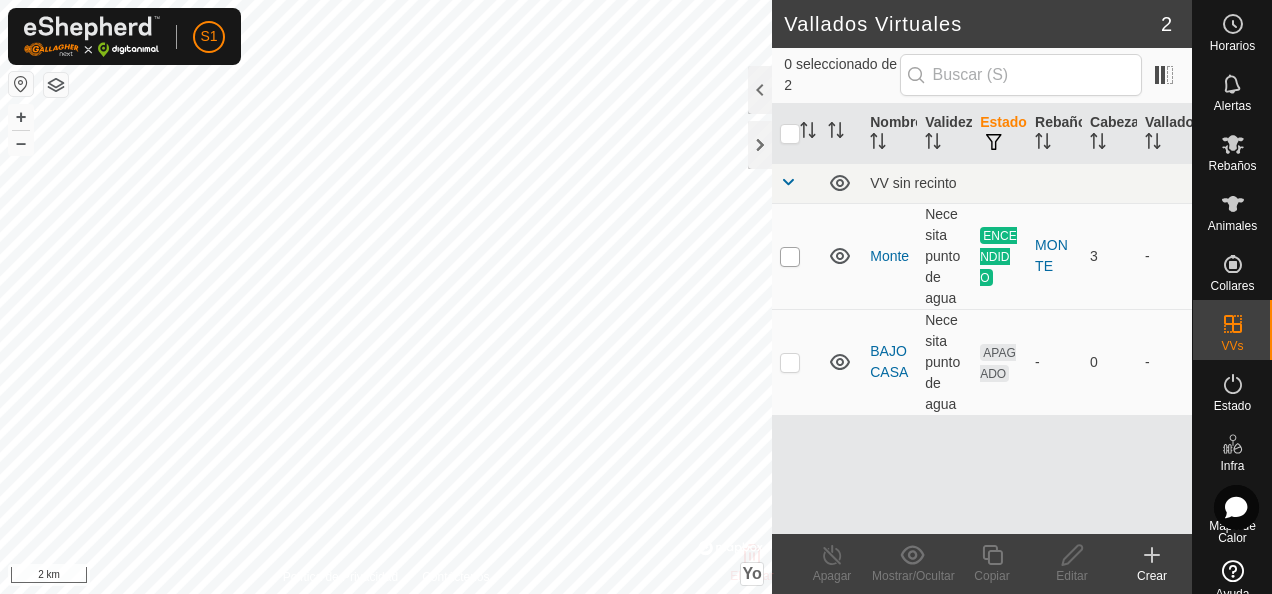 click at bounding box center (790, 257) 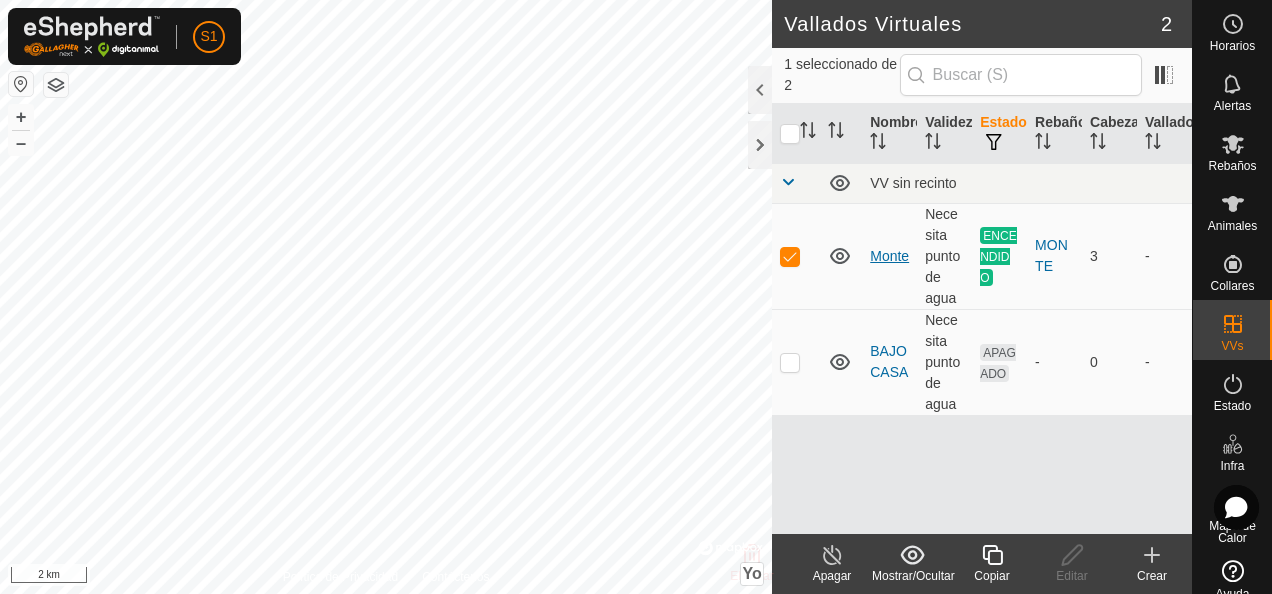 click on "Monte" at bounding box center (889, 256) 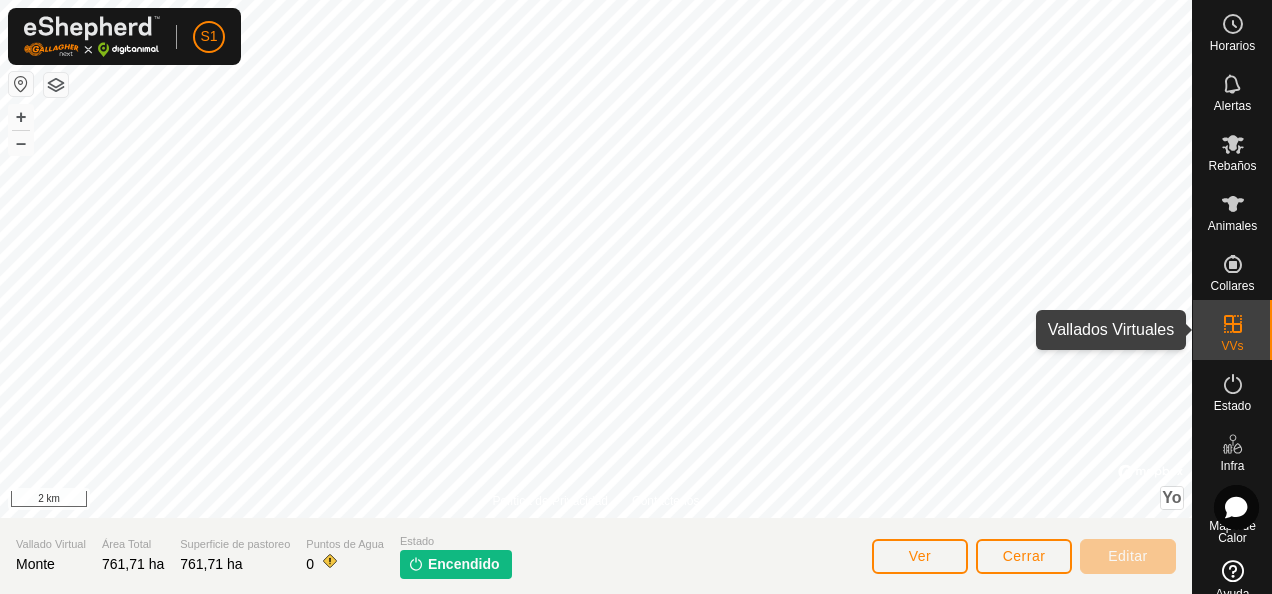 click 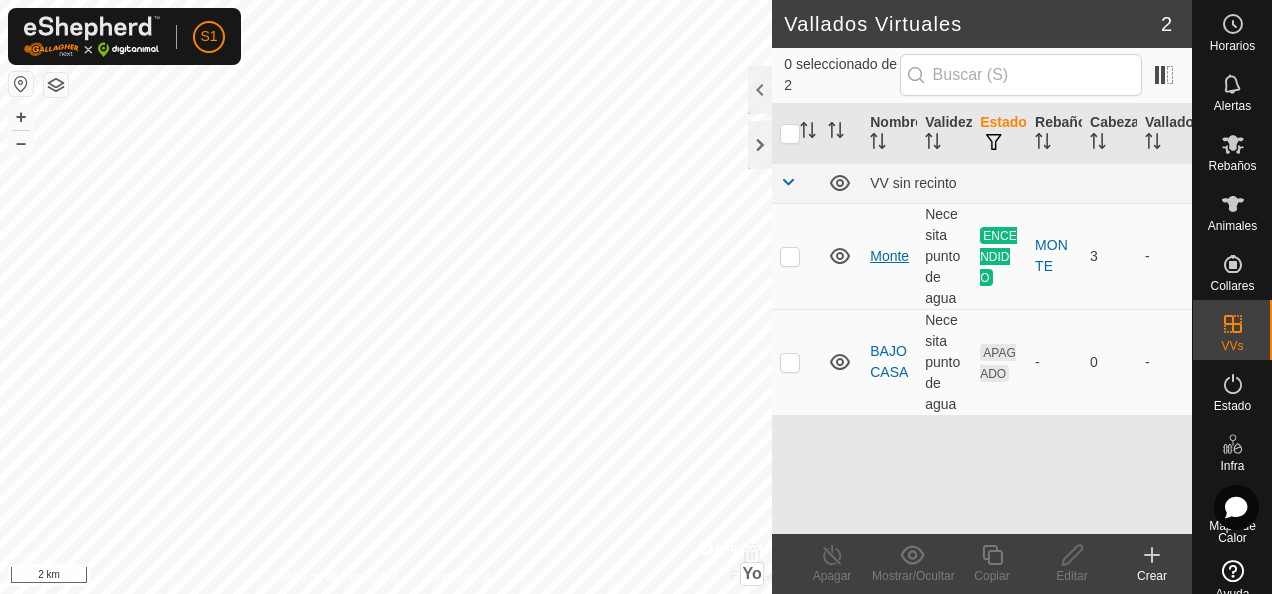 click on "Monte" at bounding box center (889, 256) 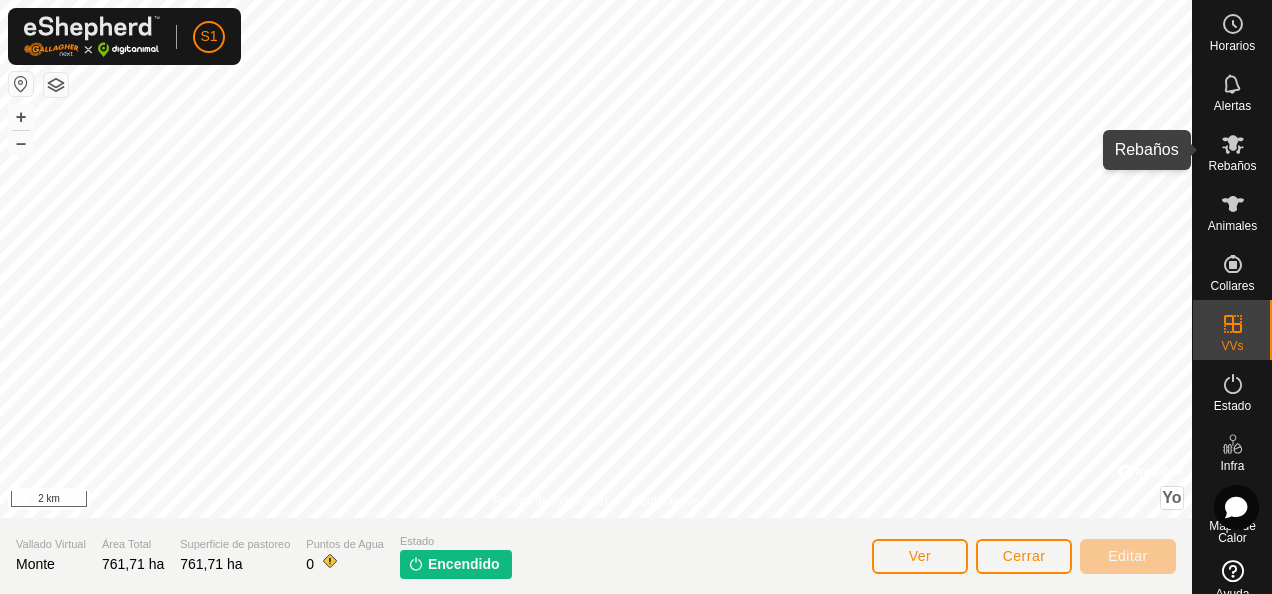 click on "Rebaños" at bounding box center (1232, 166) 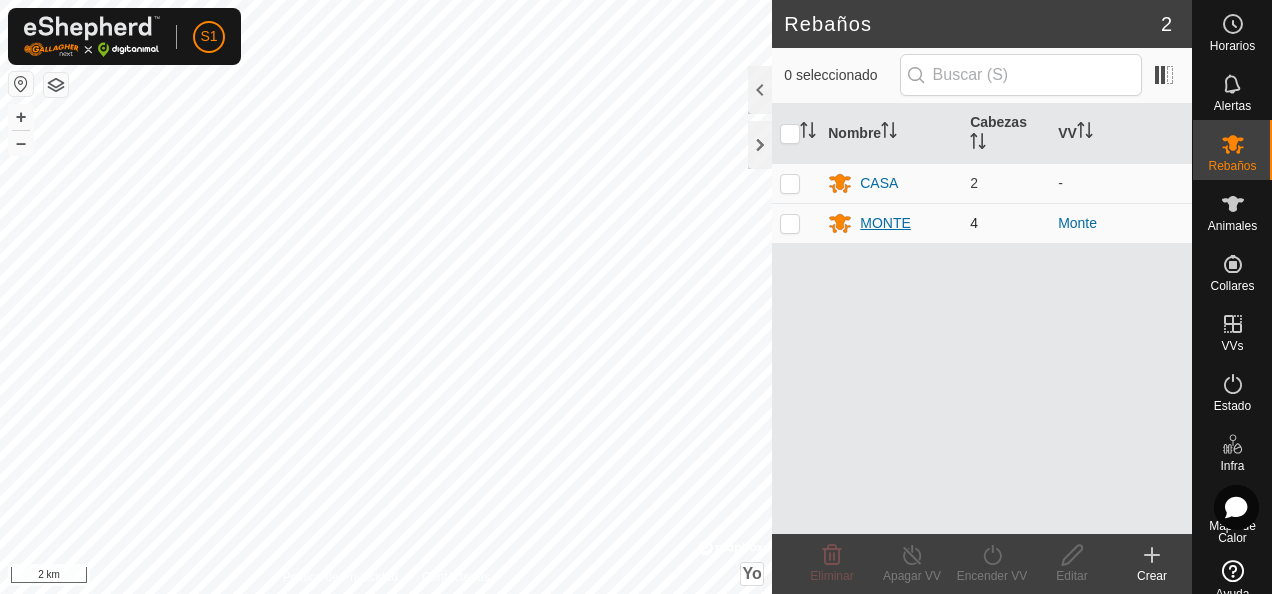 click on "MONTE" at bounding box center [885, 223] 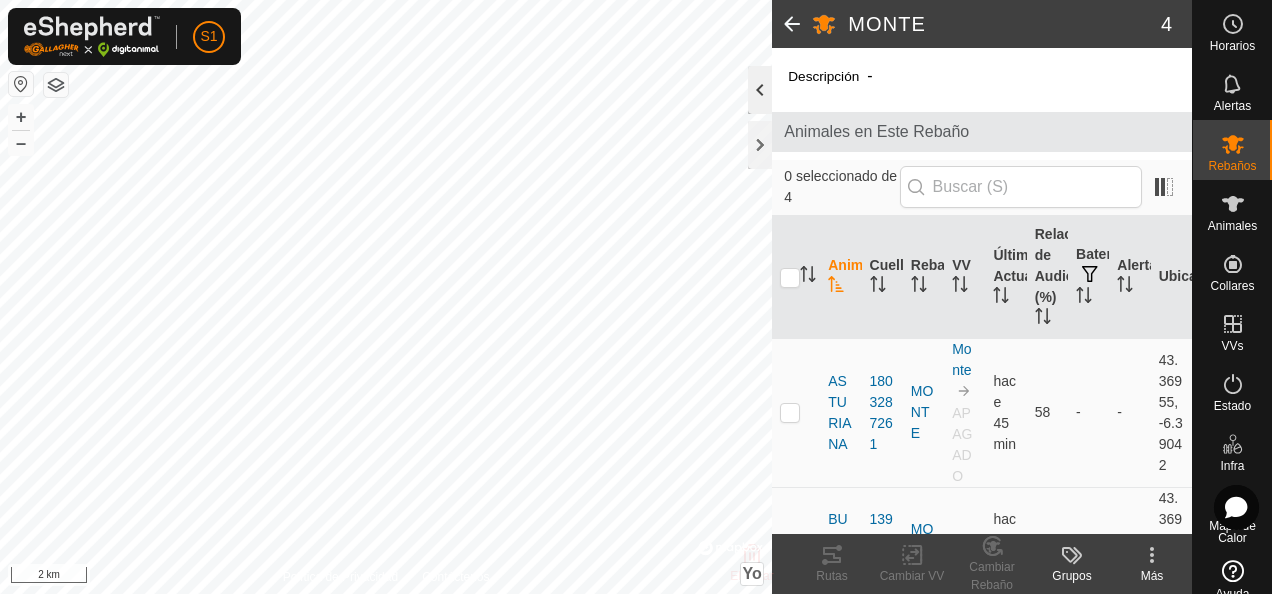click 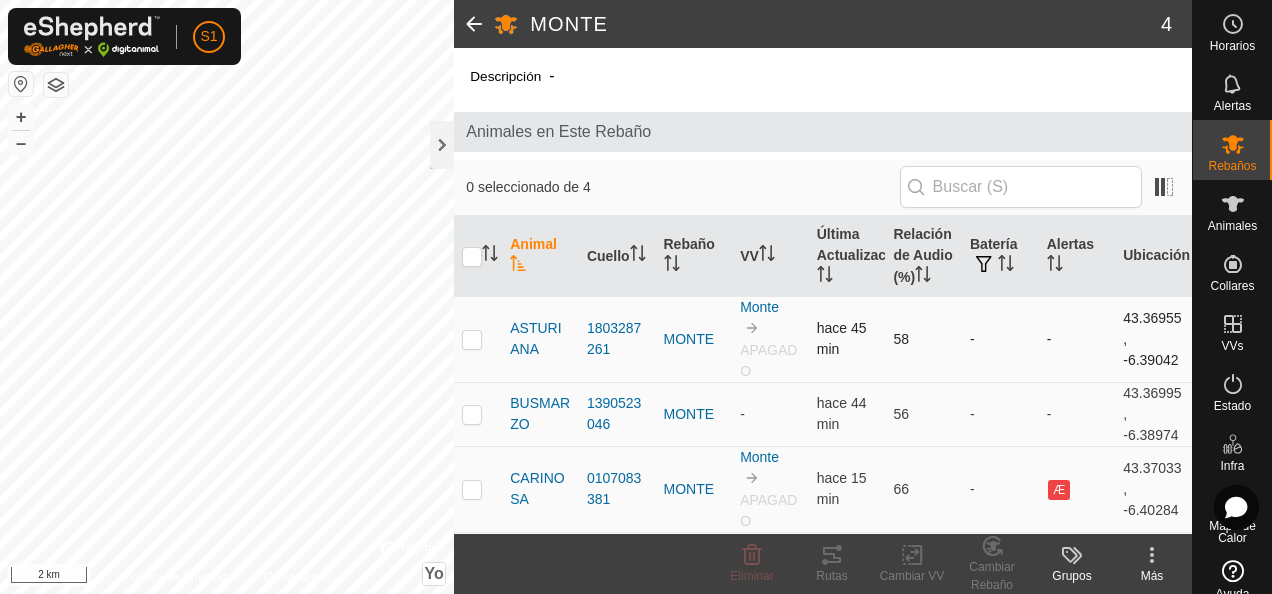 click at bounding box center (472, 339) 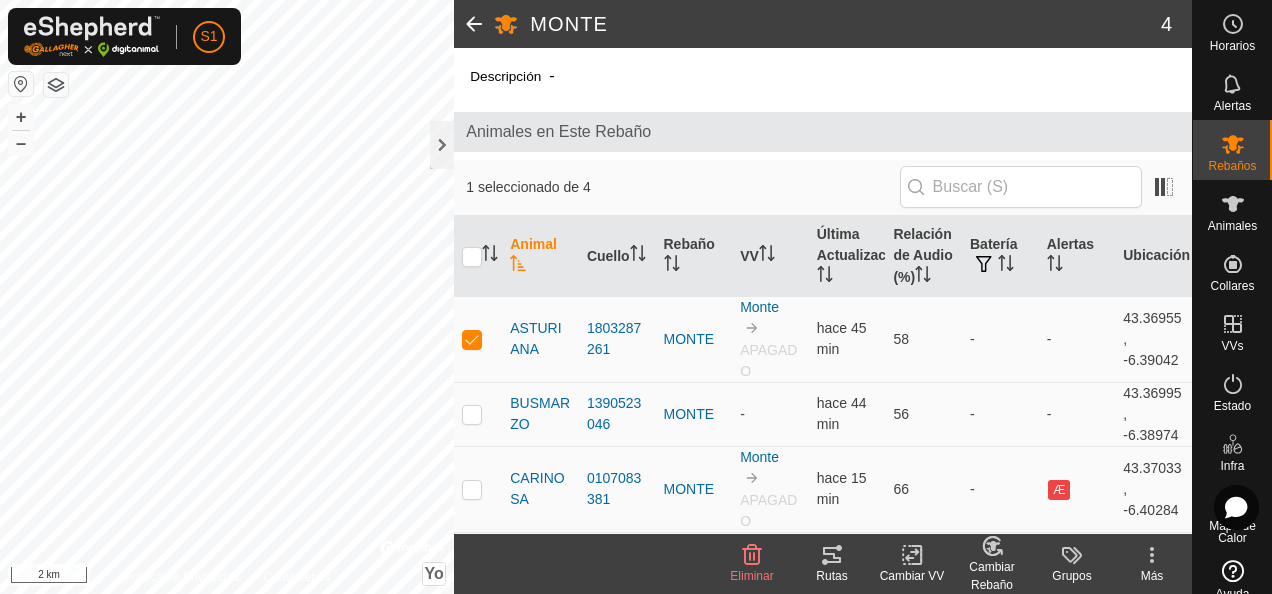 scroll, scrollTop: 0, scrollLeft: 0, axis: both 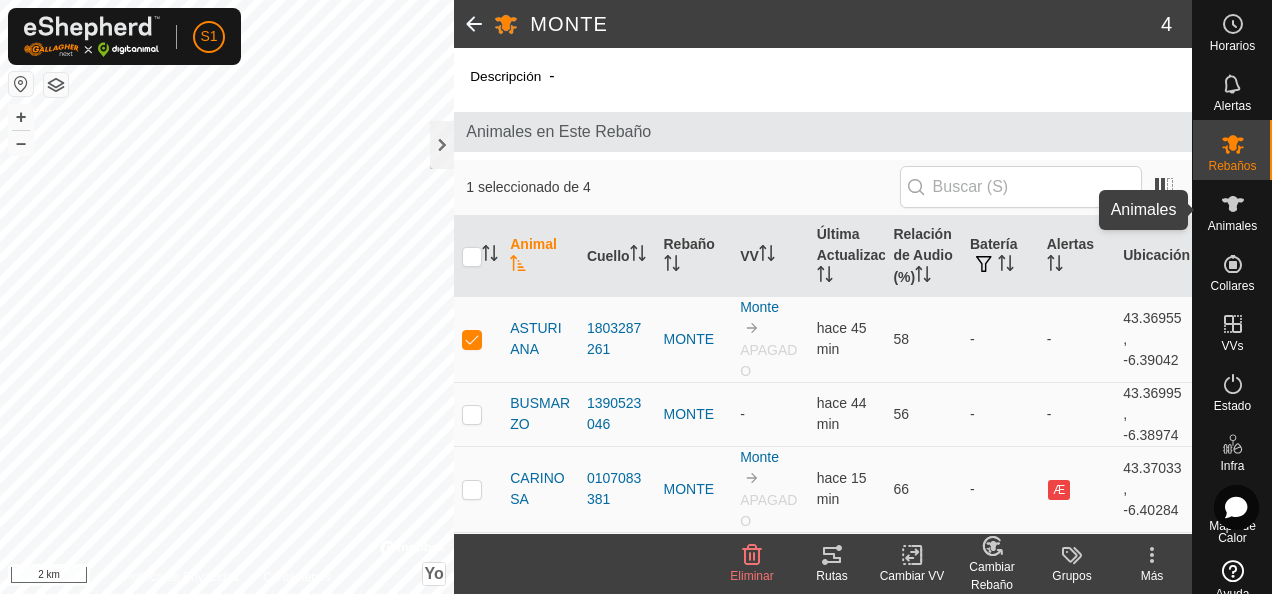 click at bounding box center (1233, 204) 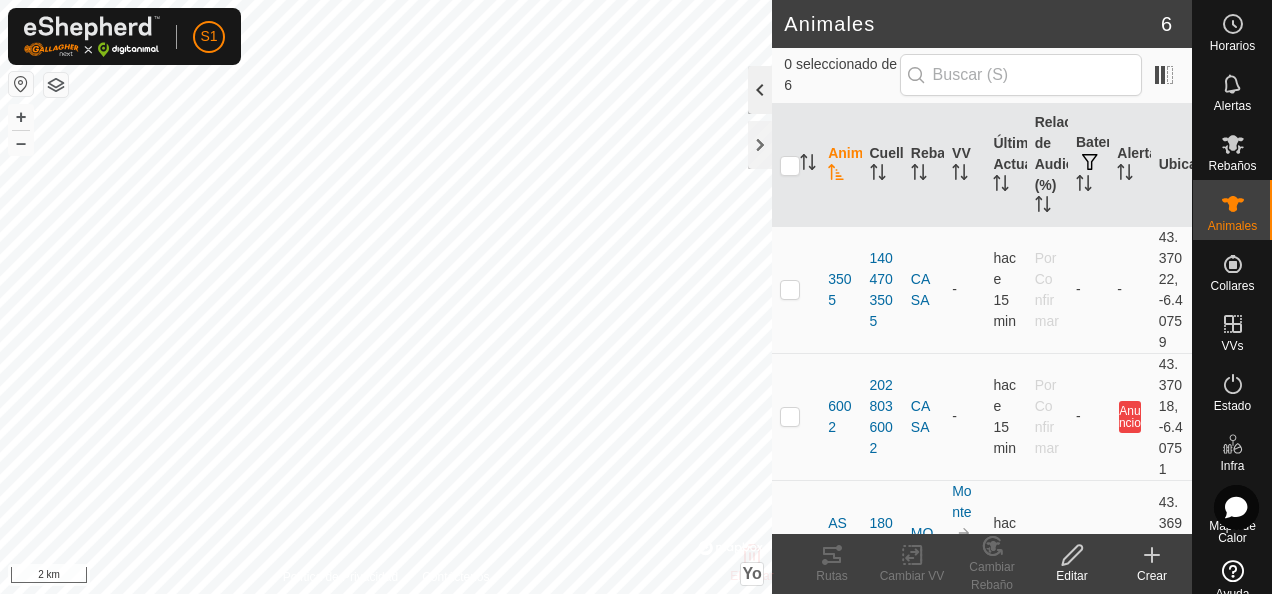 click 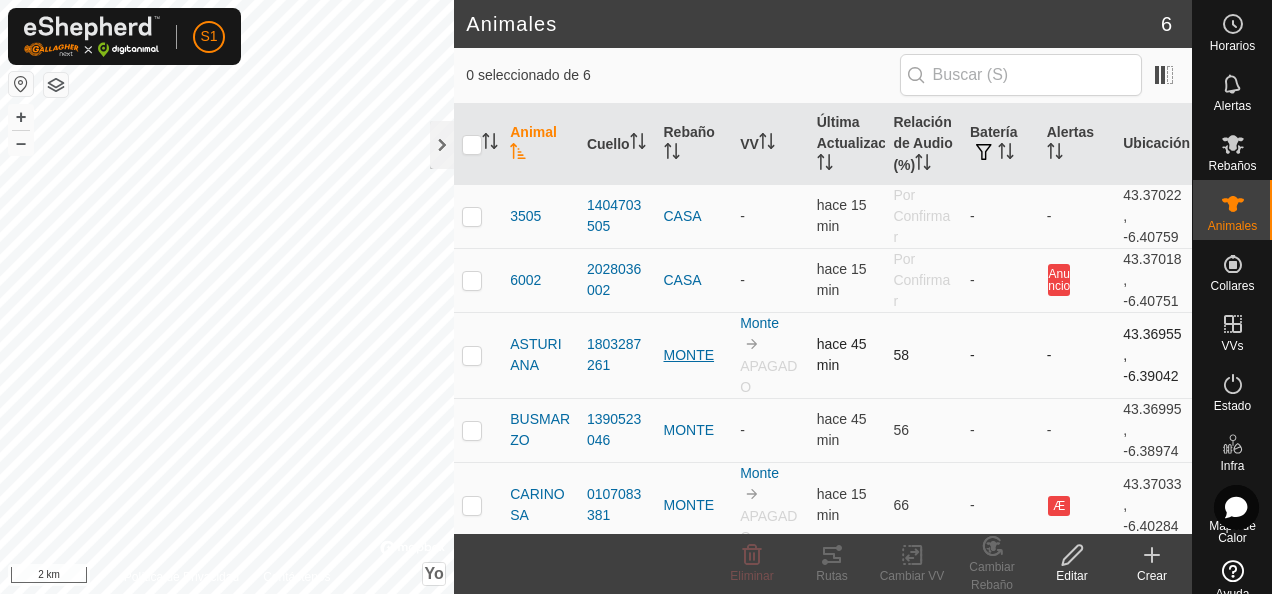 click on "MONTE" at bounding box center [694, 355] 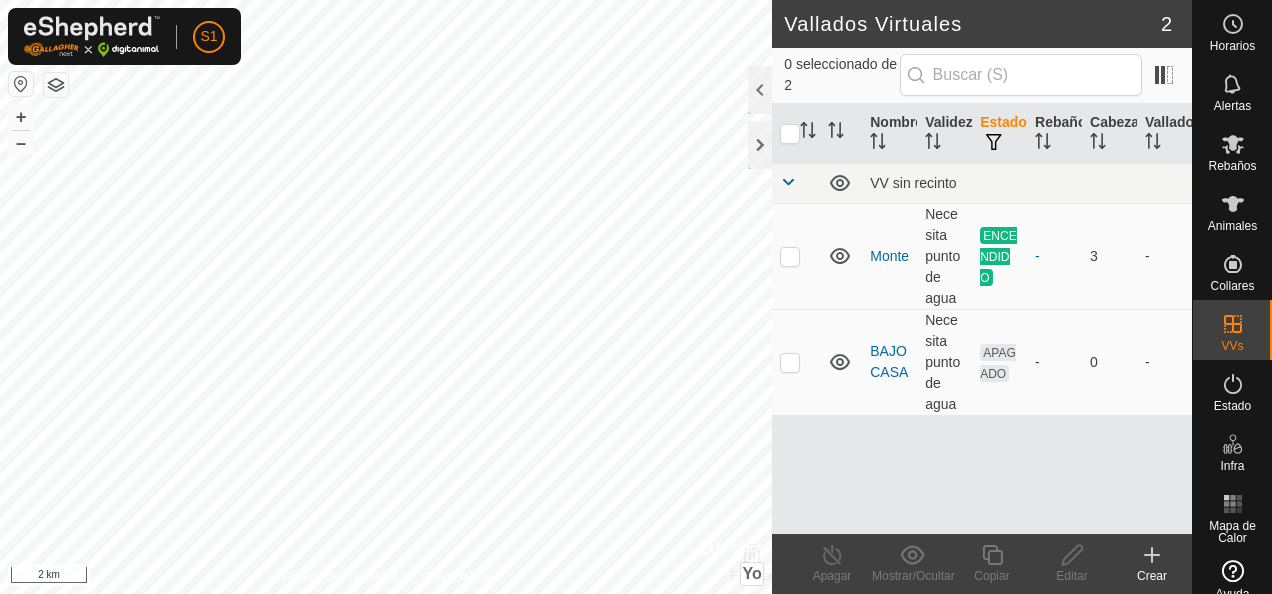 scroll, scrollTop: 0, scrollLeft: 0, axis: both 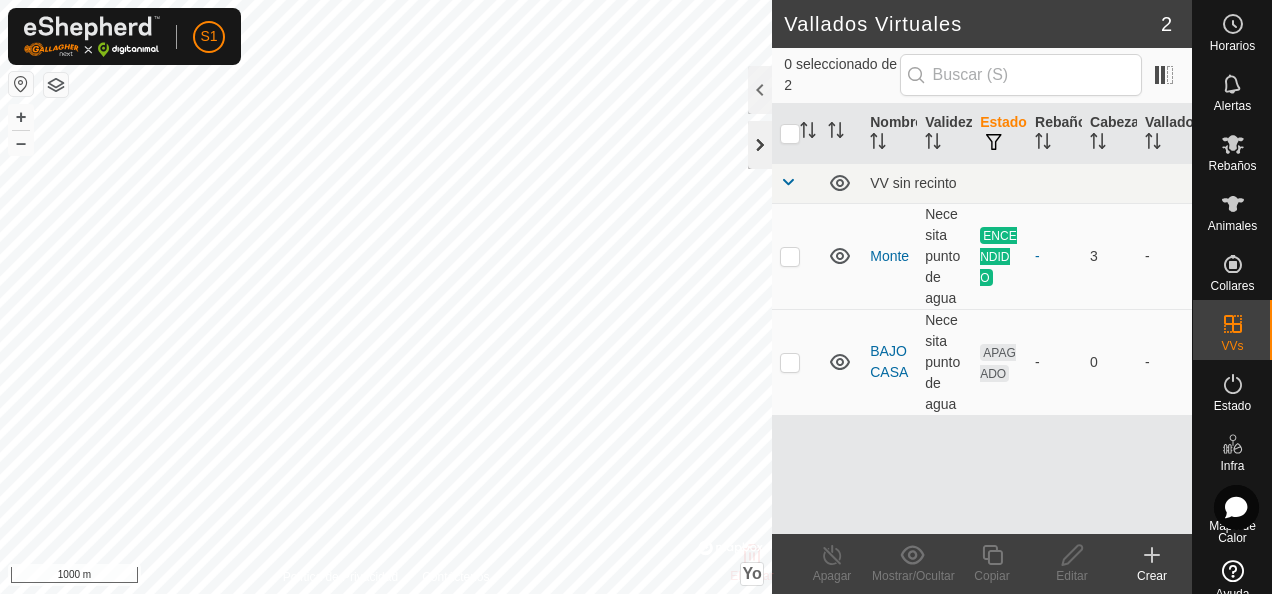 click 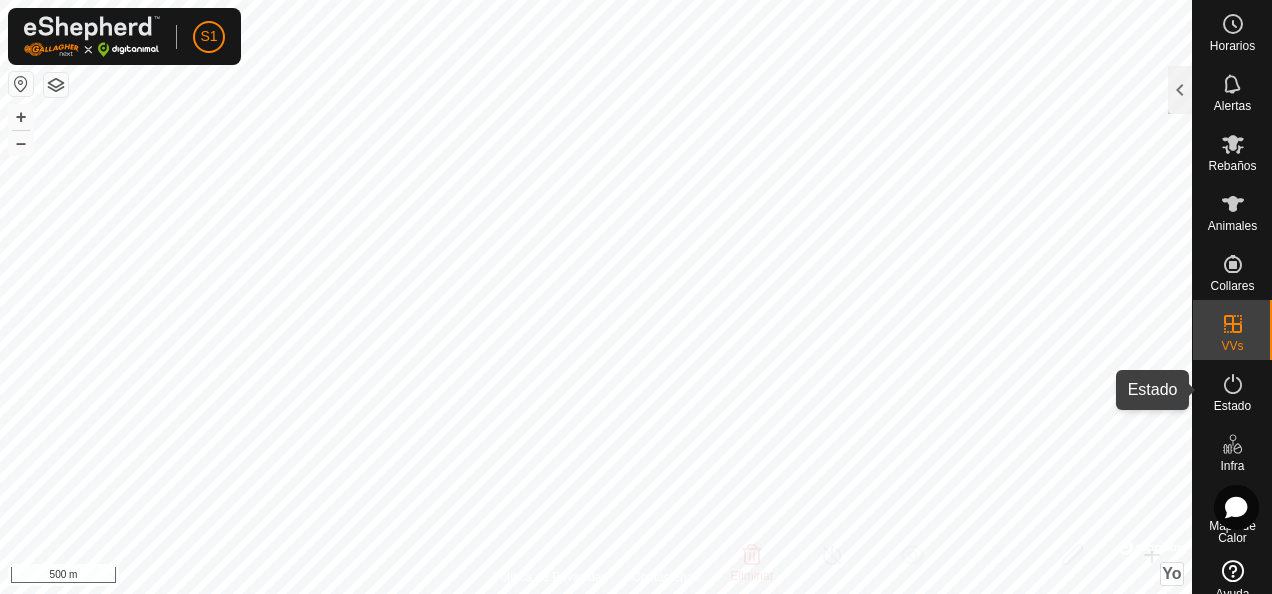 click 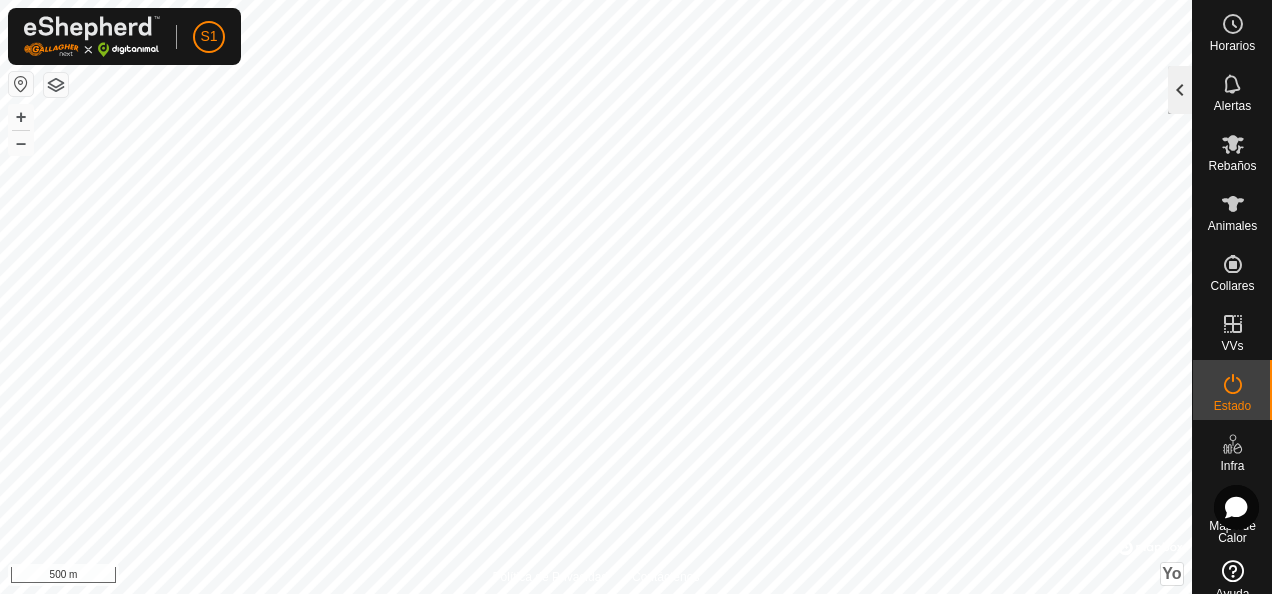 click 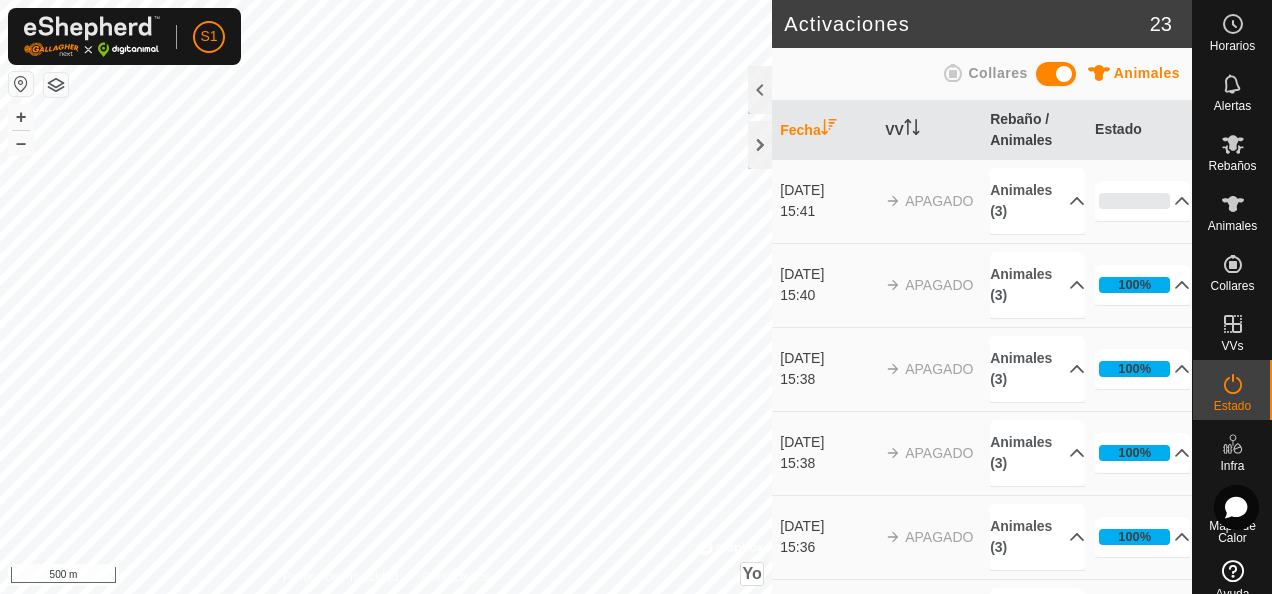 click on "Collares" at bounding box center (997, 73) 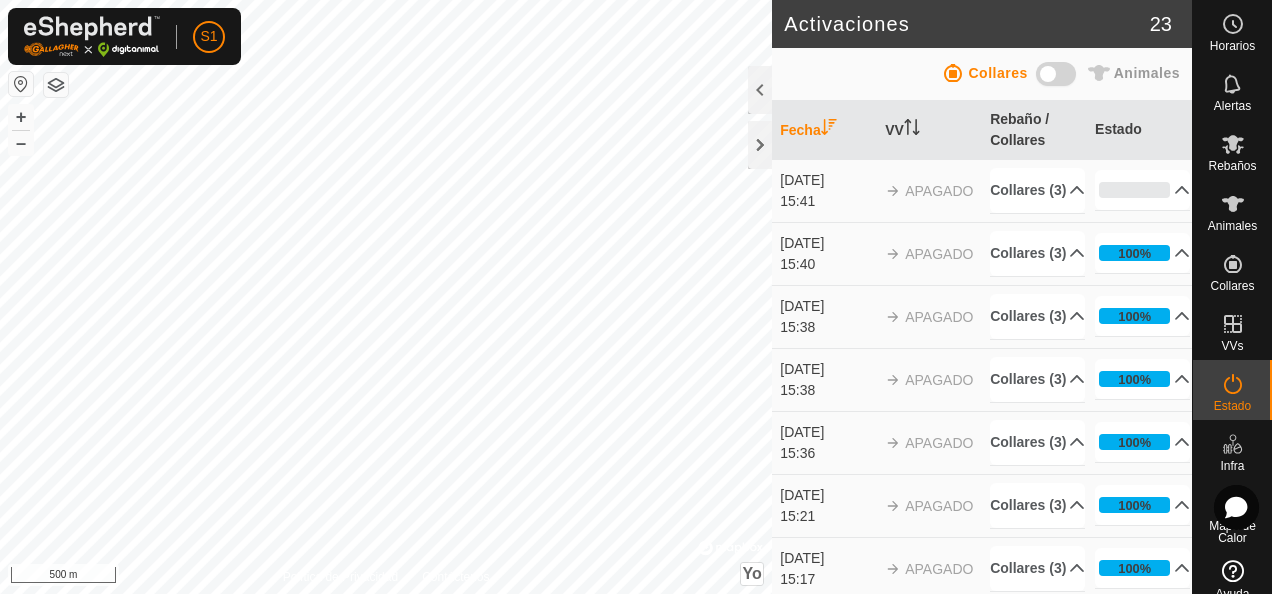 click on "Collares" at bounding box center [997, 73] 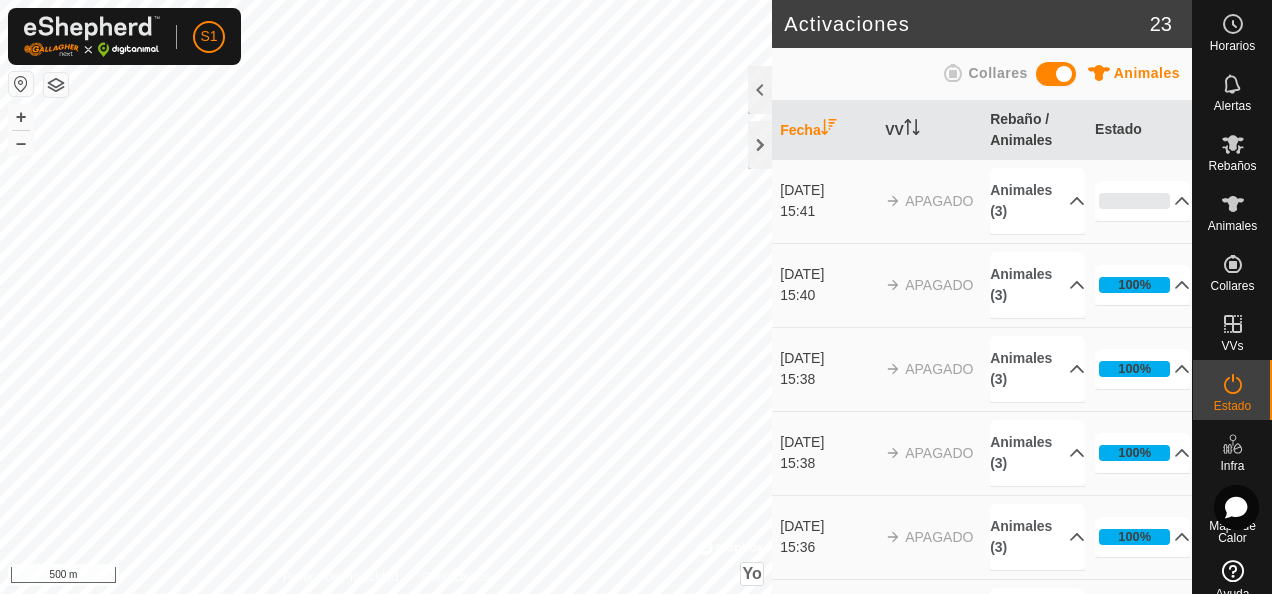 click on "Collares" at bounding box center [997, 73] 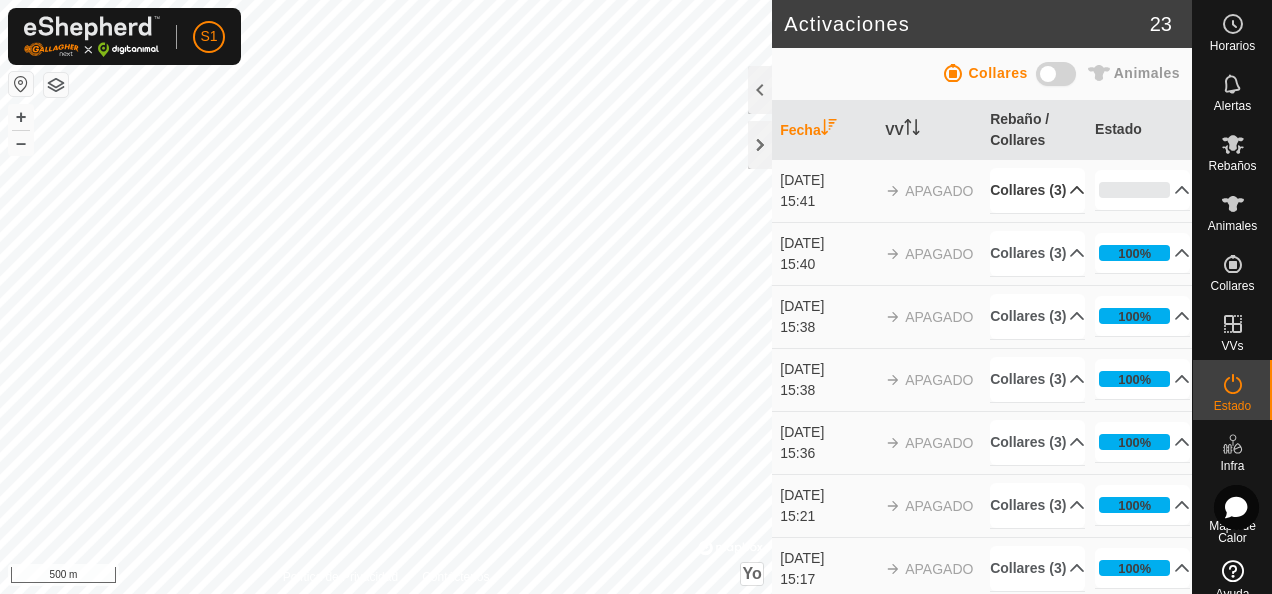 click on "Collares (3)" at bounding box center (1037, 190) 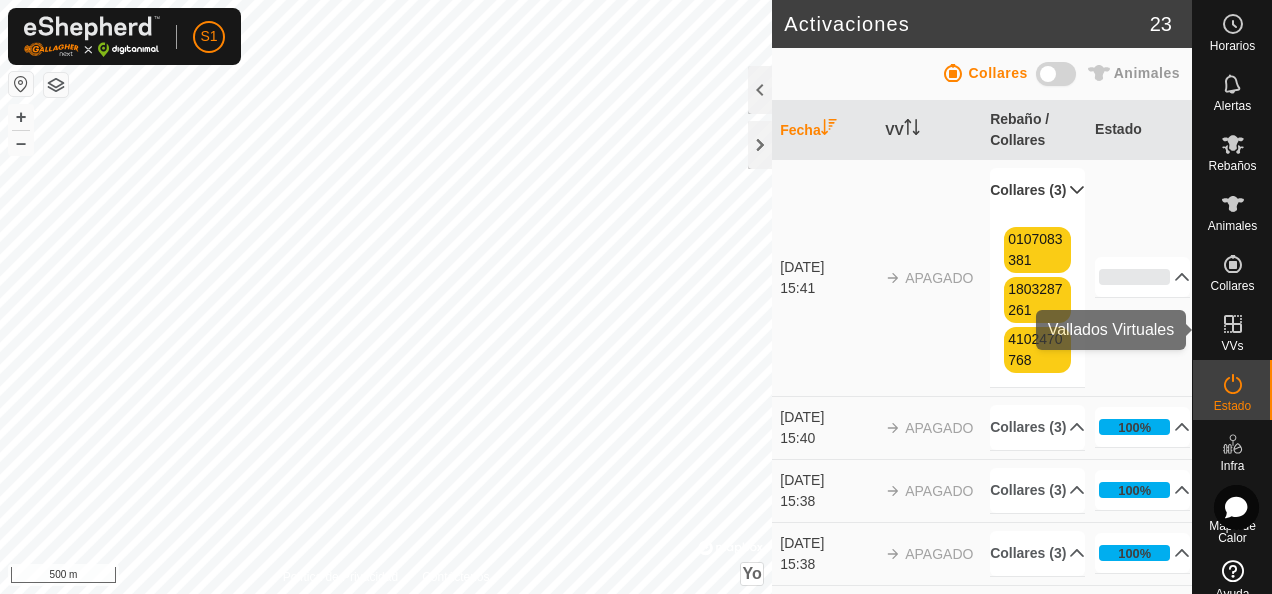 click 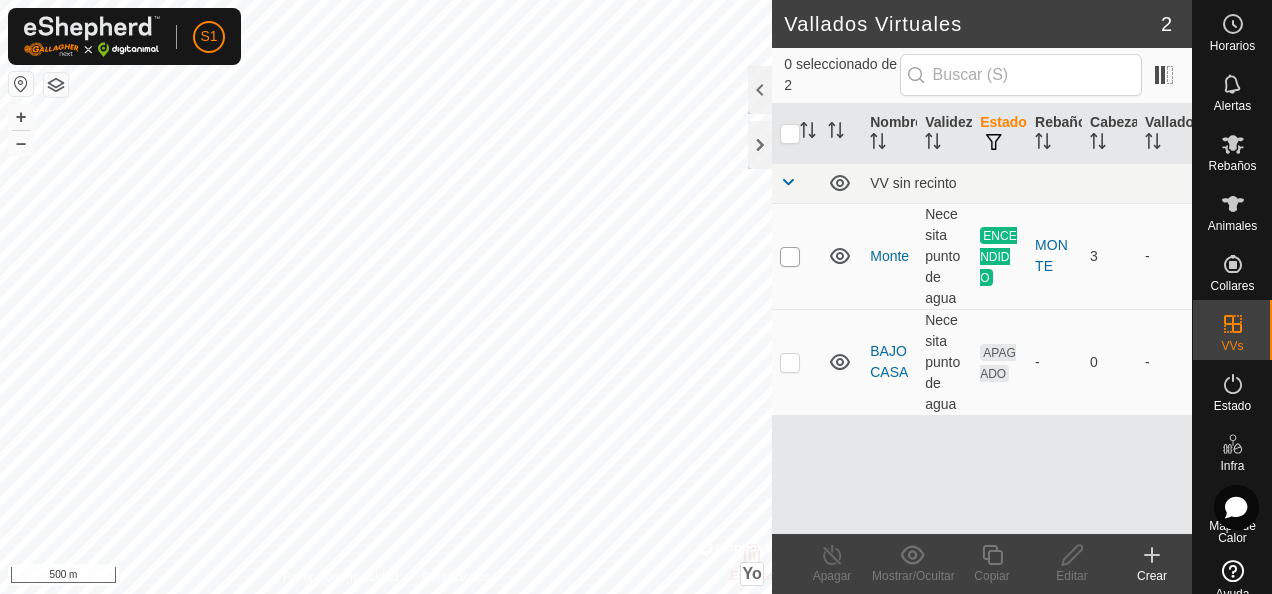 click at bounding box center (790, 257) 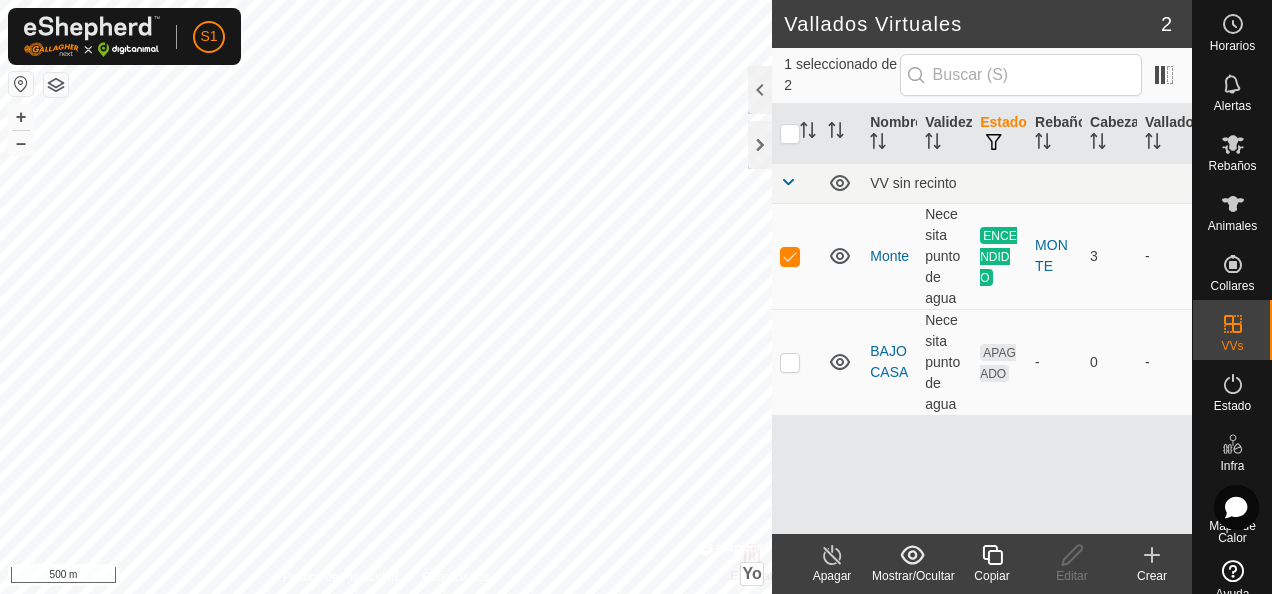 click 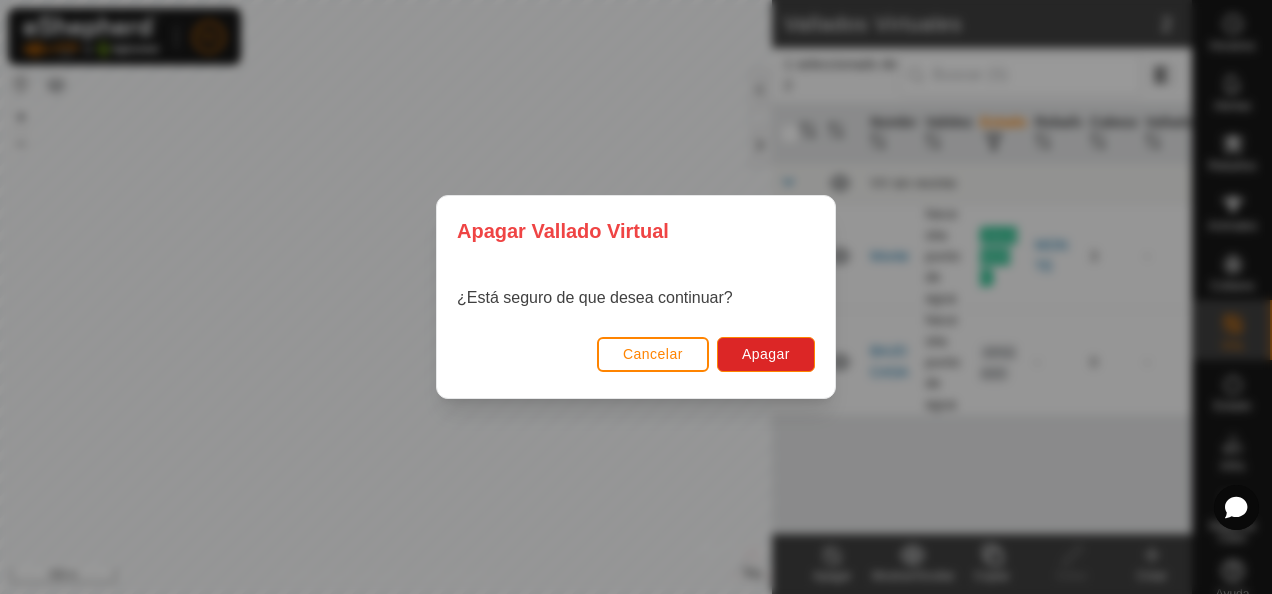 click on "Cancelar" at bounding box center (653, 354) 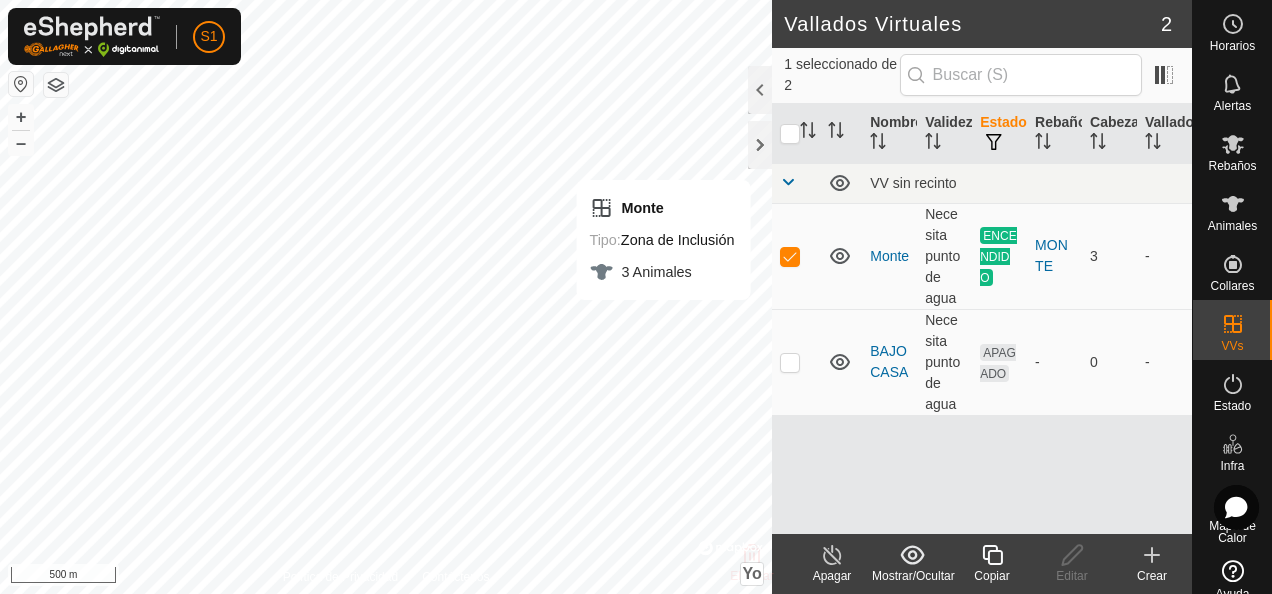 click 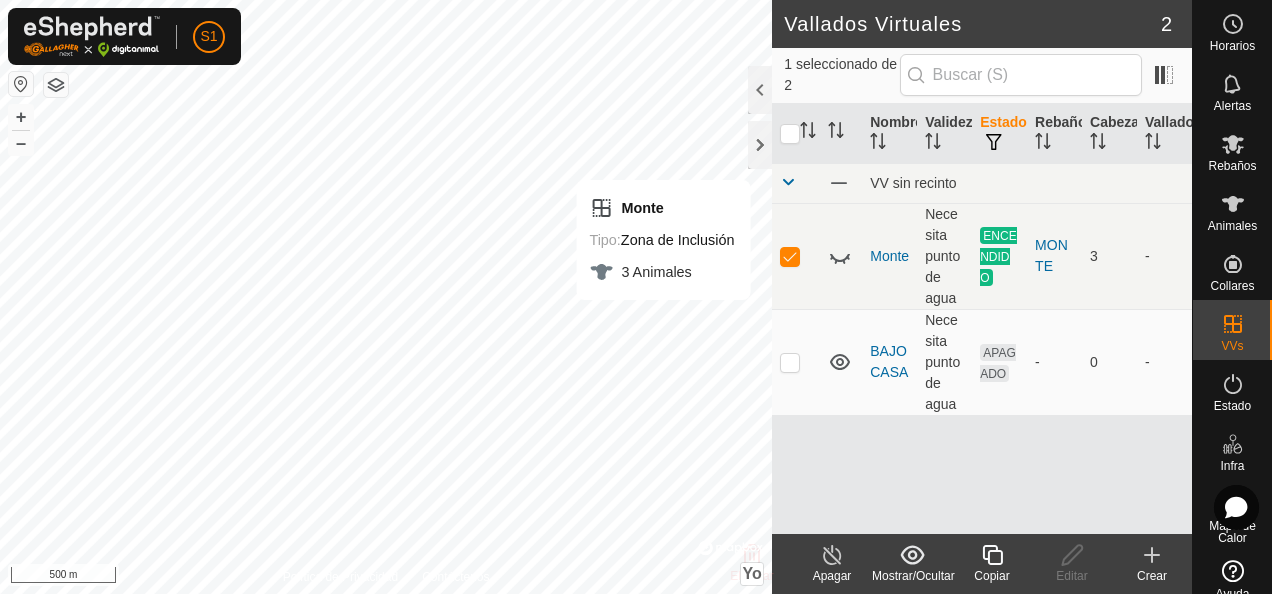 click 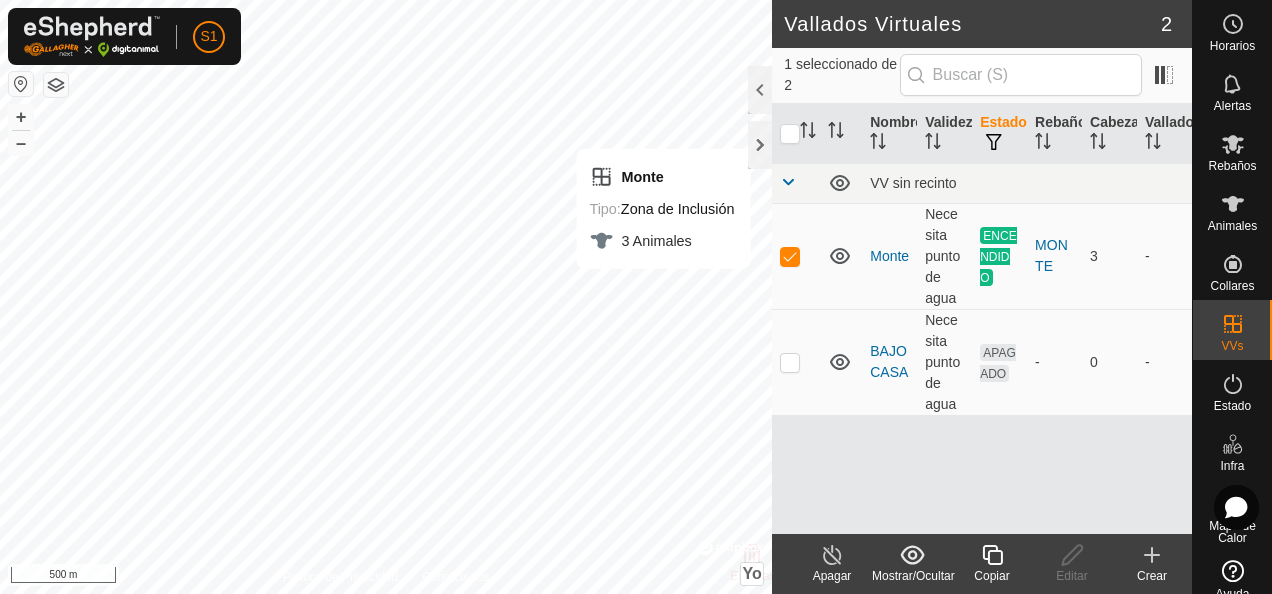 click on "3" at bounding box center (1109, 256) 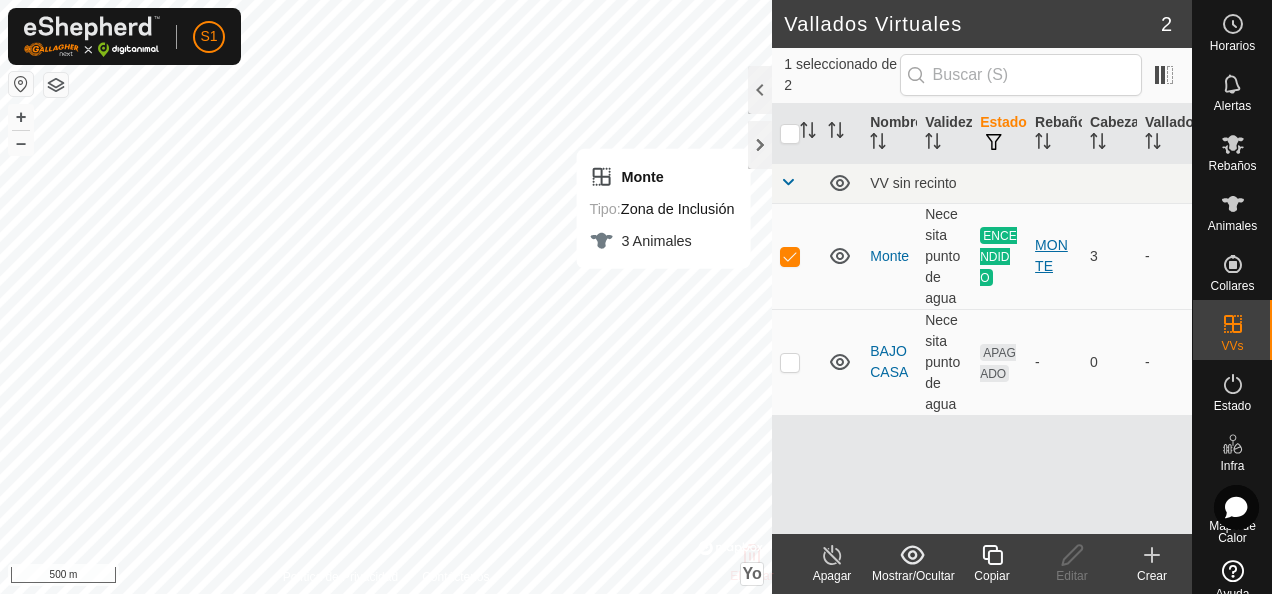 click on "MONTE" at bounding box center [1054, 256] 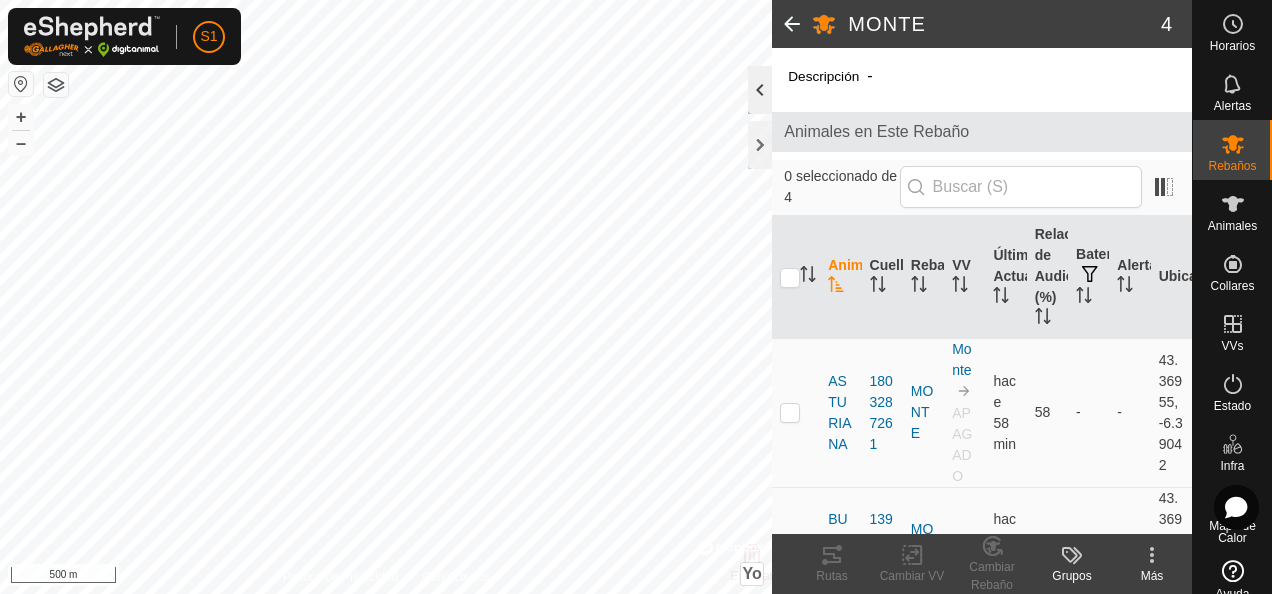 click 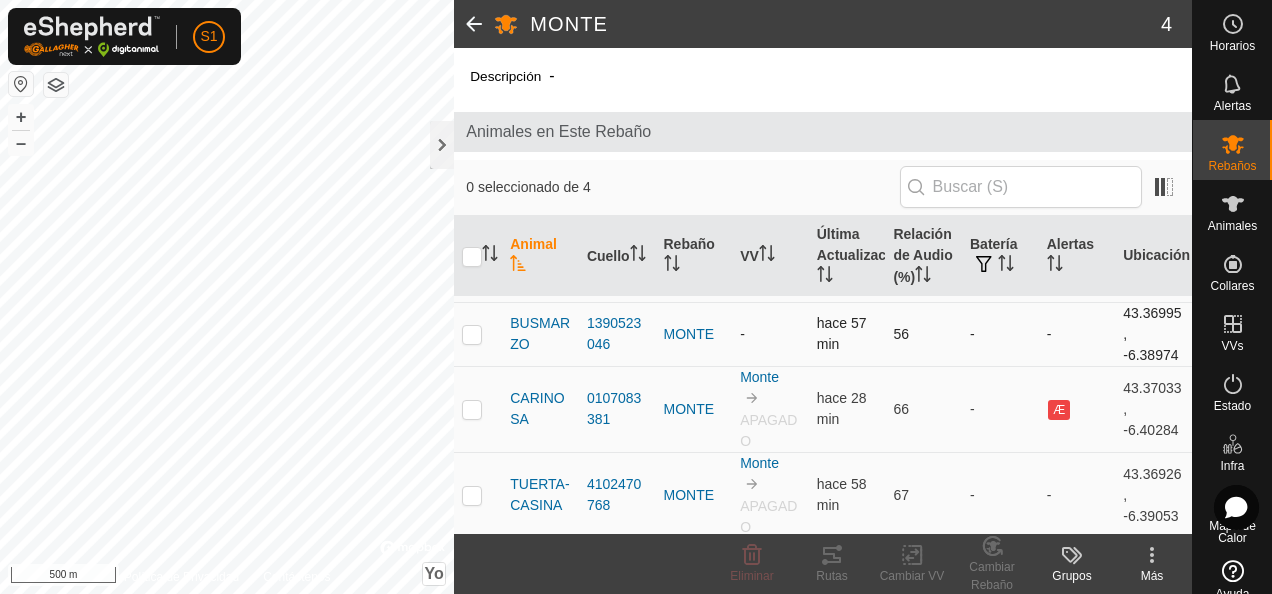 scroll, scrollTop: 0, scrollLeft: 0, axis: both 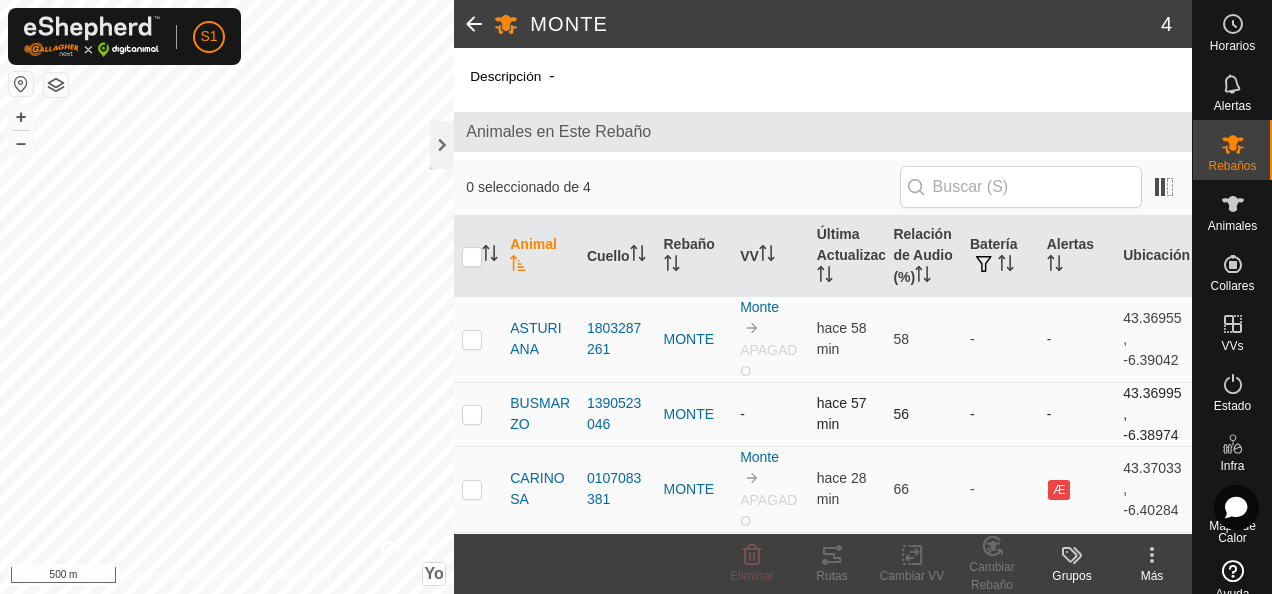 click at bounding box center (472, 414) 